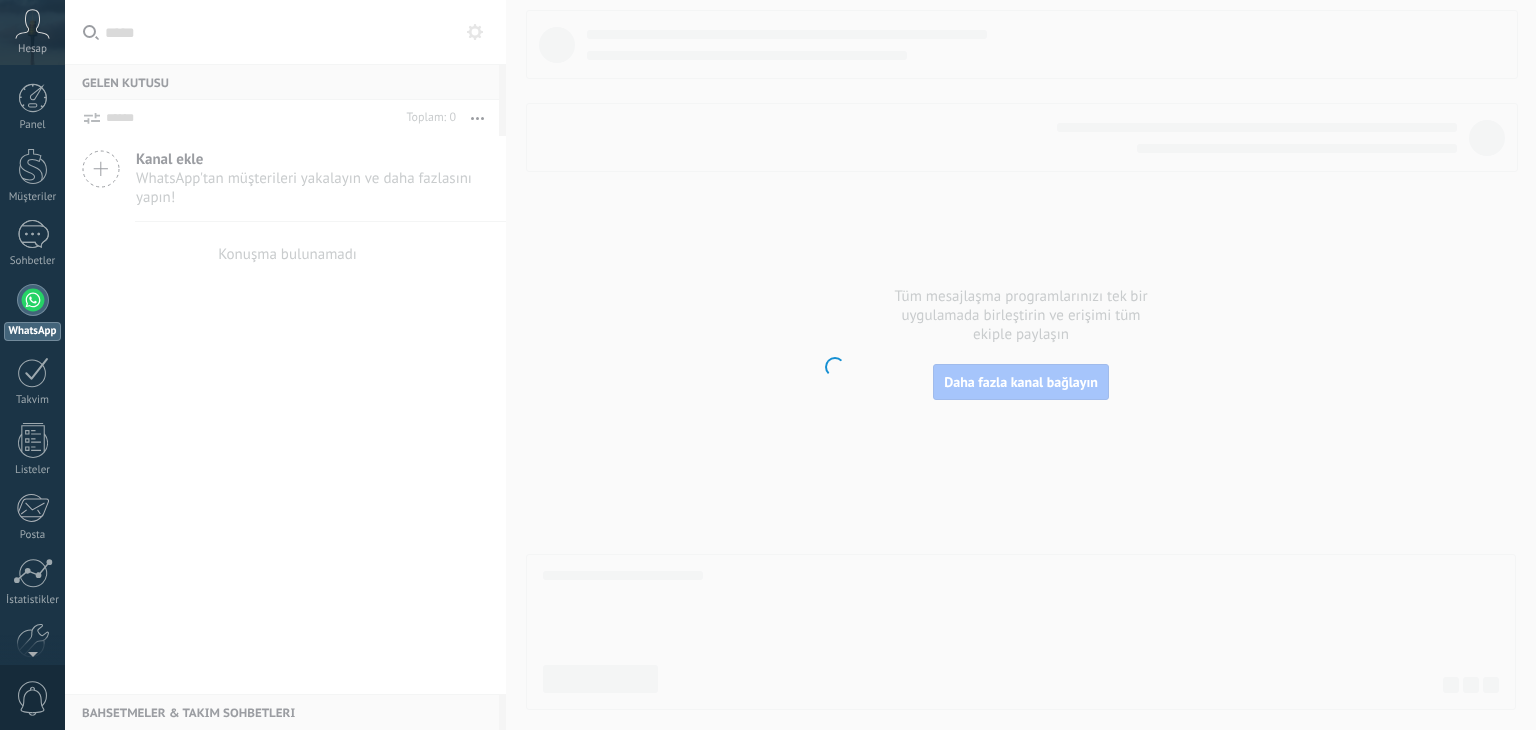scroll, scrollTop: 0, scrollLeft: 0, axis: both 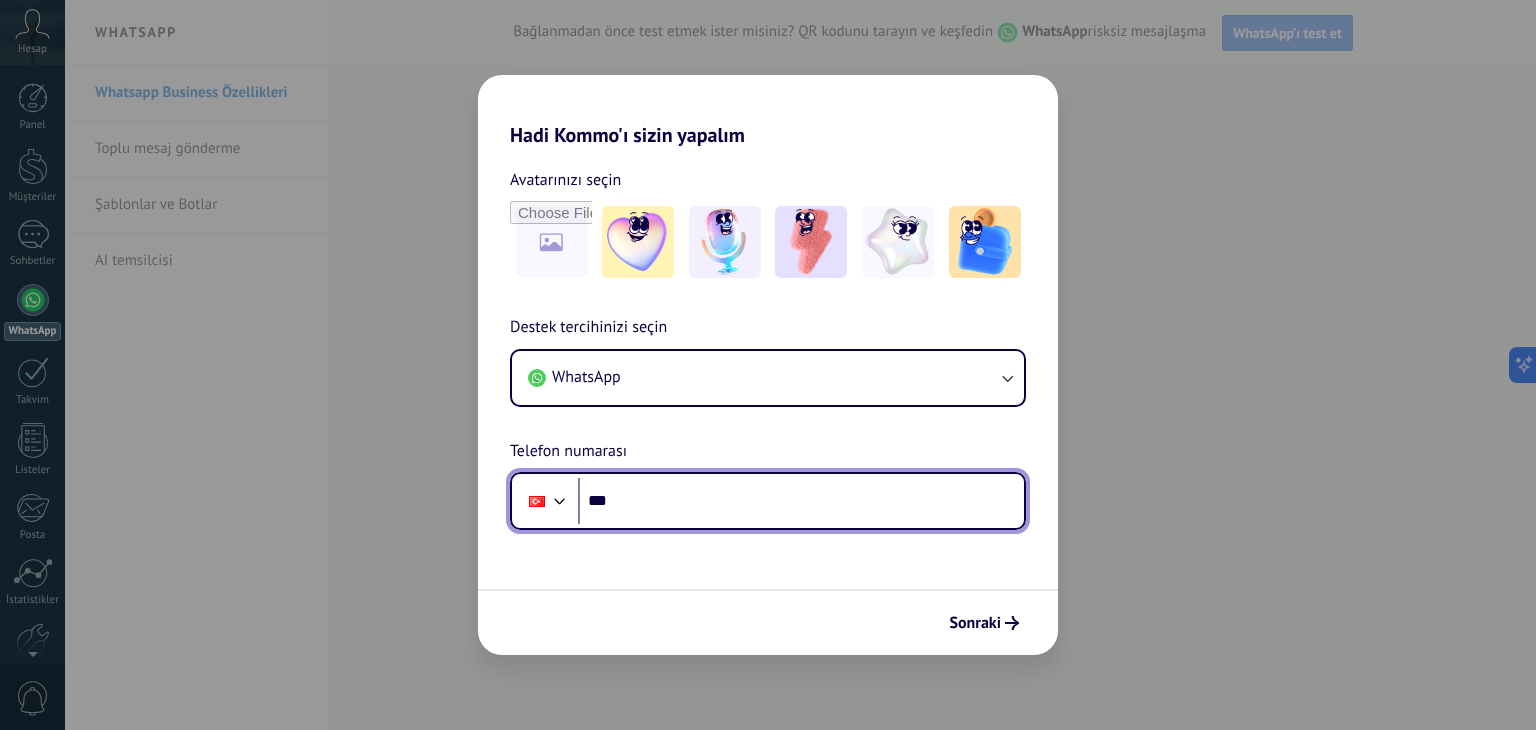 click on "***" at bounding box center (801, 501) 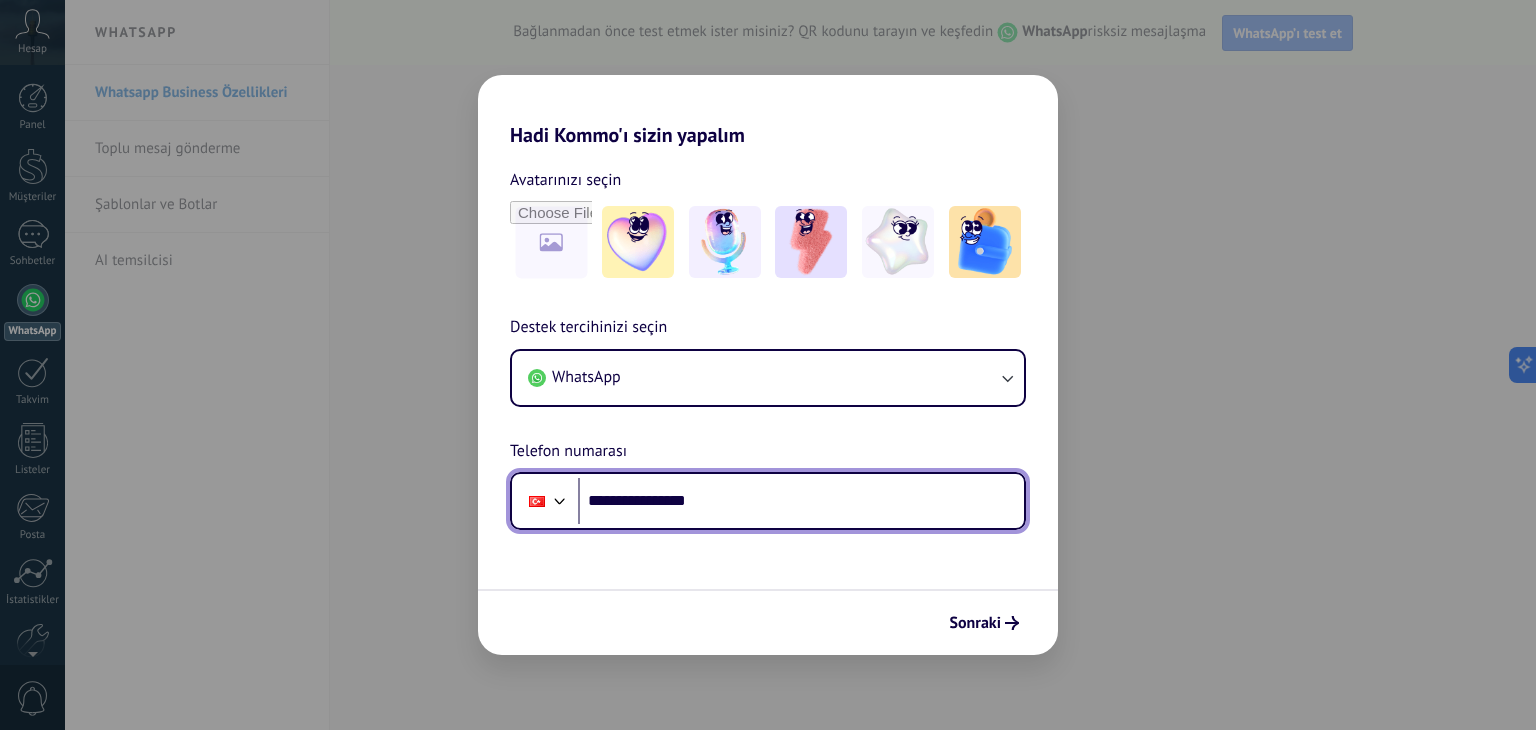 type on "**********" 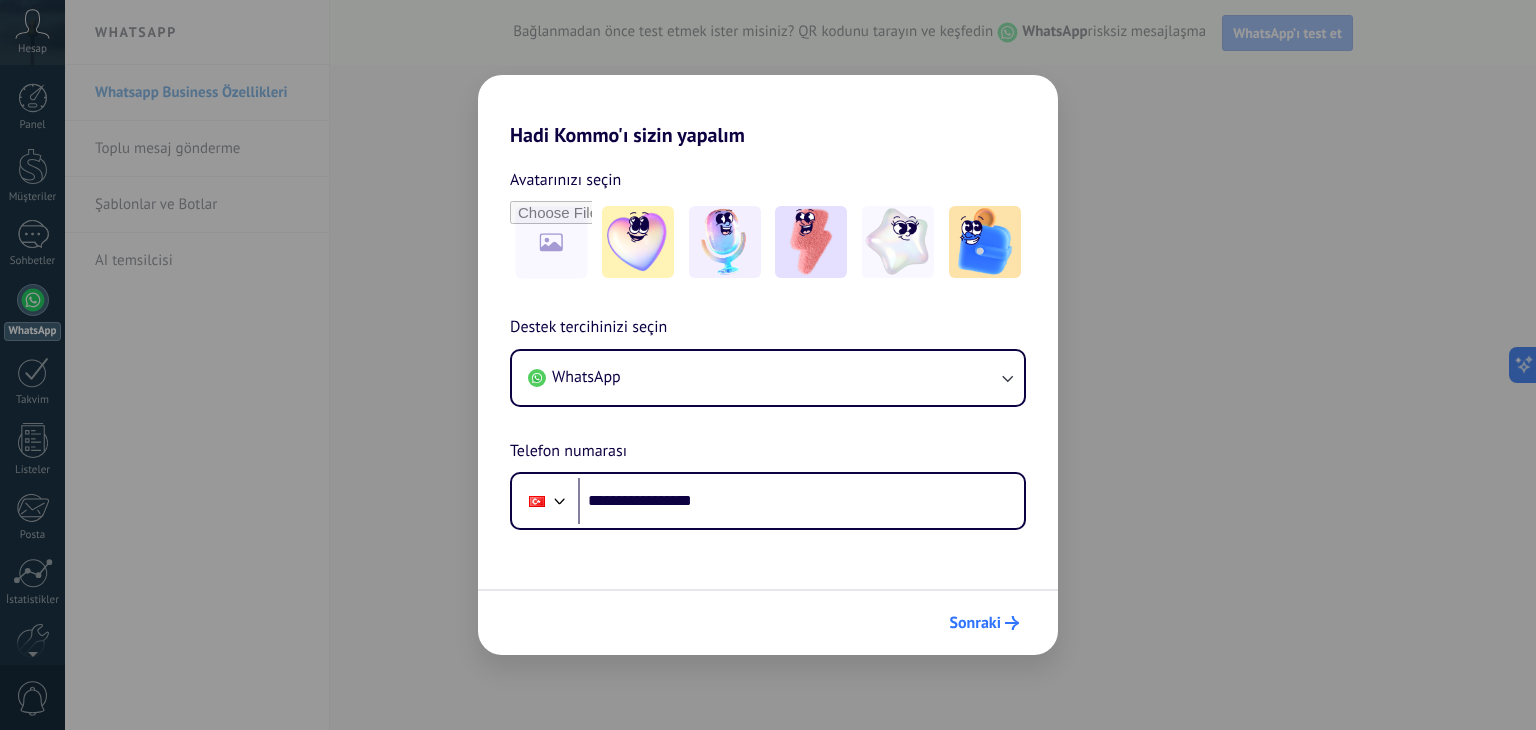 click on "Sonraki" at bounding box center [975, 623] 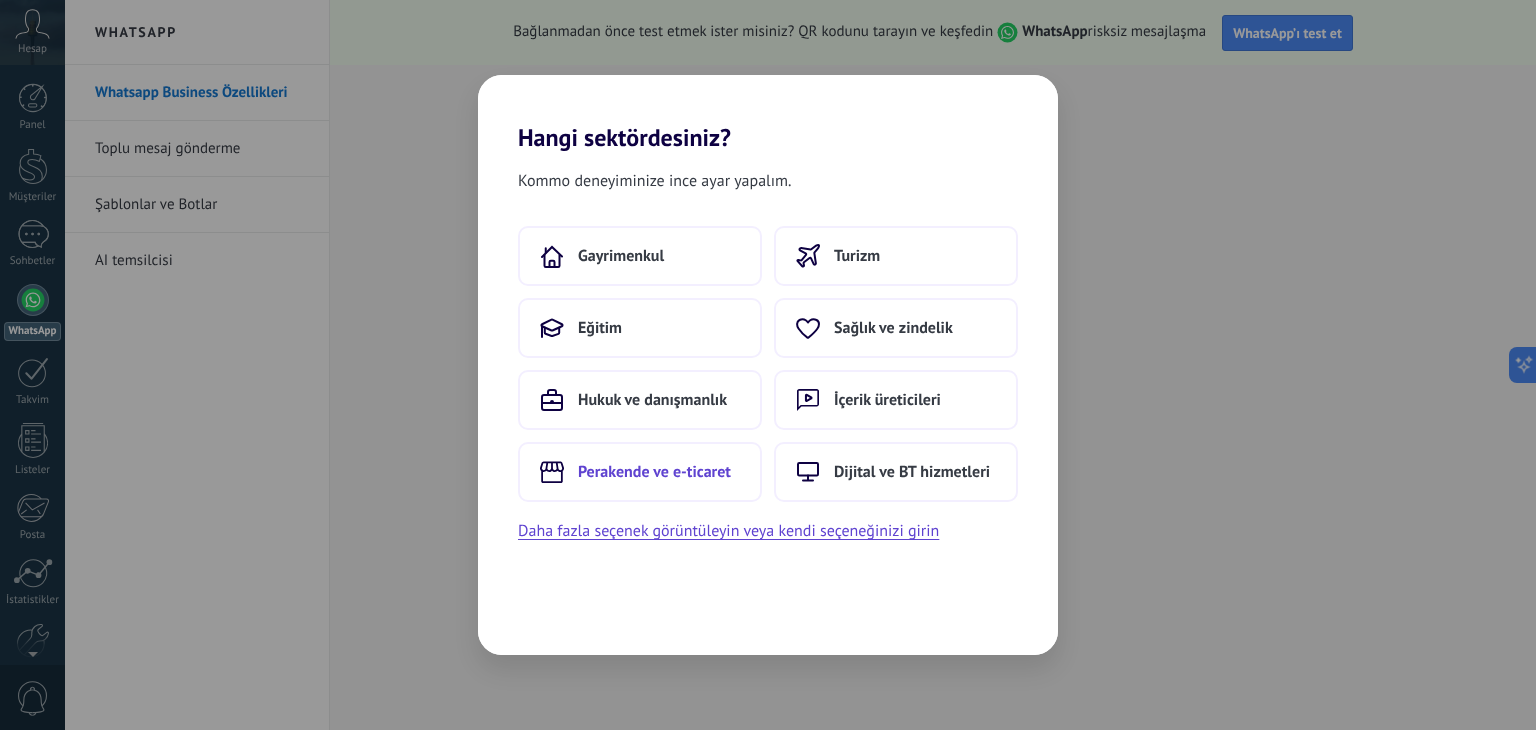 click on "Perakende ve e-ticaret" at bounding box center [654, 472] 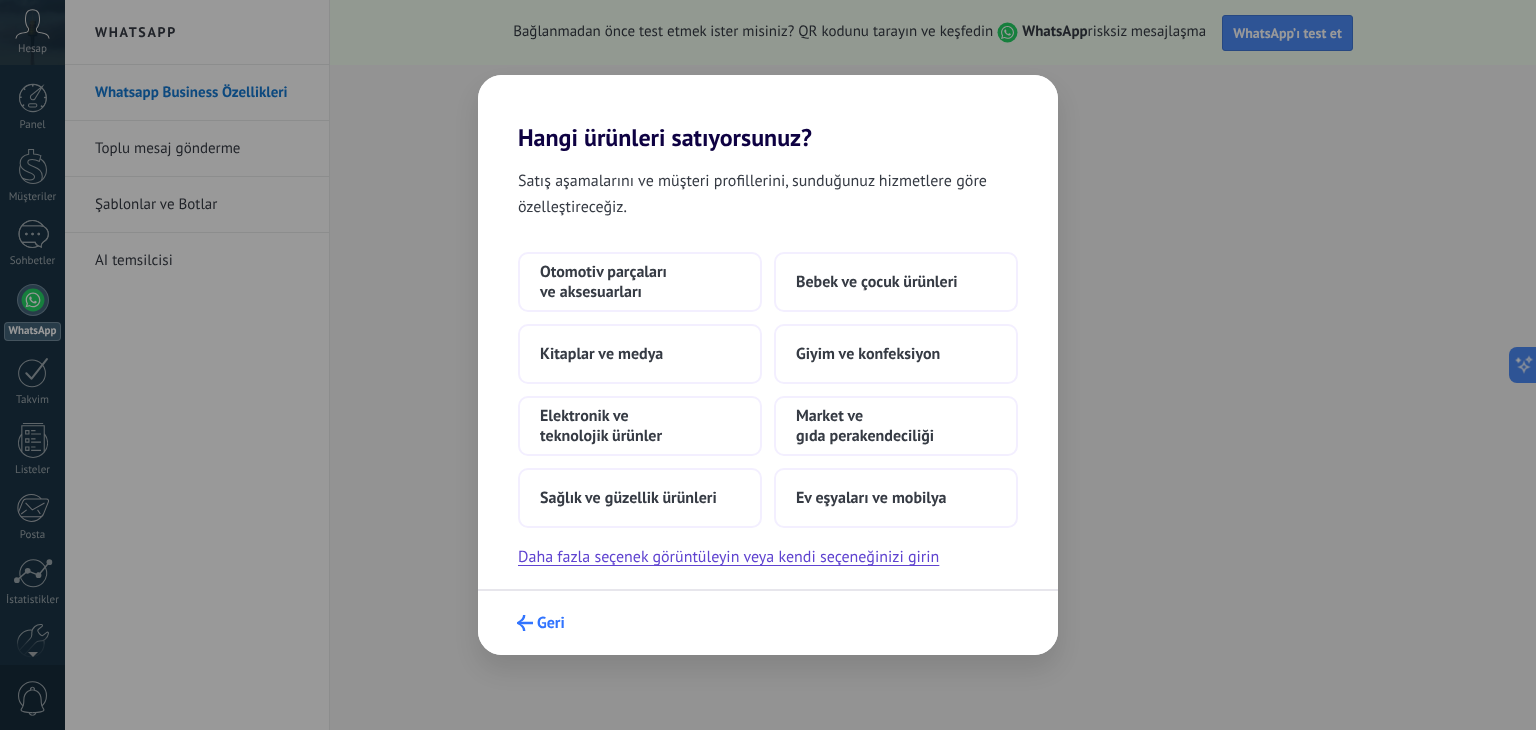 click on "Geri" at bounding box center [551, 623] 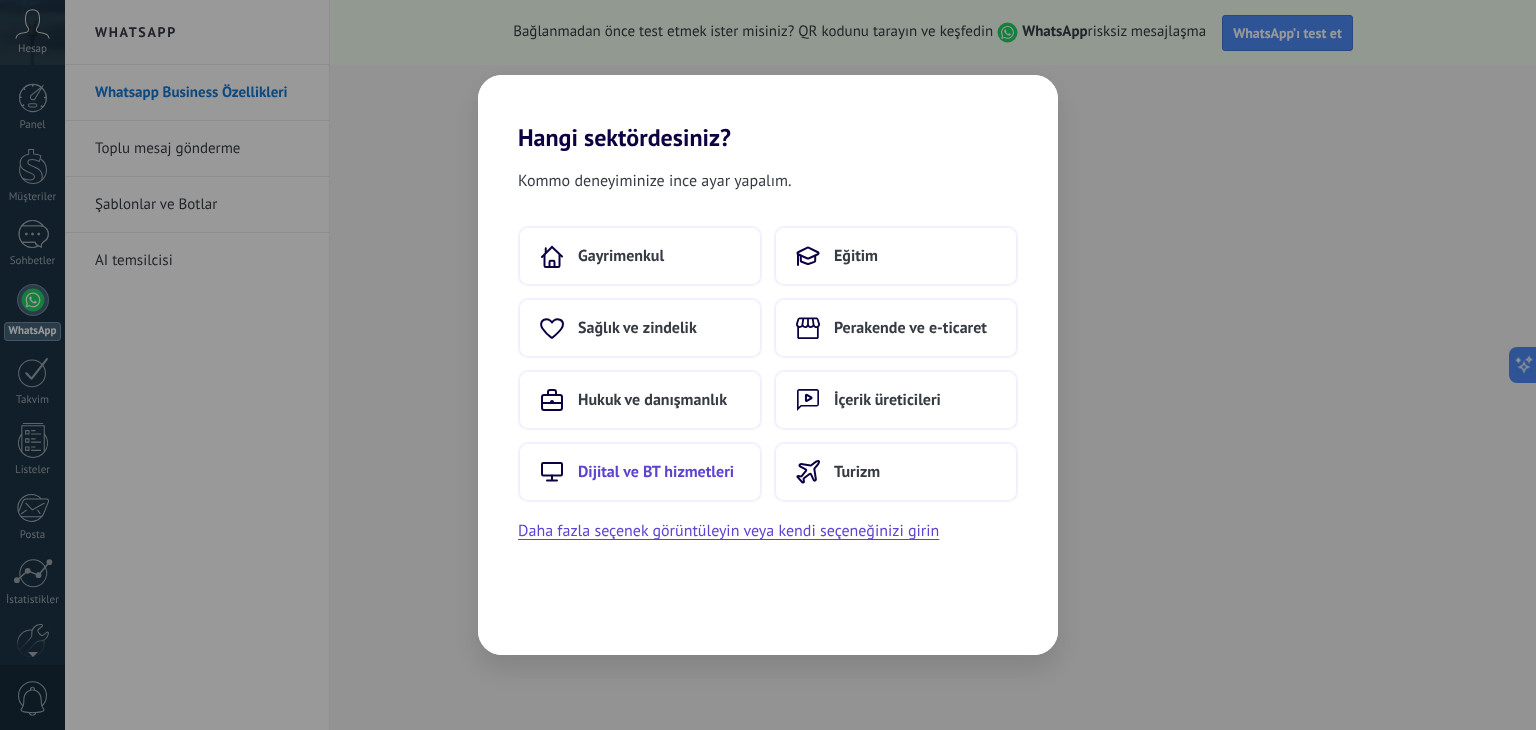 click on "Dijital ve BT hizmetleri" at bounding box center [656, 472] 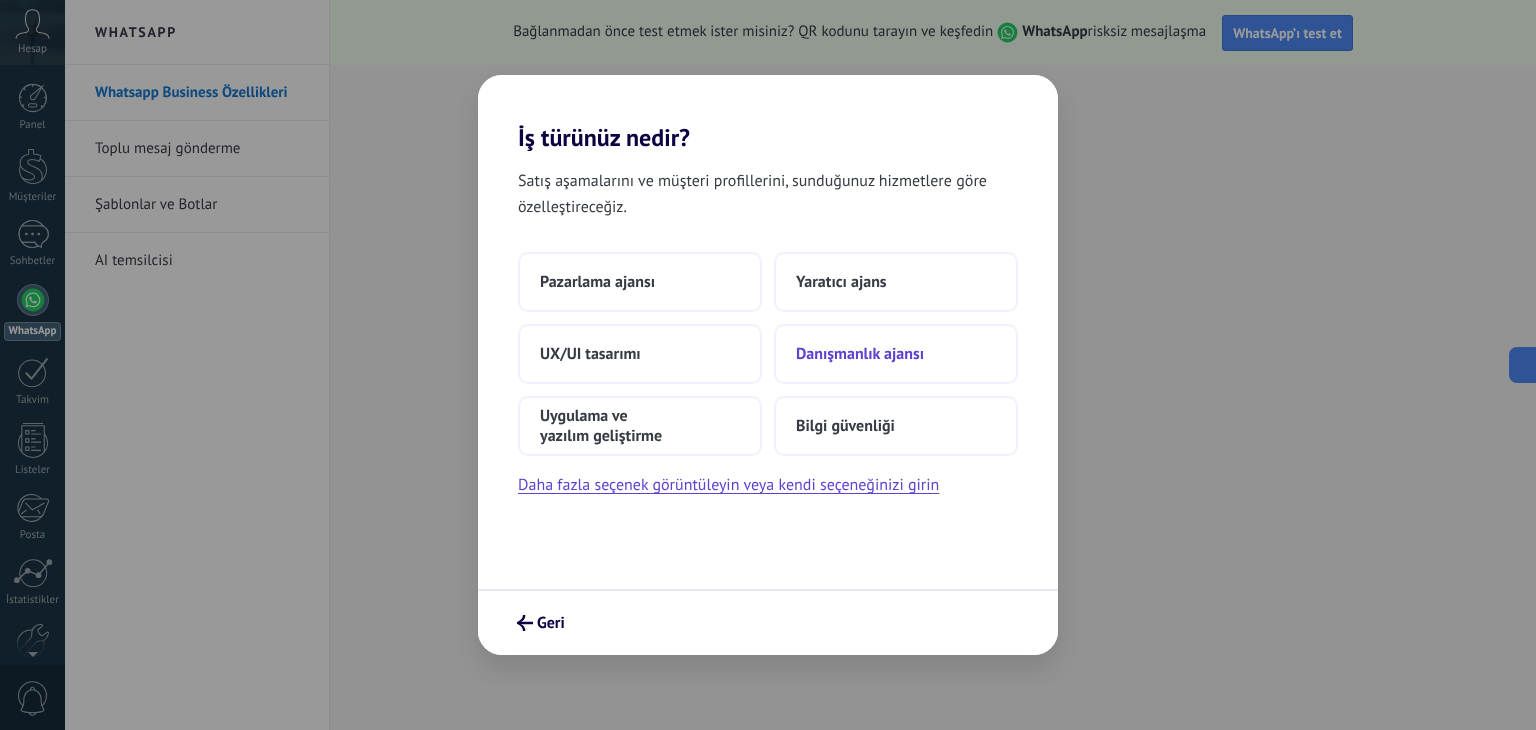 click on "Danışmanlık ajansı" at bounding box center (896, 354) 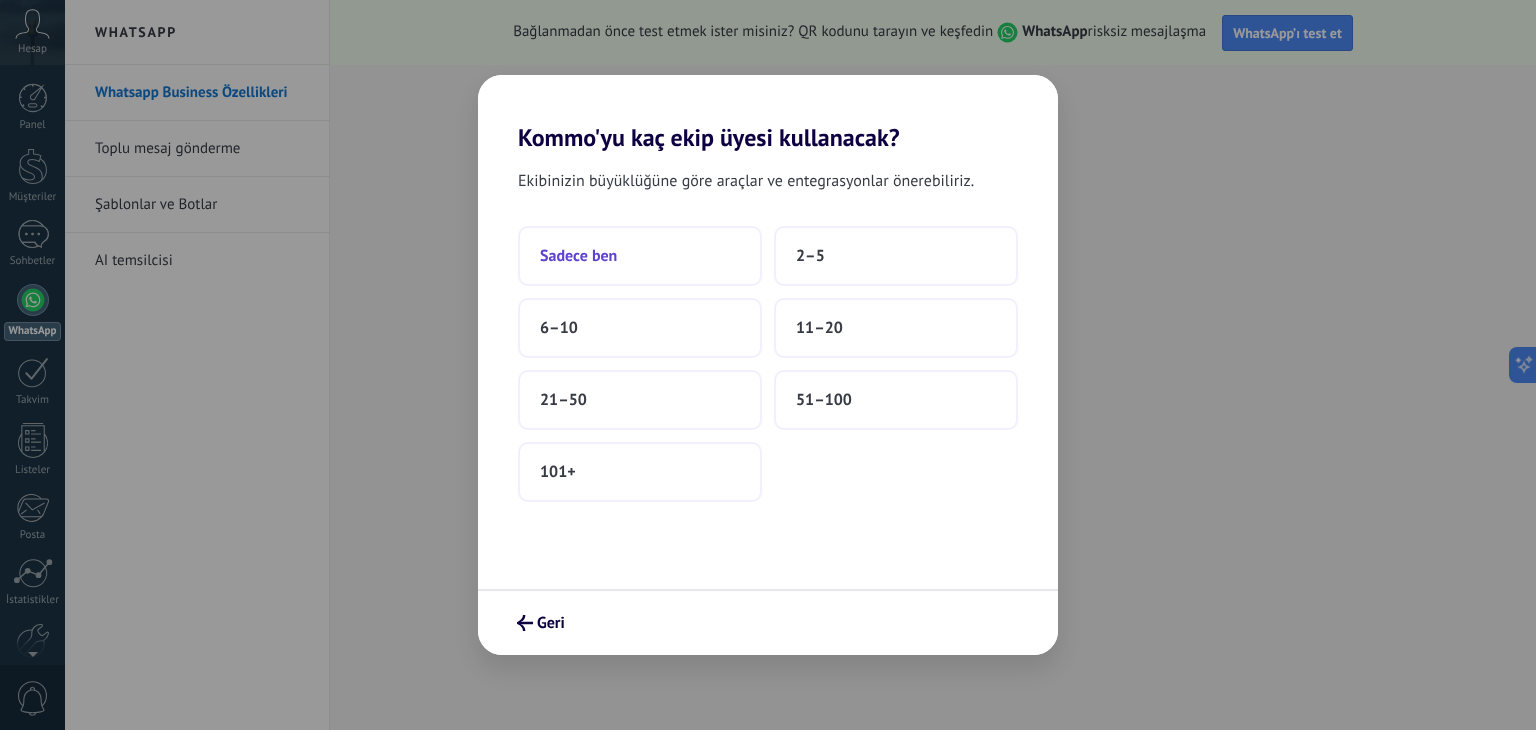 click on "Sadece ben" at bounding box center (578, 256) 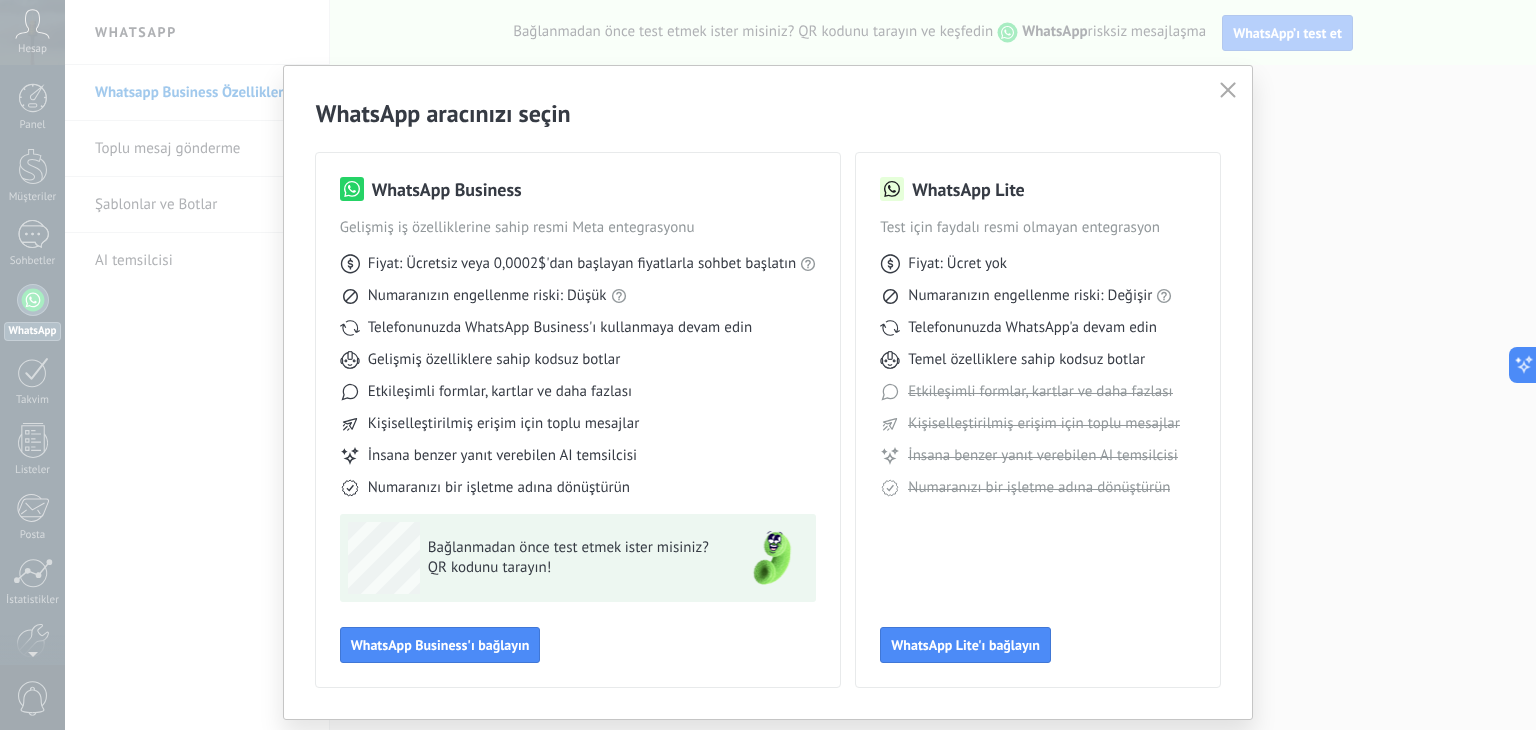 scroll, scrollTop: 55, scrollLeft: 0, axis: vertical 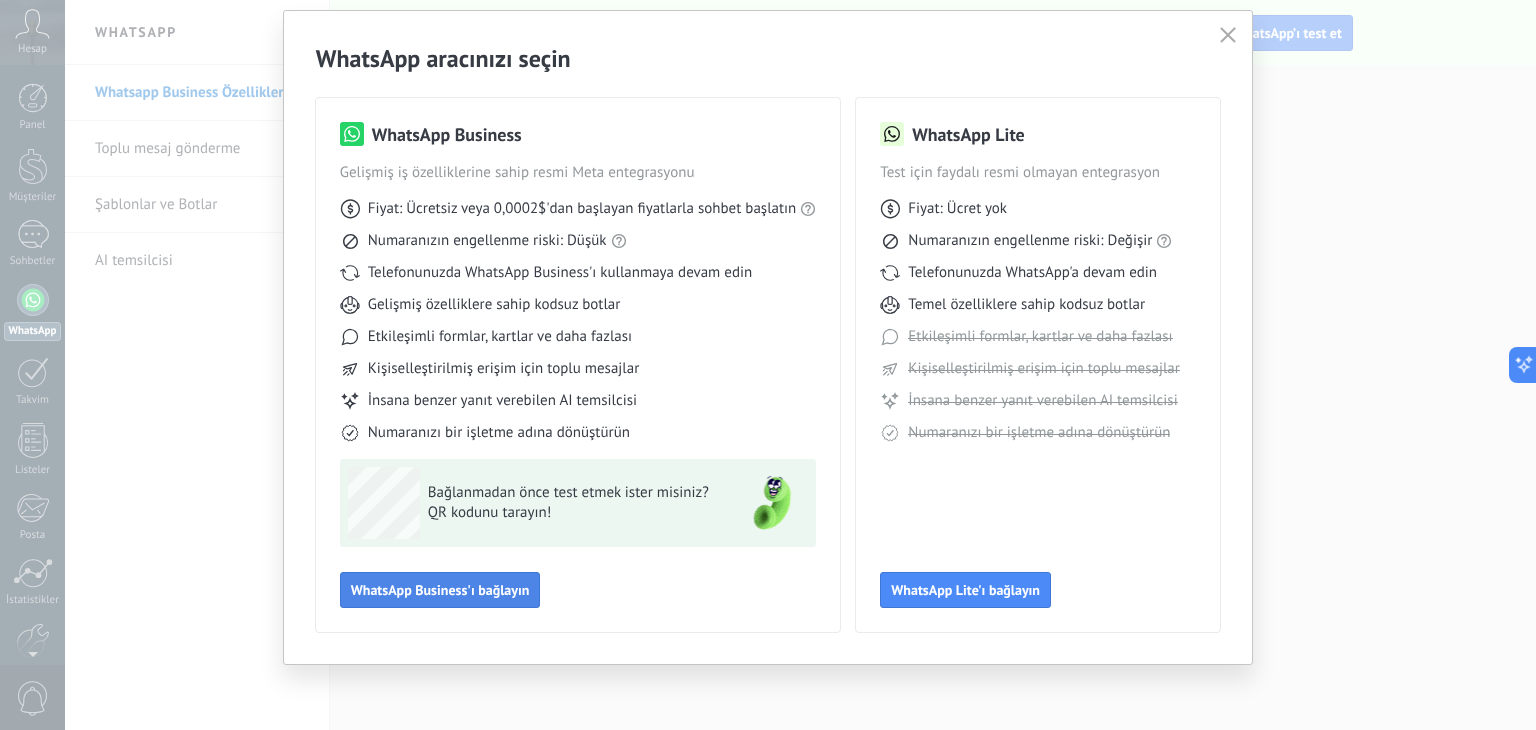 click on "WhatsApp Business'ı bağlayın" at bounding box center [440, 590] 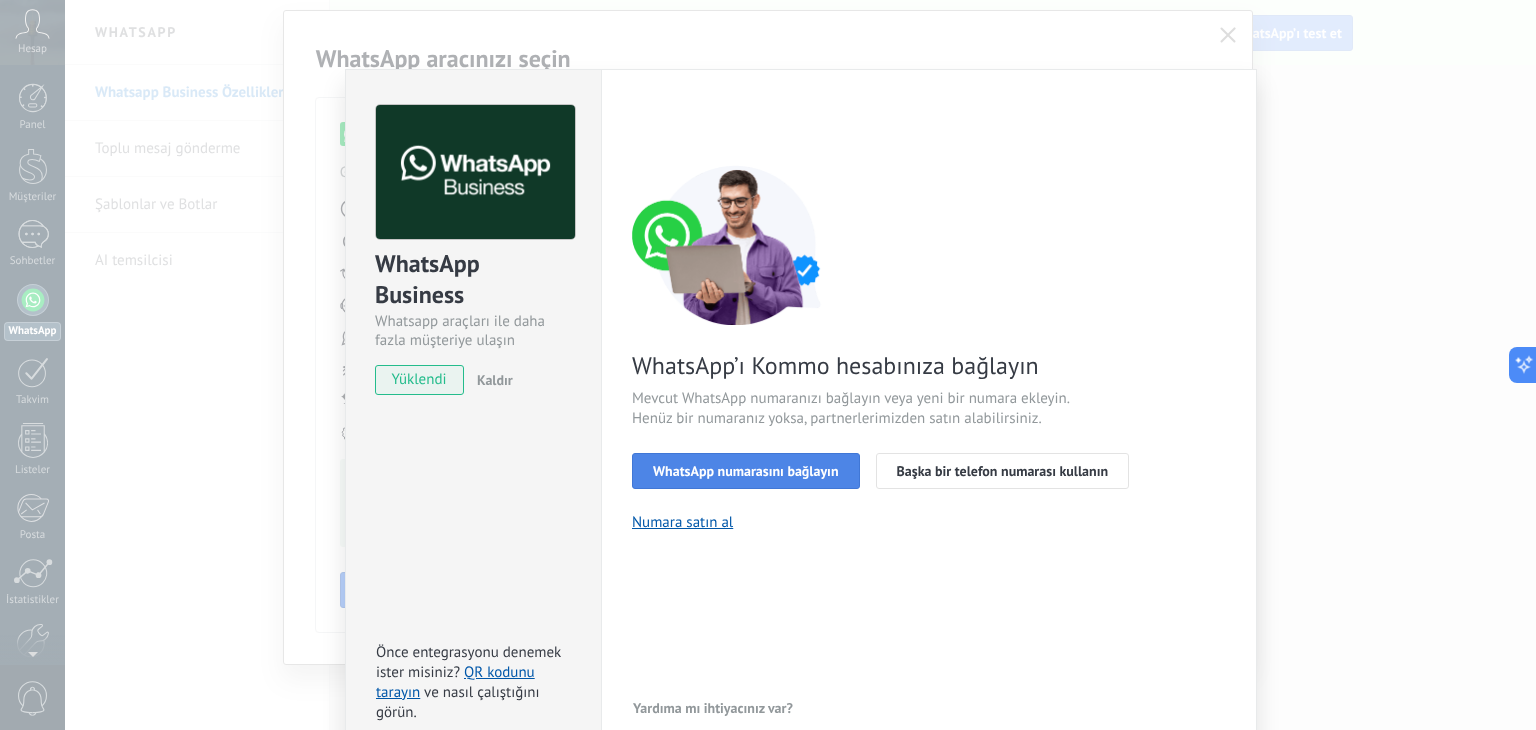 click on "WhatsApp numarasını bağlayın" at bounding box center (746, 471) 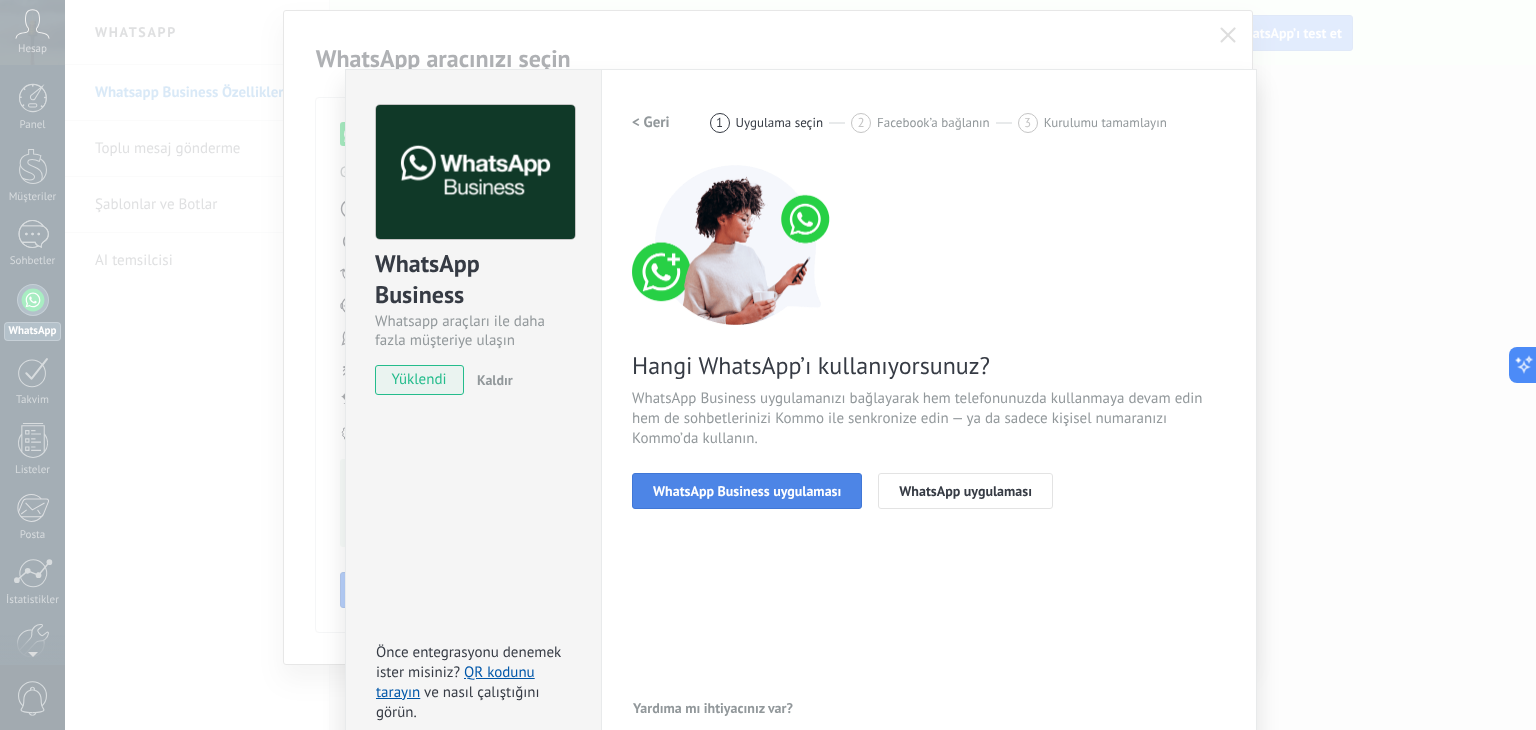 click on "WhatsApp Business uygulaması" at bounding box center (747, 491) 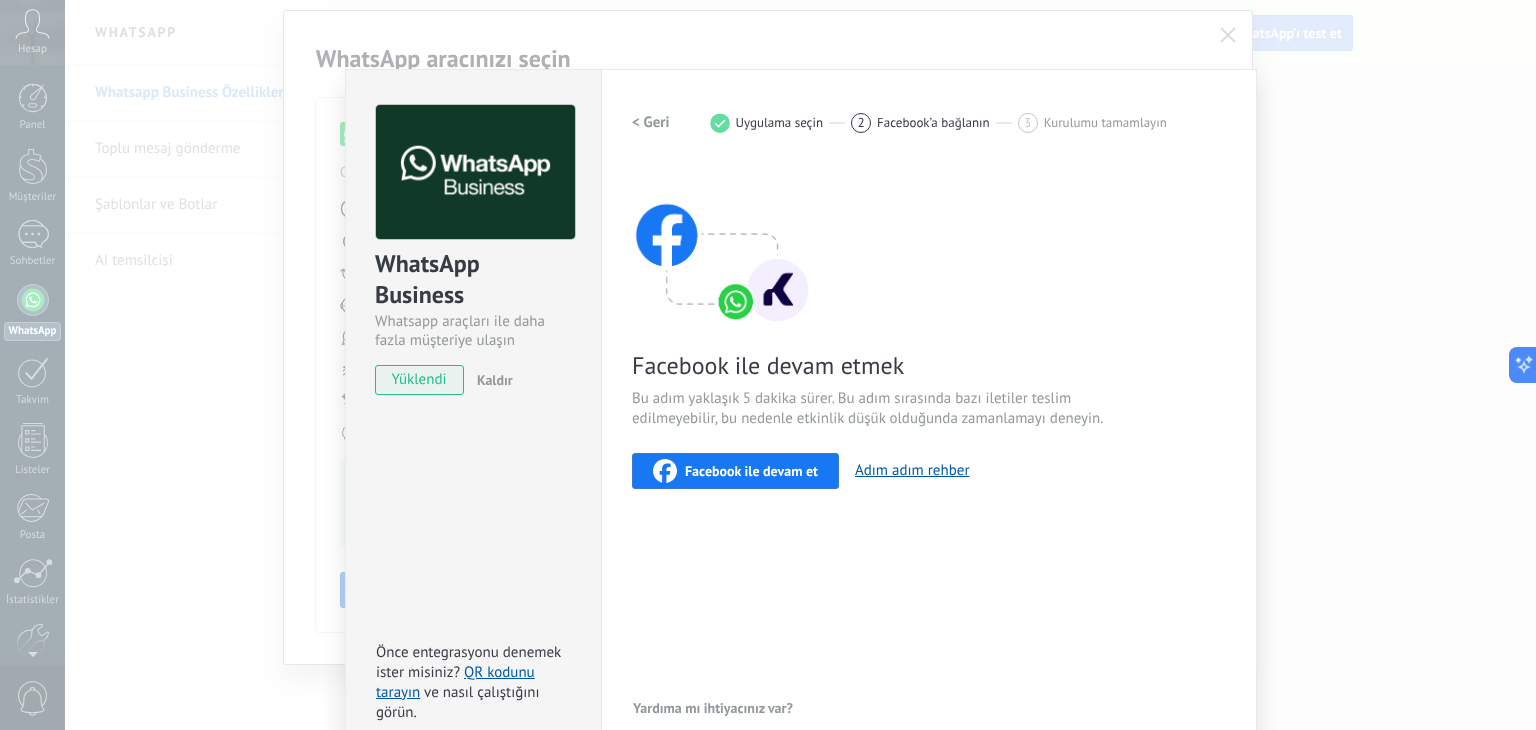 click on "Facebook ile devam et" at bounding box center (751, 471) 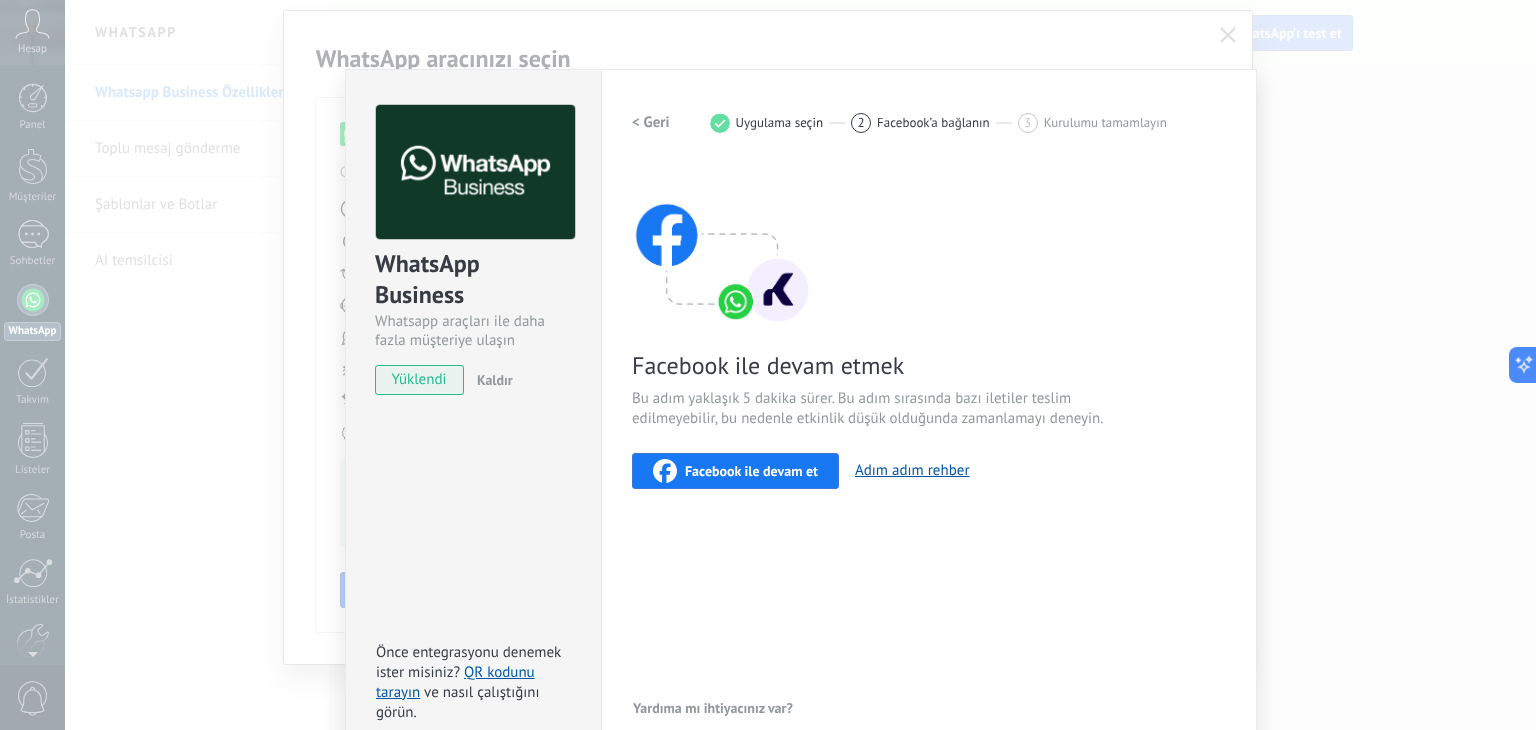 click on "Facebook ile devam et" at bounding box center (735, 471) 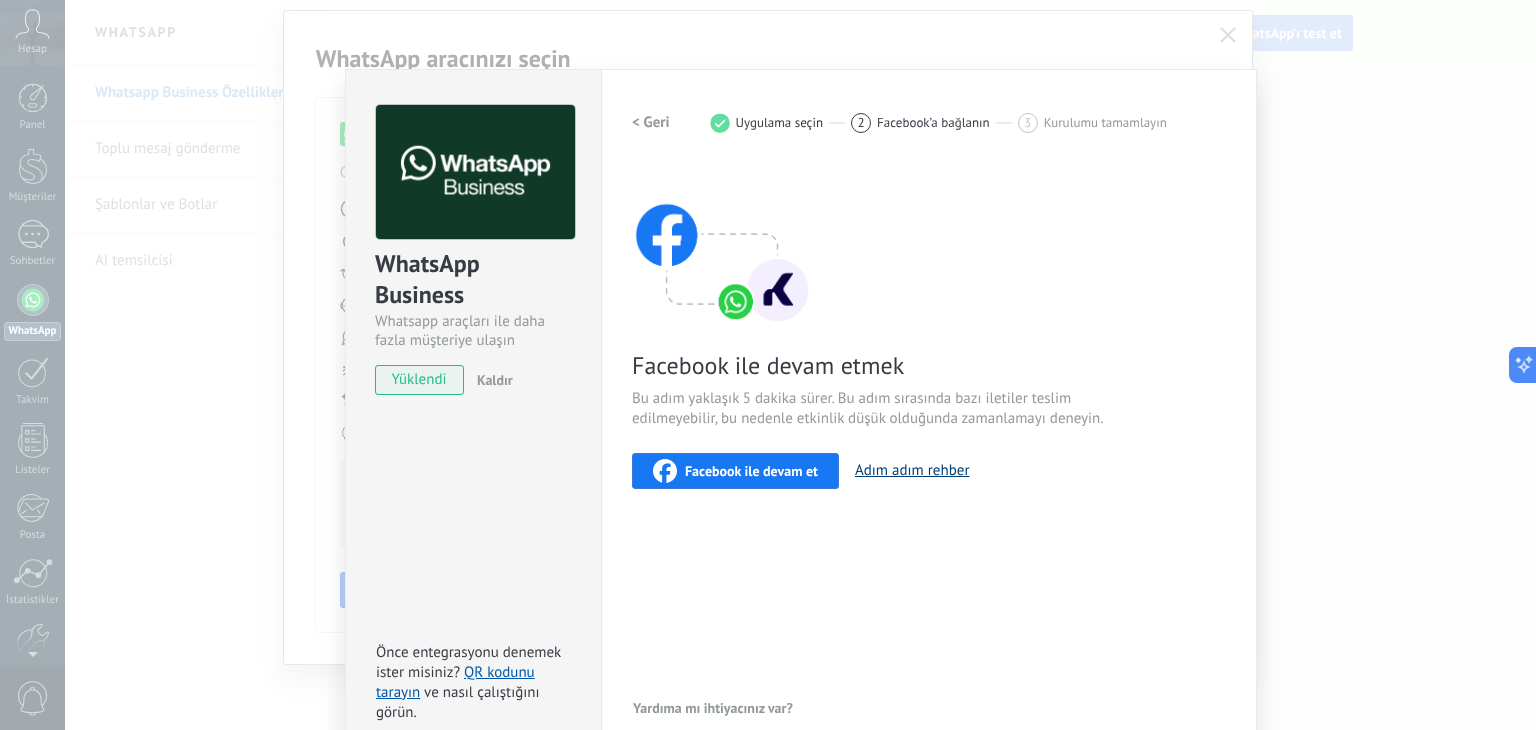 click on "Adım adım rehber" at bounding box center (912, 470) 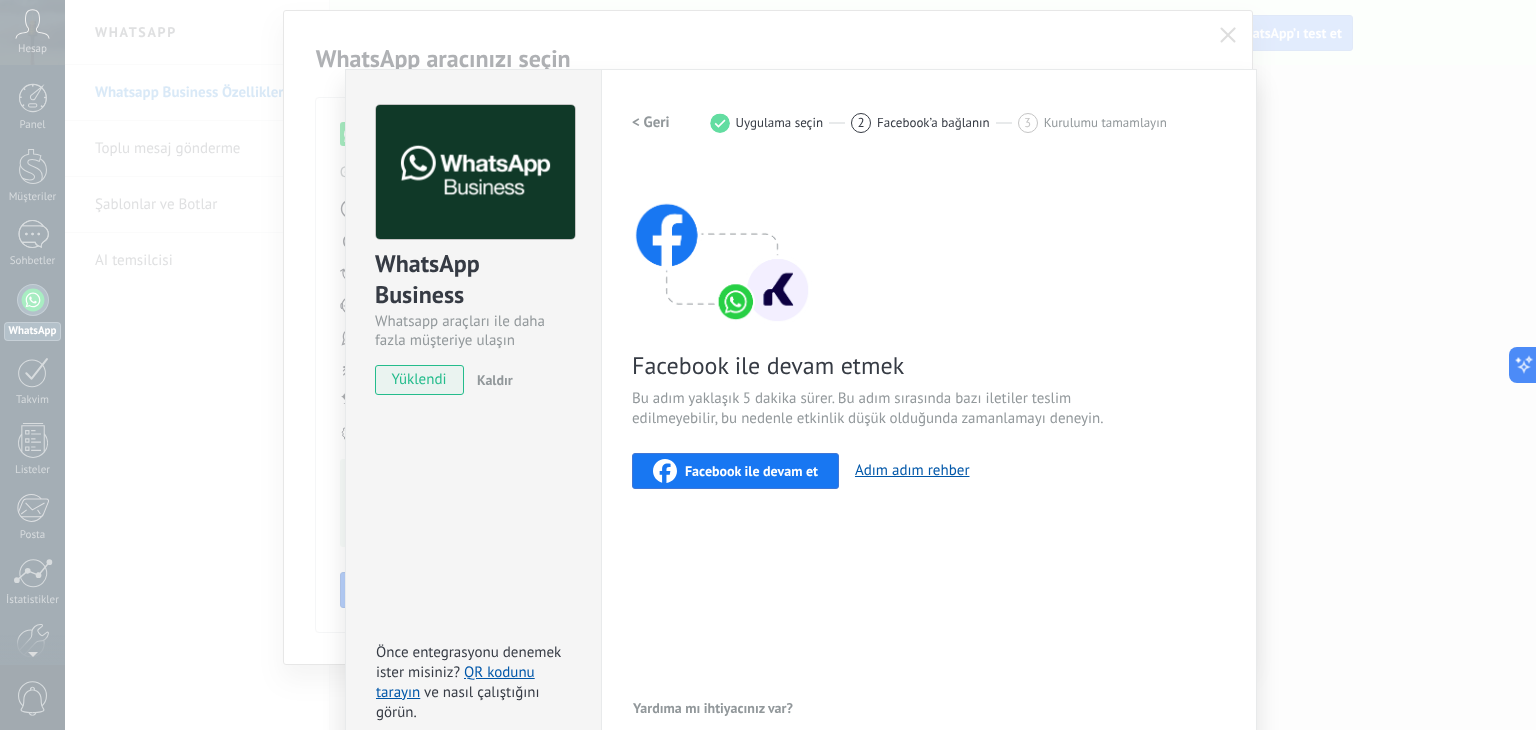 scroll, scrollTop: 28, scrollLeft: 0, axis: vertical 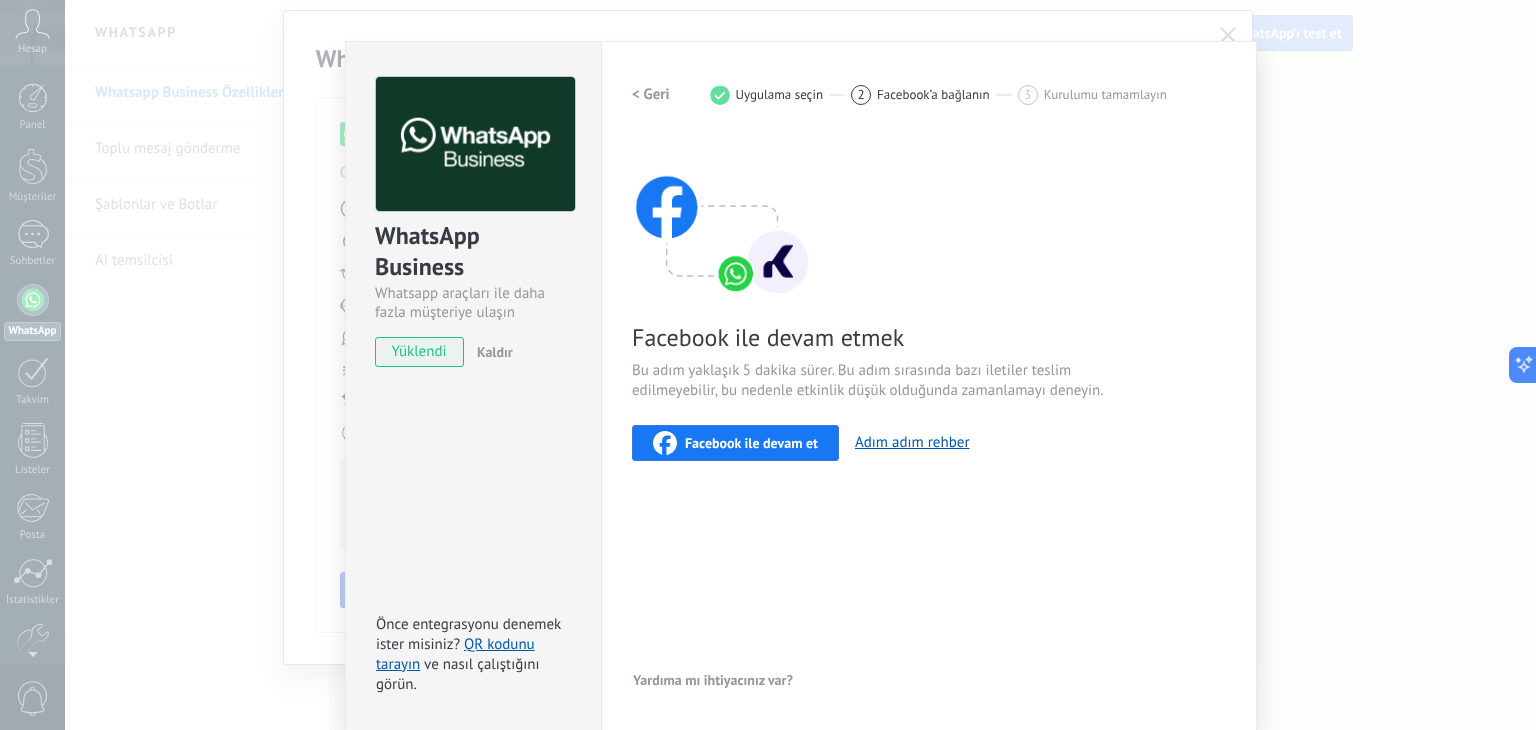 click on "Facebook ile devam et" at bounding box center [751, 443] 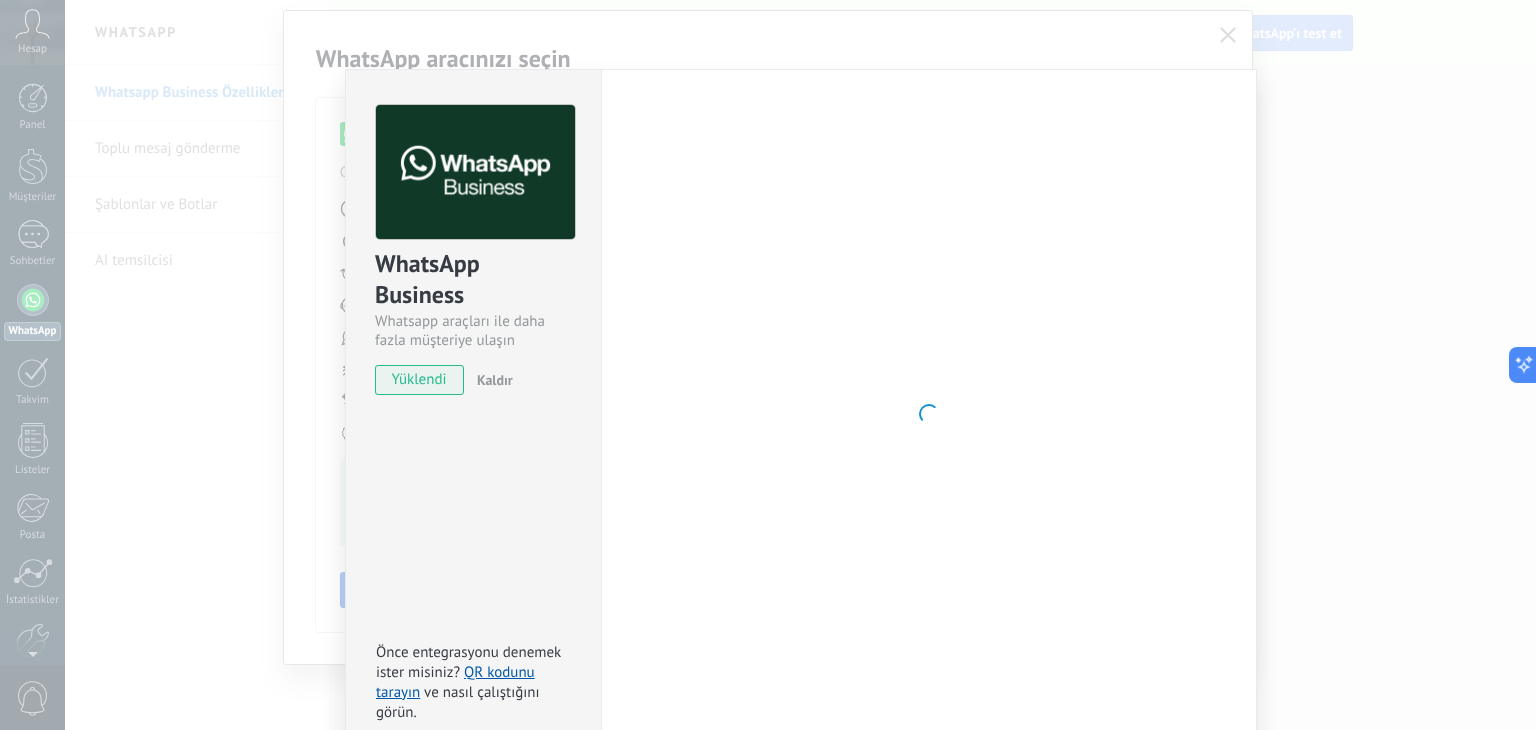 scroll, scrollTop: 28, scrollLeft: 0, axis: vertical 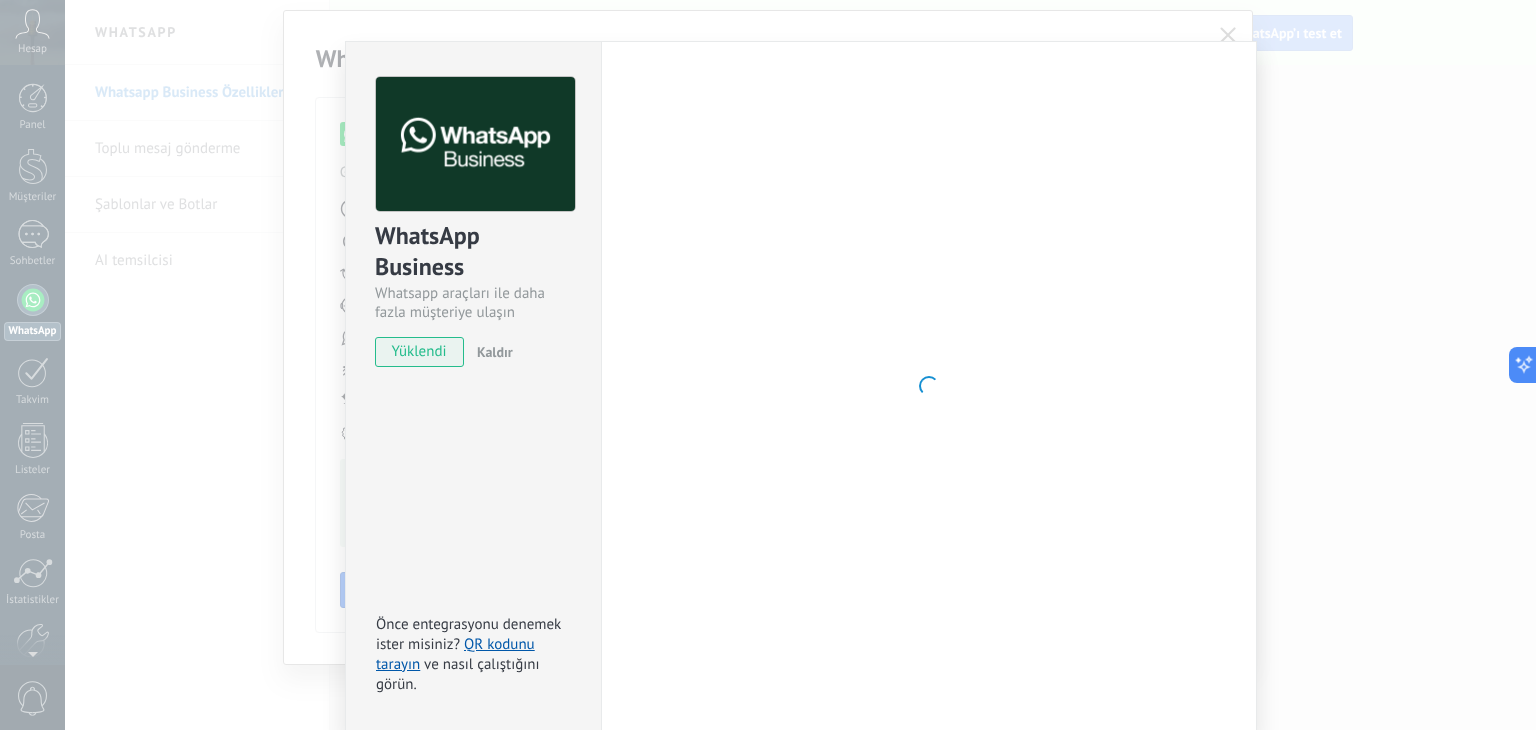 click on "yüklendi" at bounding box center [419, 352] 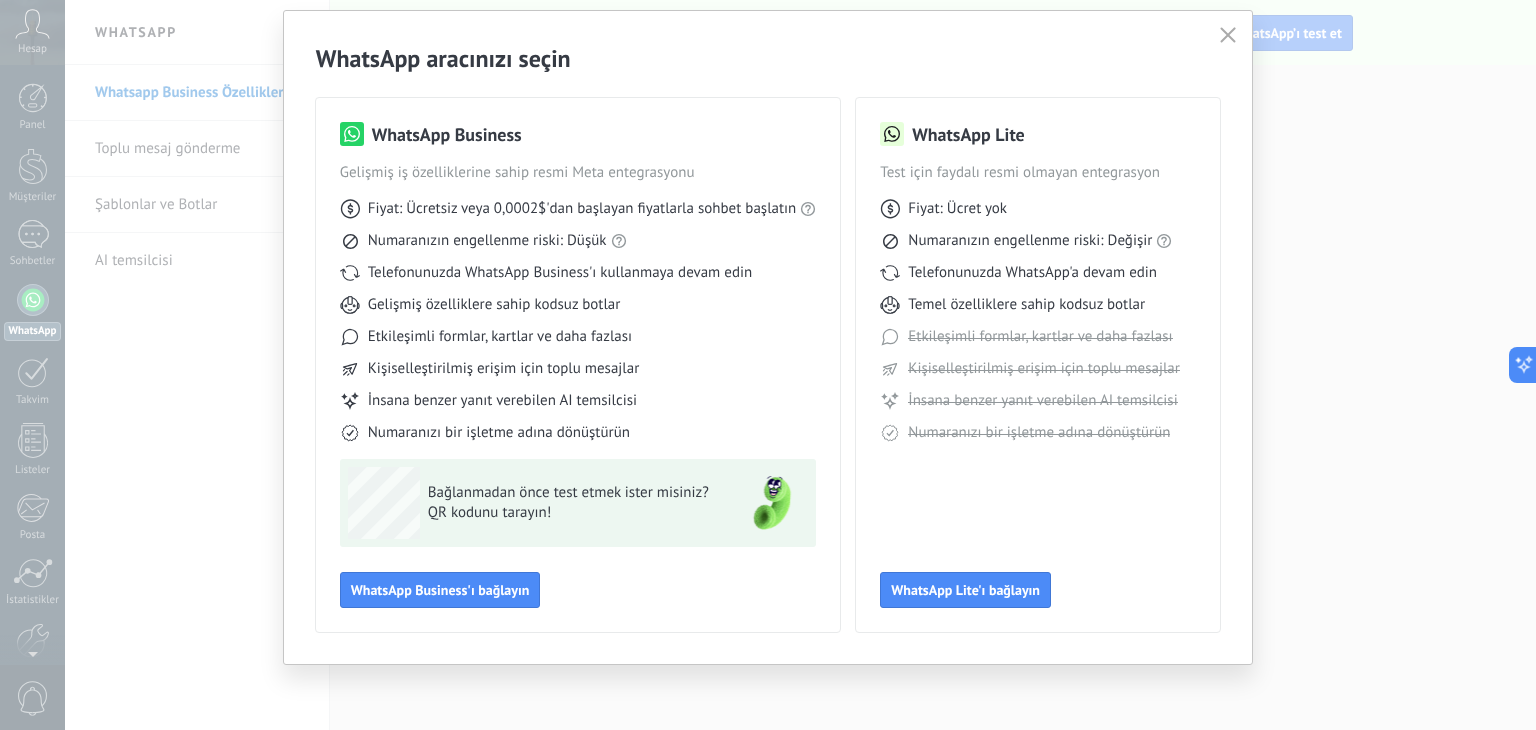 scroll, scrollTop: 0, scrollLeft: 0, axis: both 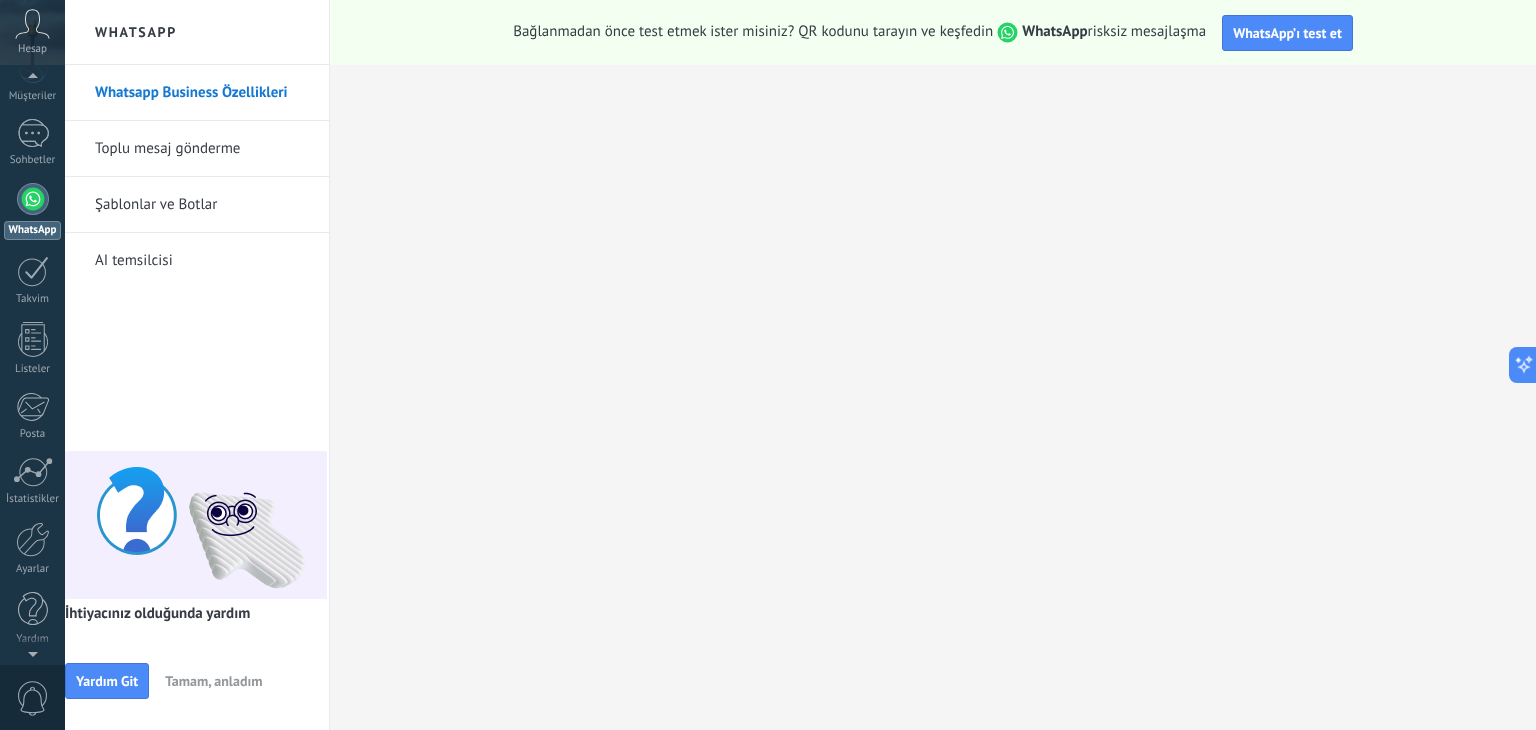 click at bounding box center [33, 199] 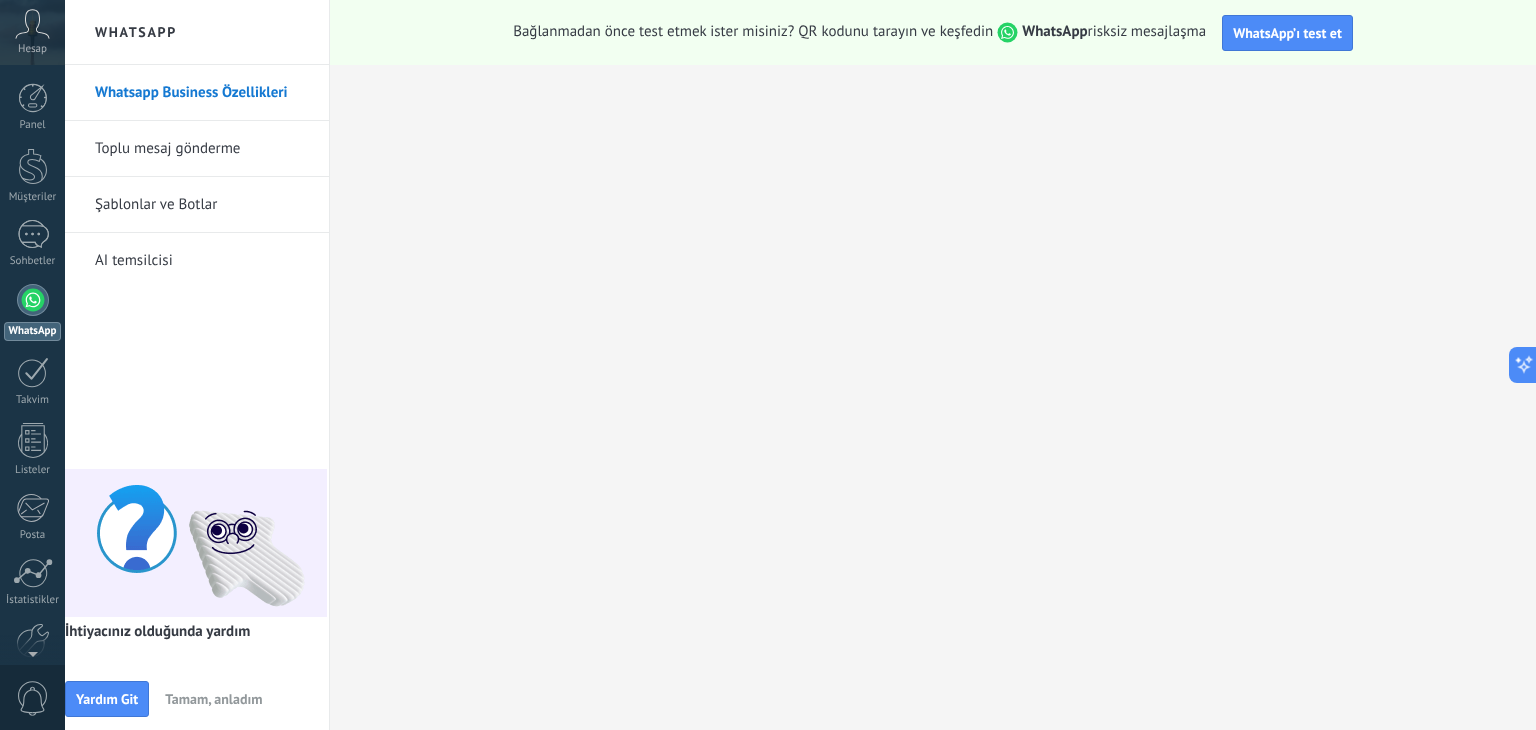 click on "Toplu mesaj gönderme" at bounding box center (202, 149) 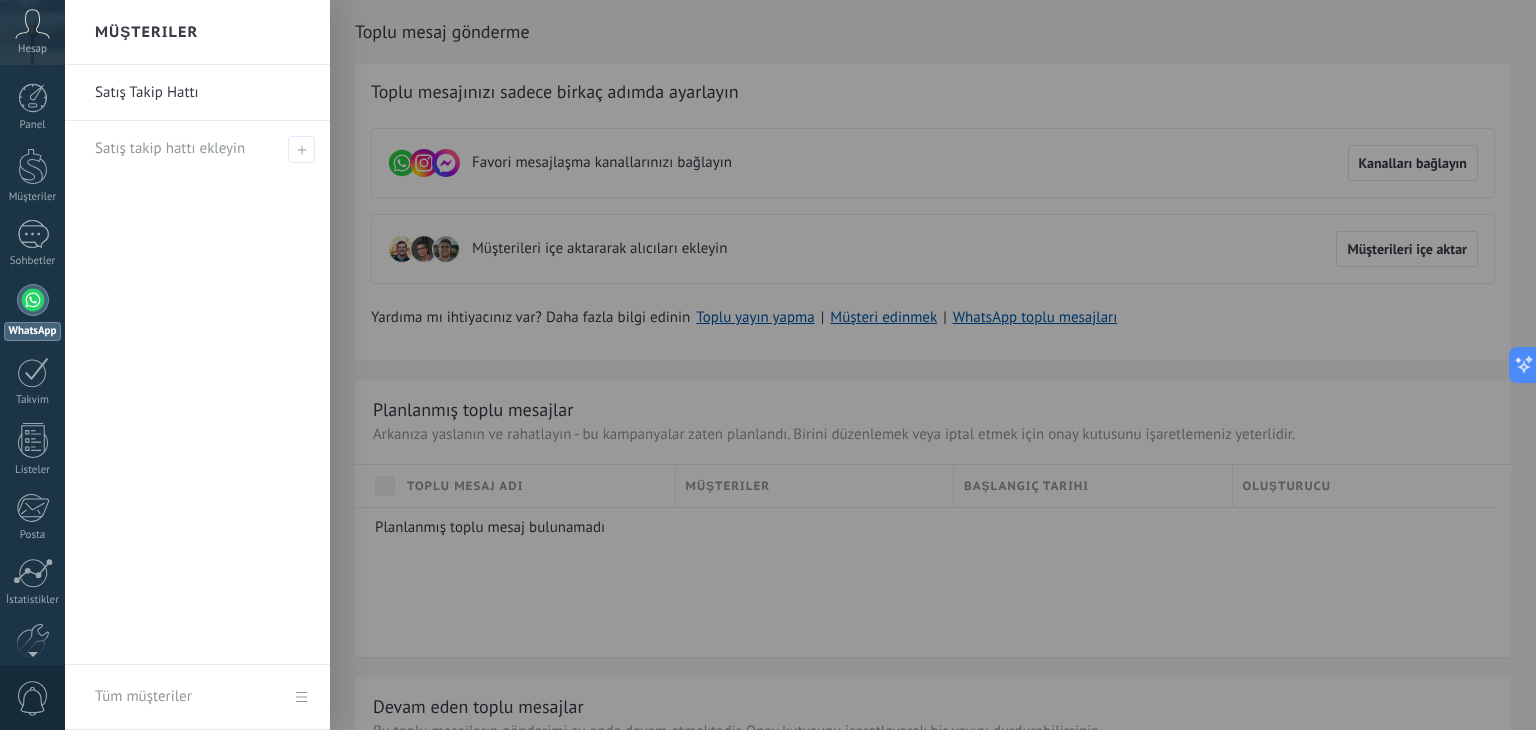 click at bounding box center (833, 365) 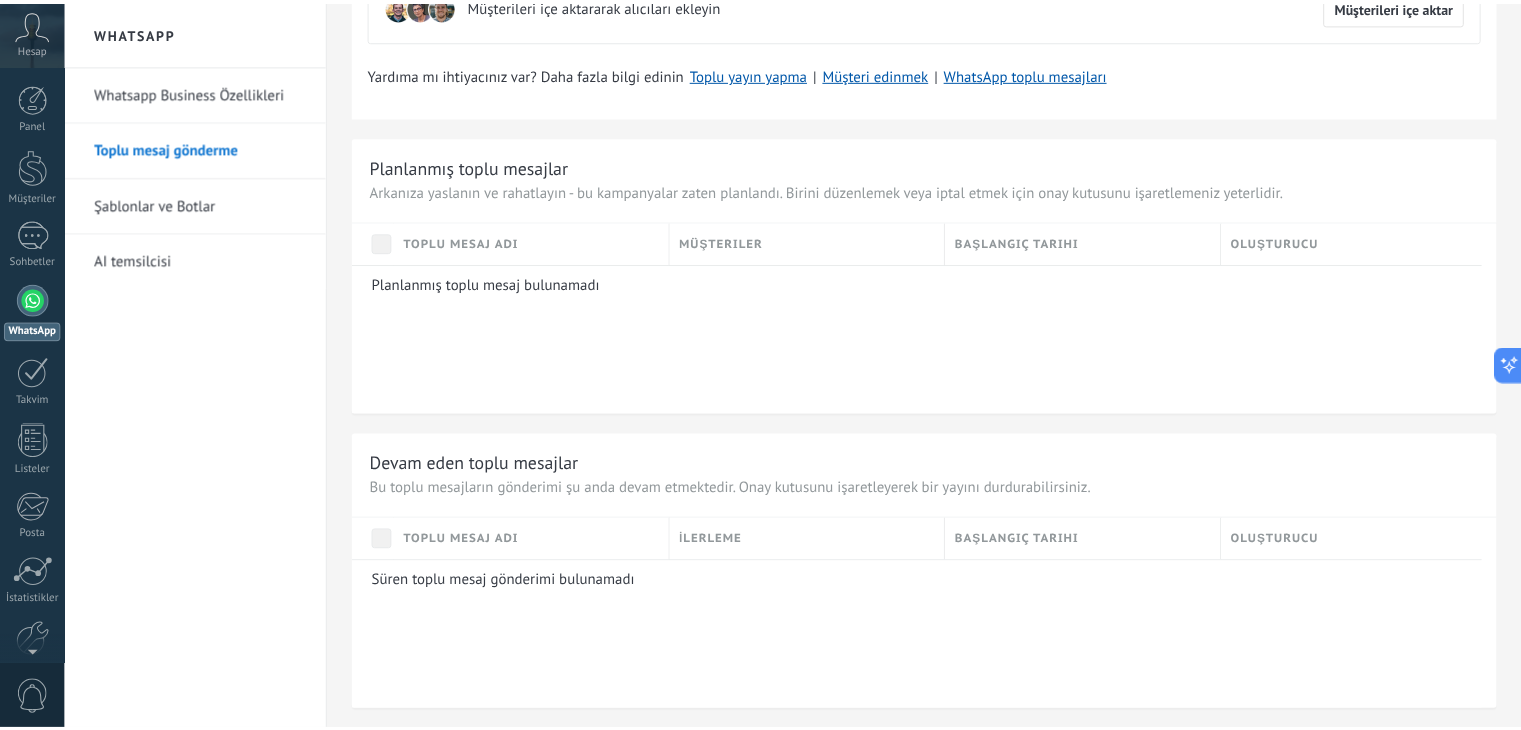 scroll, scrollTop: 0, scrollLeft: 0, axis: both 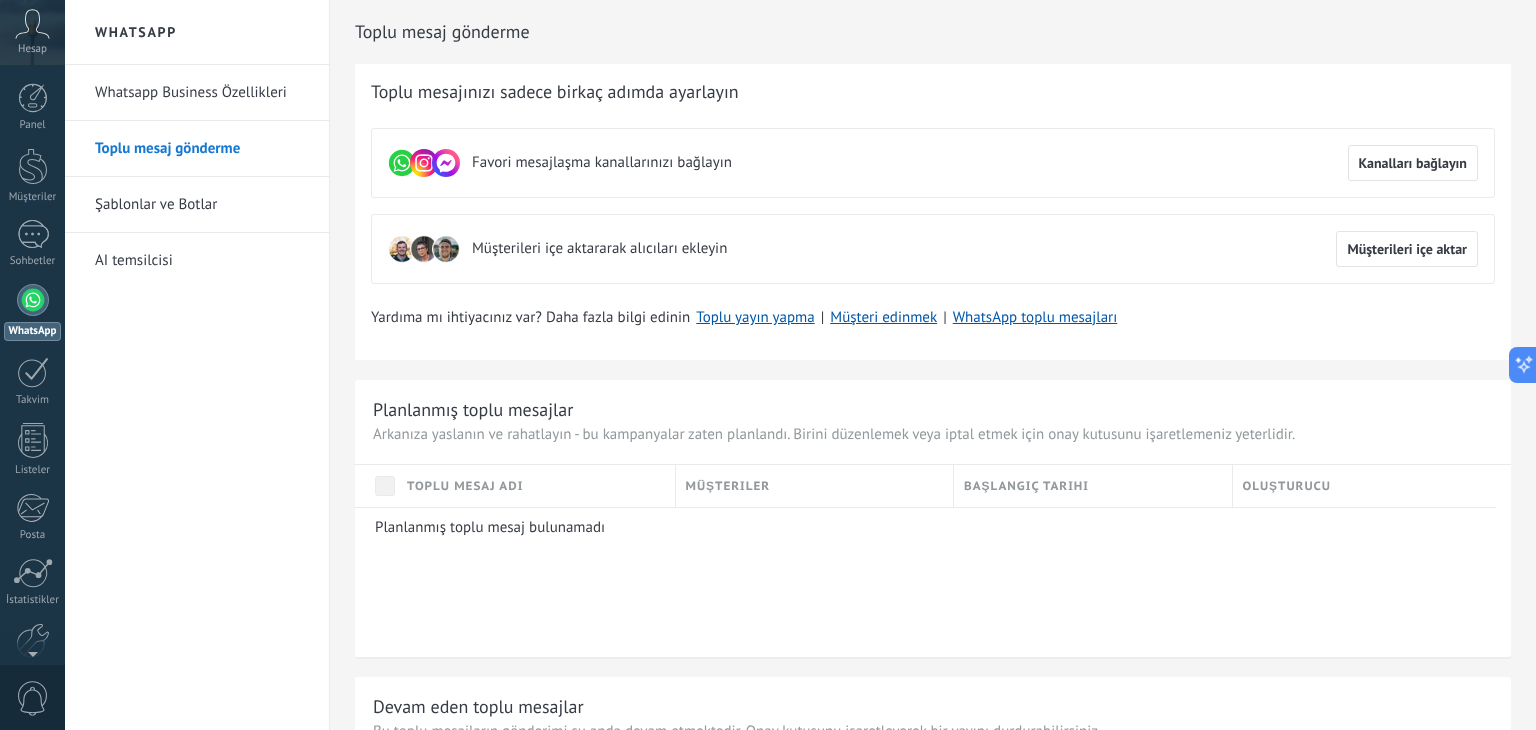 click on "Şablonlar ve Botlar" at bounding box center [202, 205] 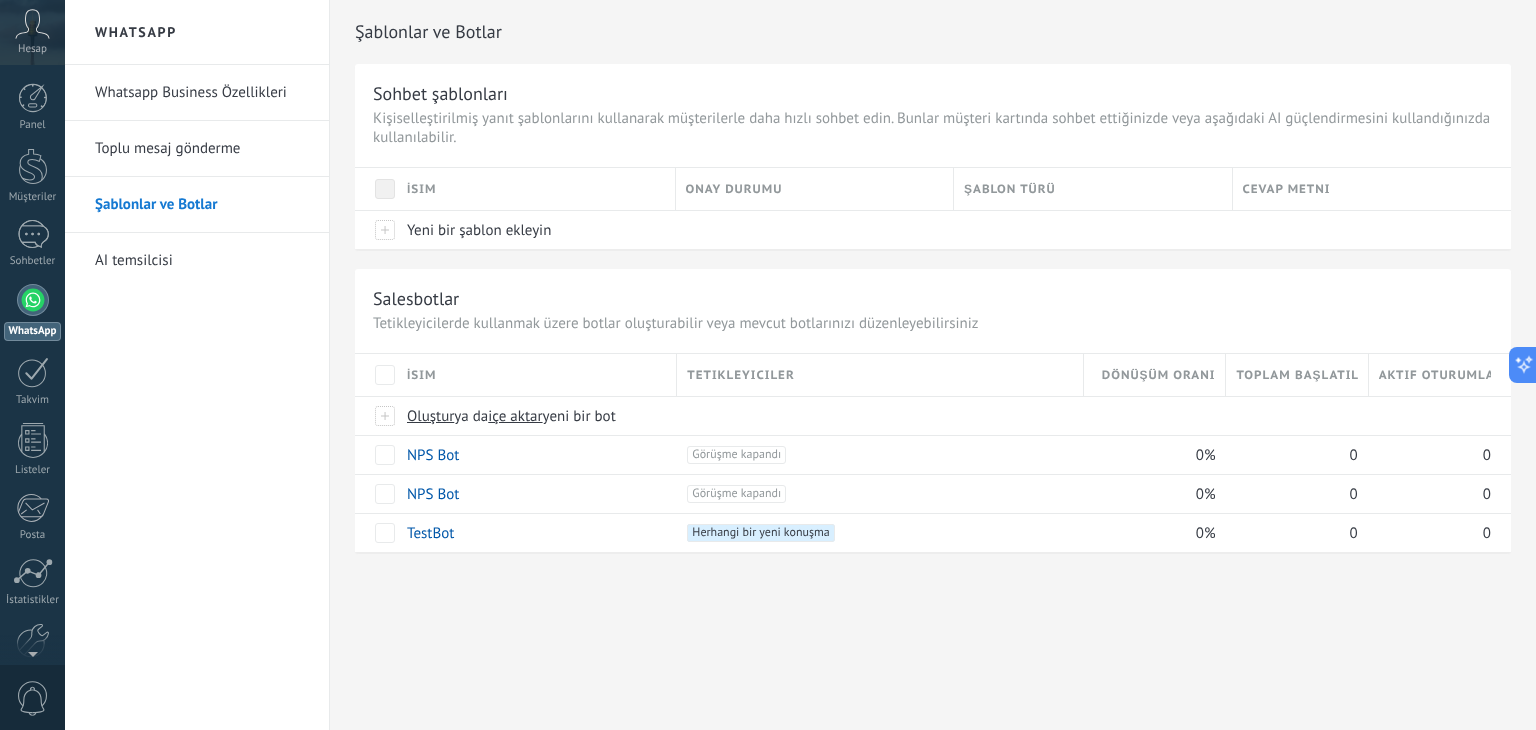 click 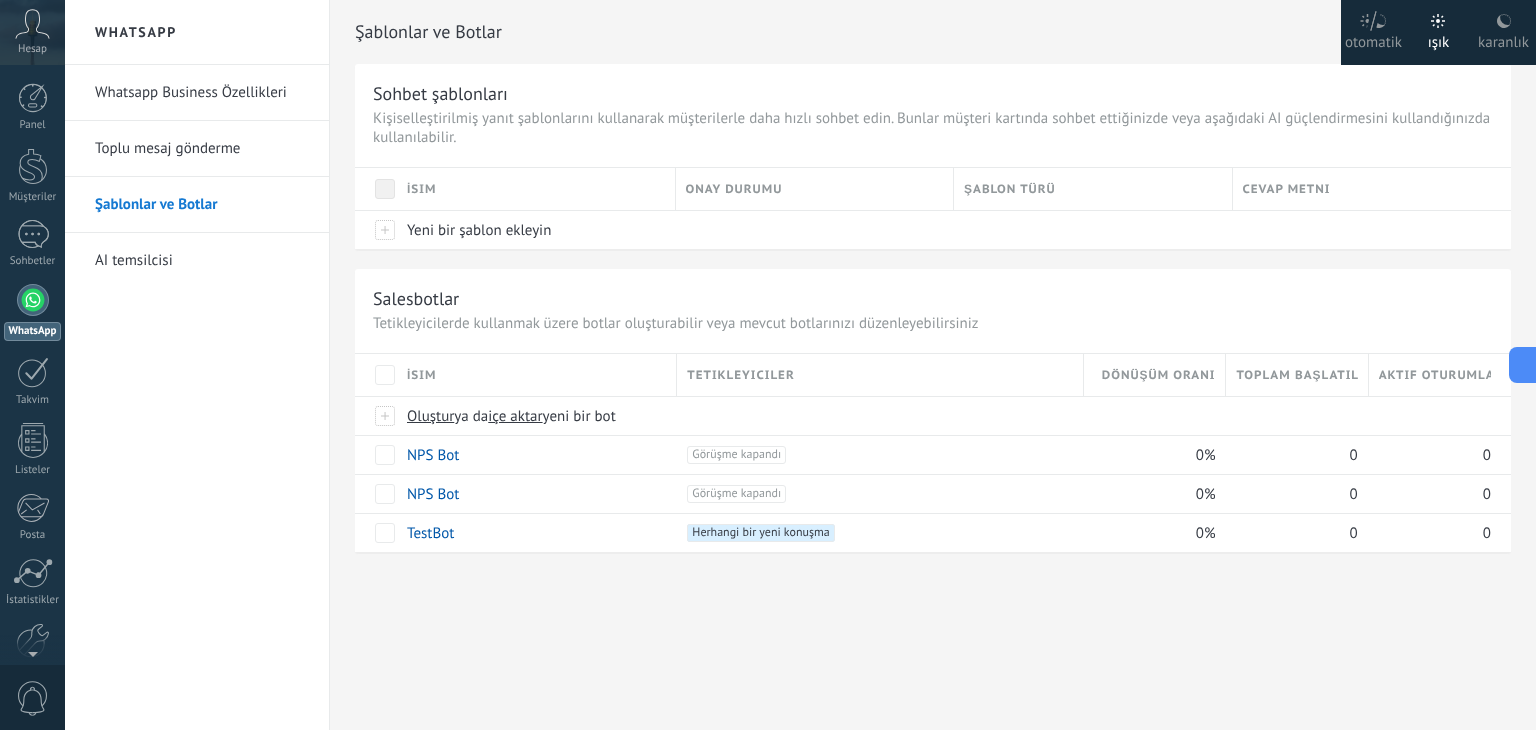 click 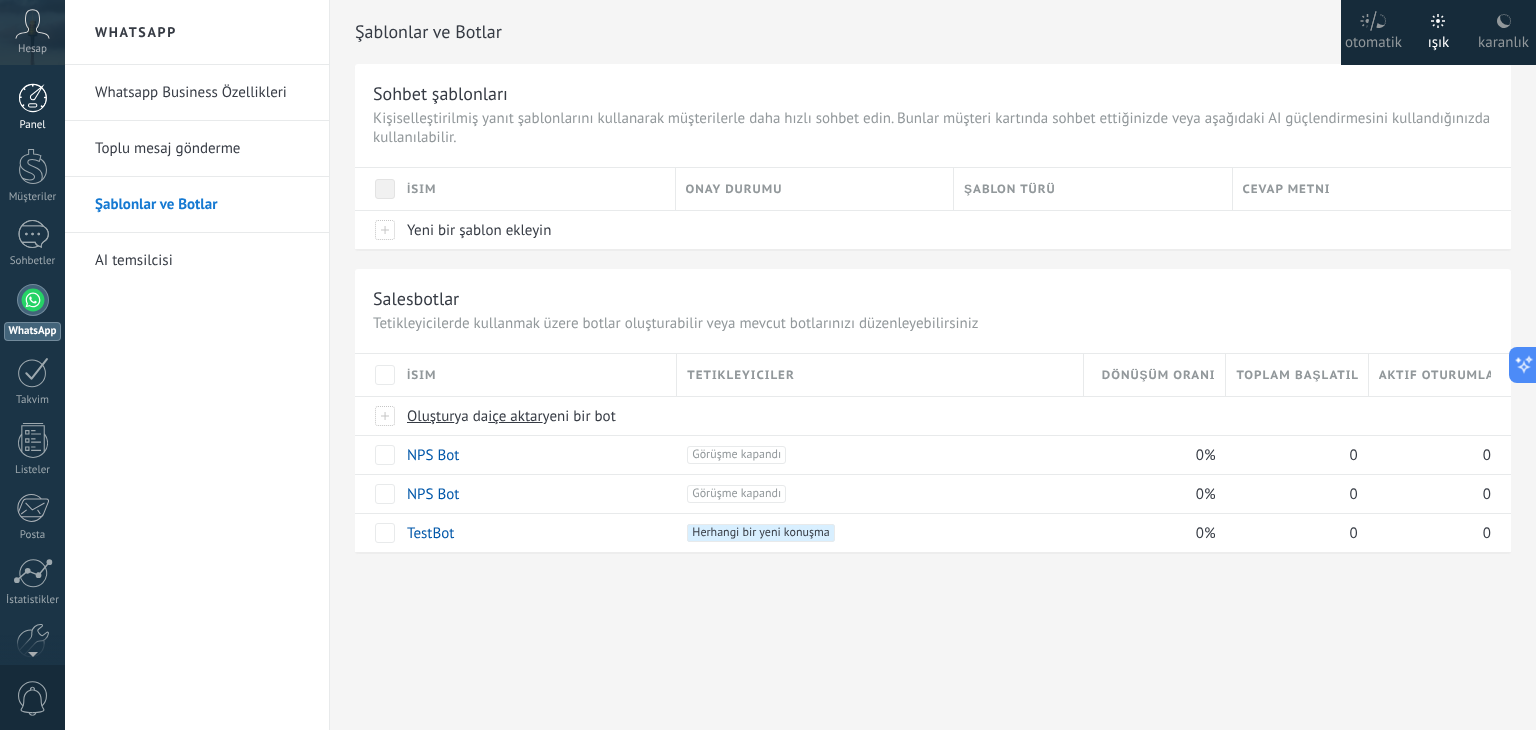 click at bounding box center (33, 98) 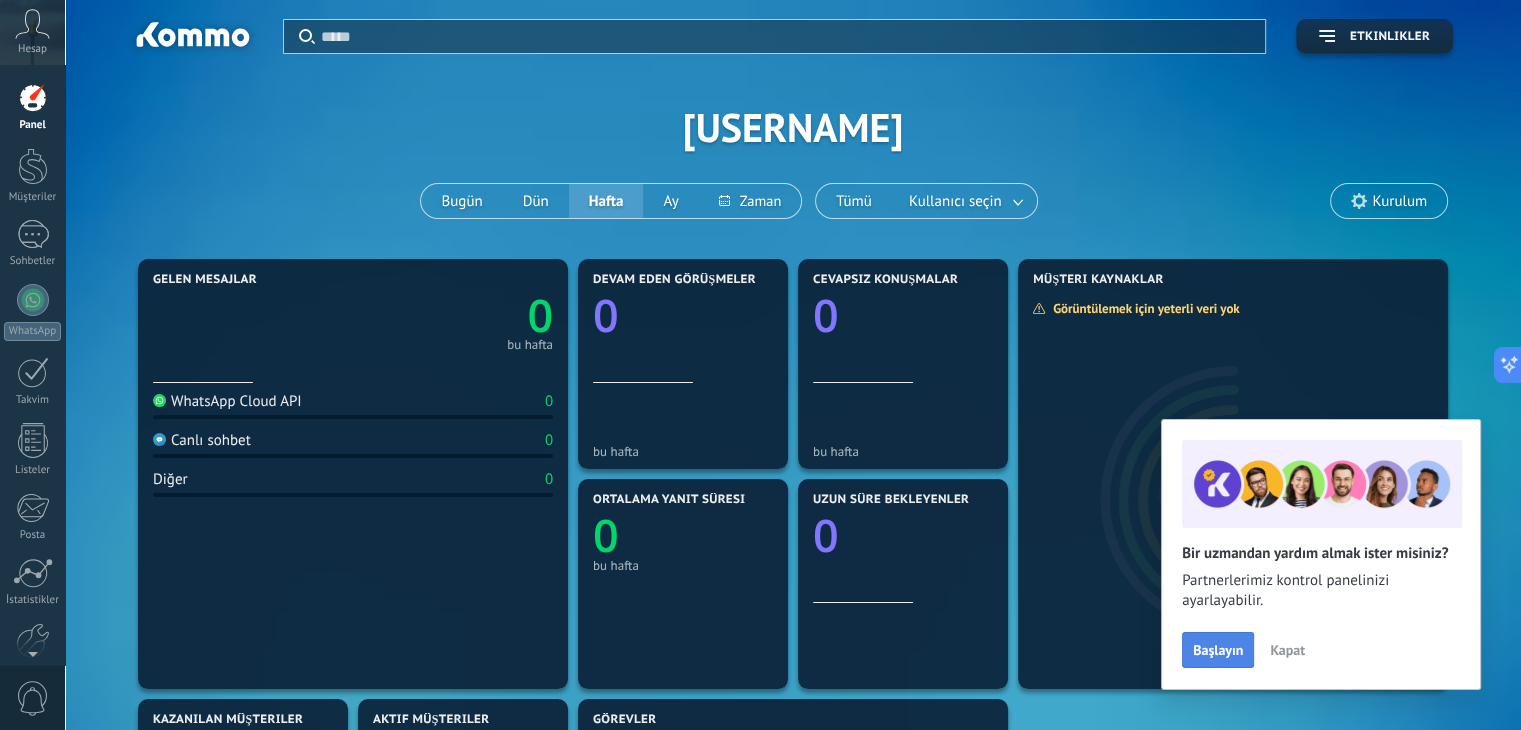 click on "Başlayın" at bounding box center (1218, 650) 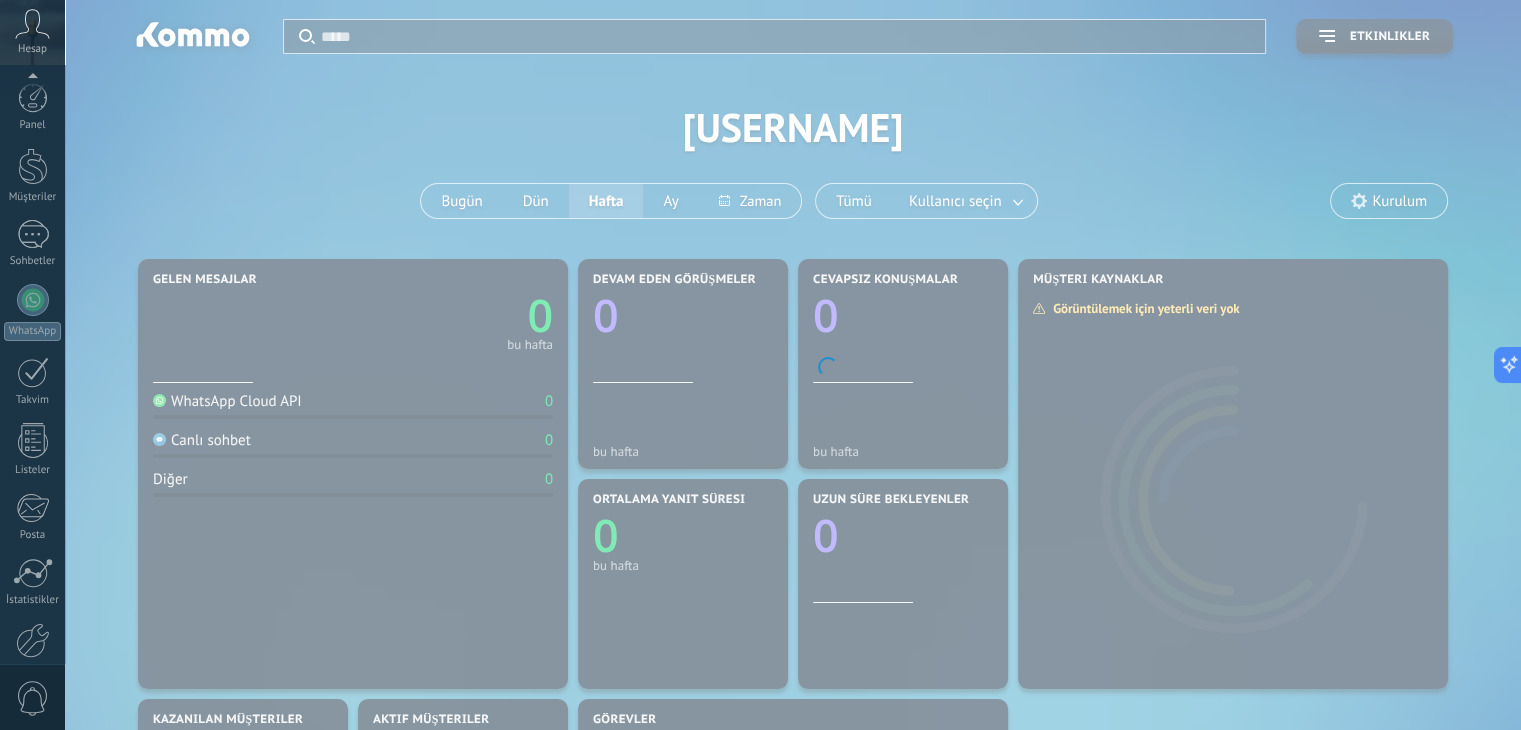 scroll, scrollTop: 101, scrollLeft: 0, axis: vertical 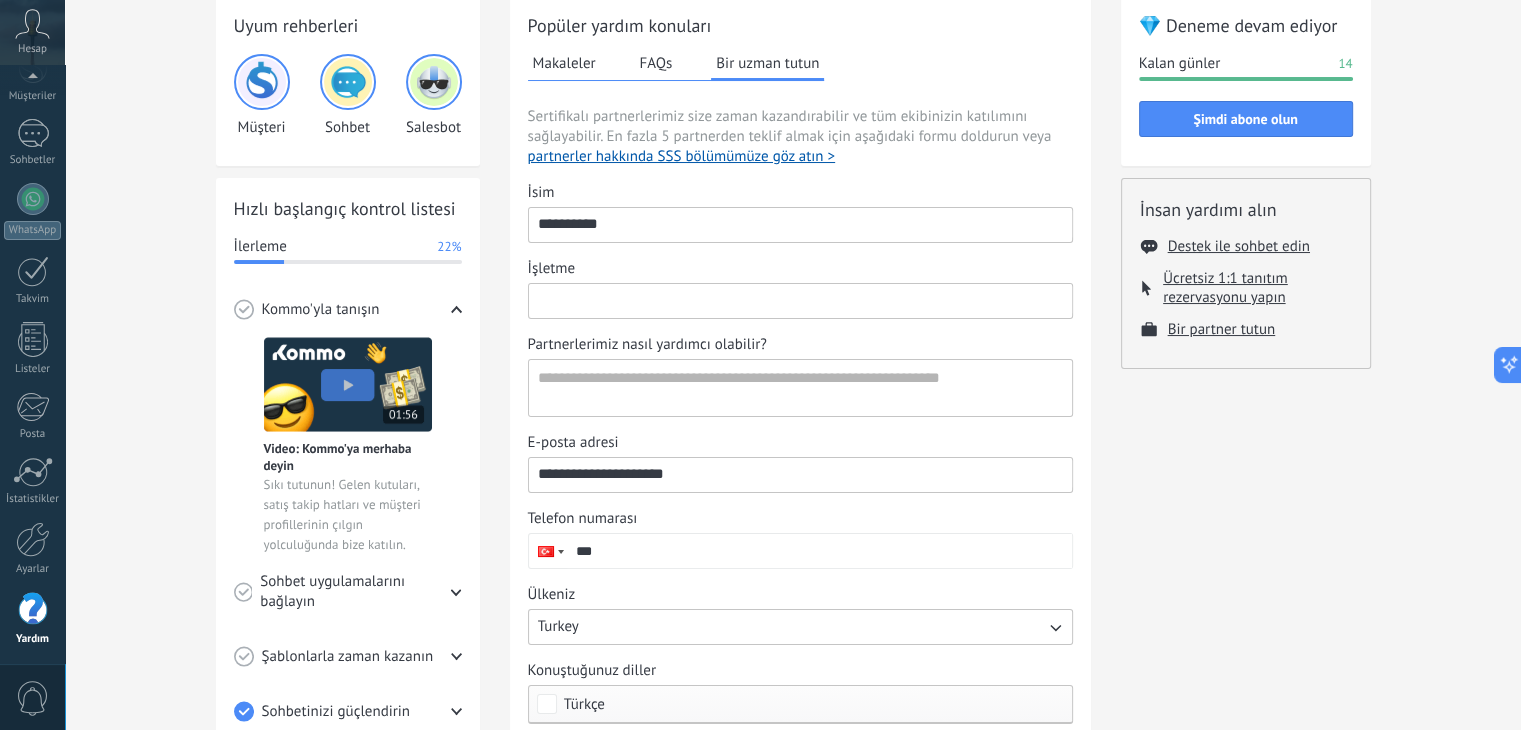 click on "İşletme" at bounding box center (800, 300) 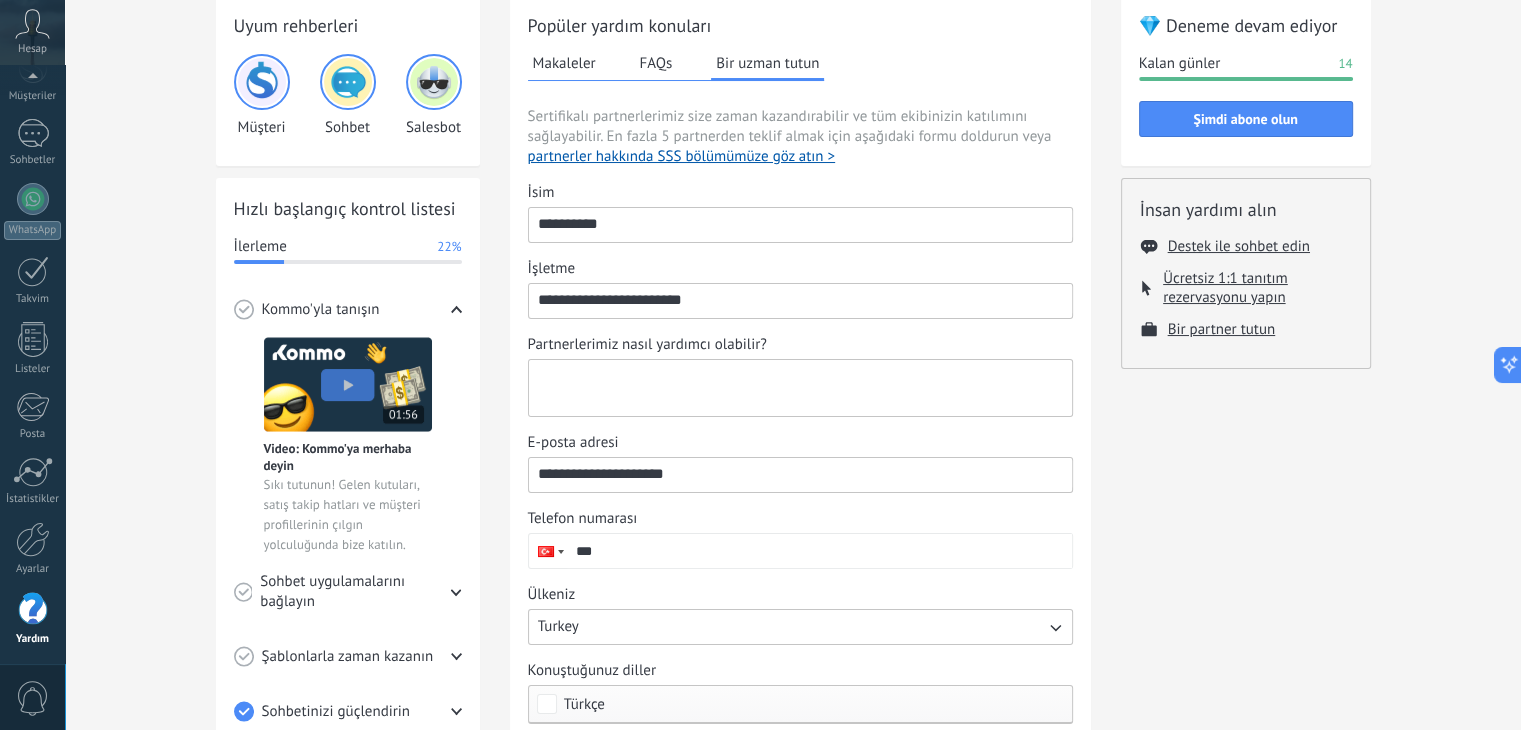 click on "Partnerlerimiz nasıl yardımcı olabilir?" at bounding box center [798, 388] 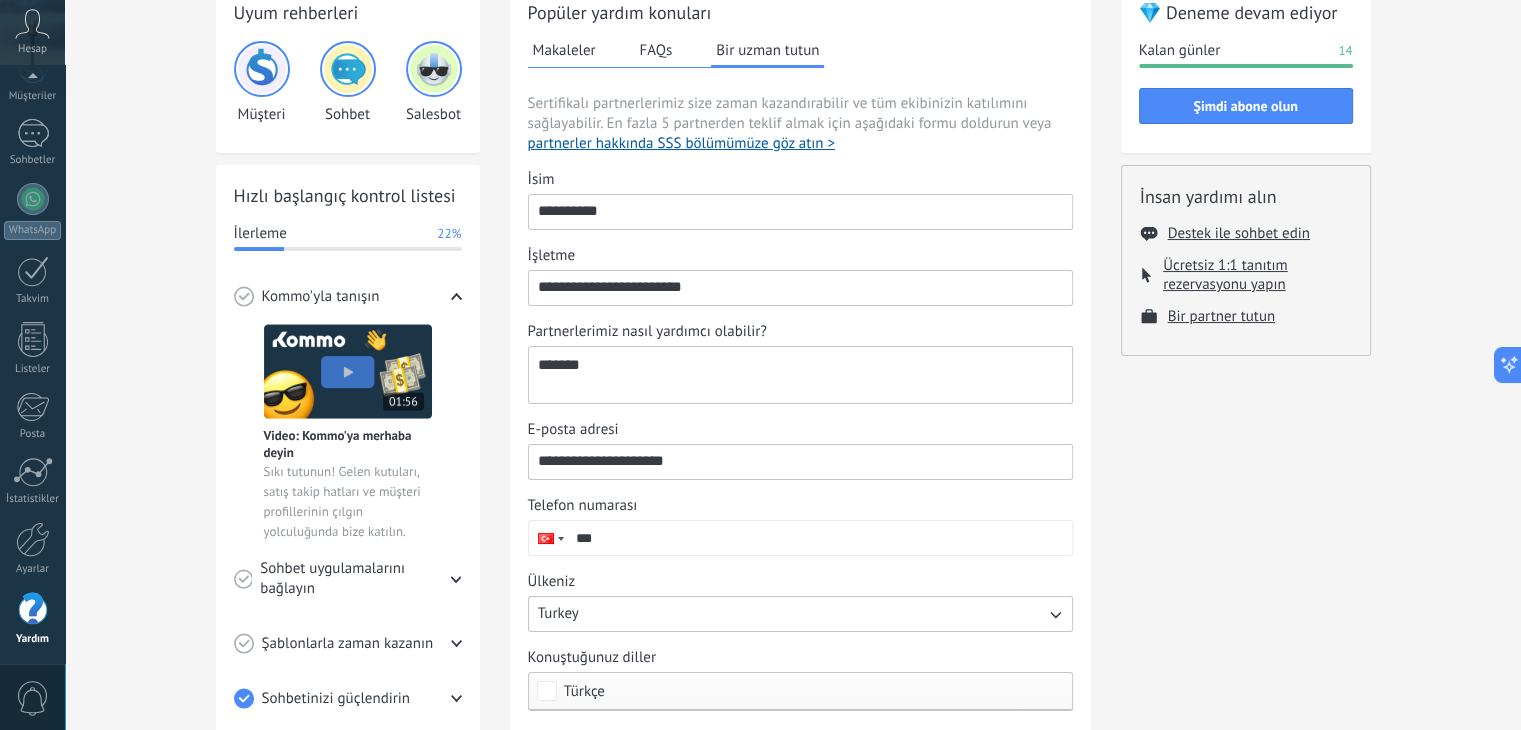 scroll, scrollTop: 276, scrollLeft: 0, axis: vertical 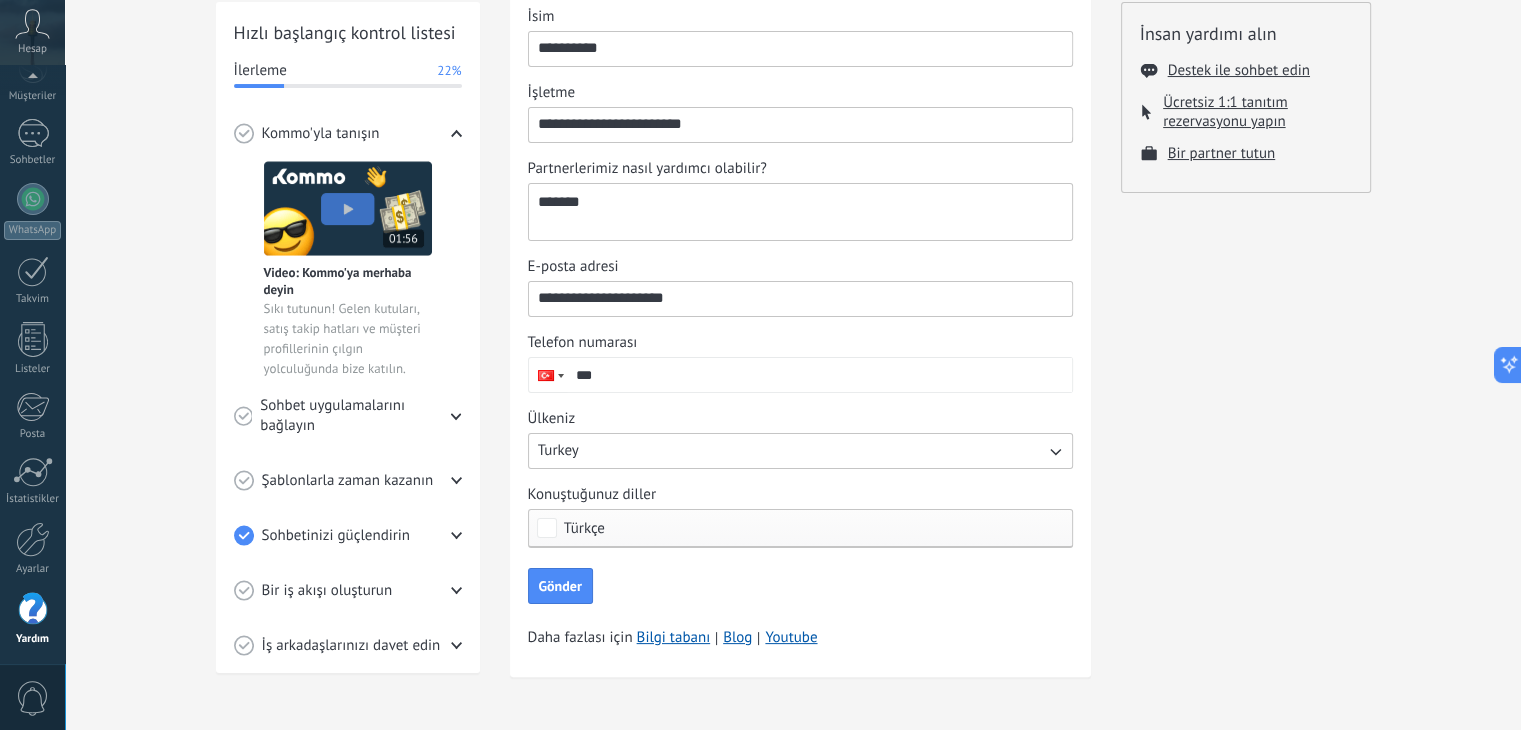 type on "*******" 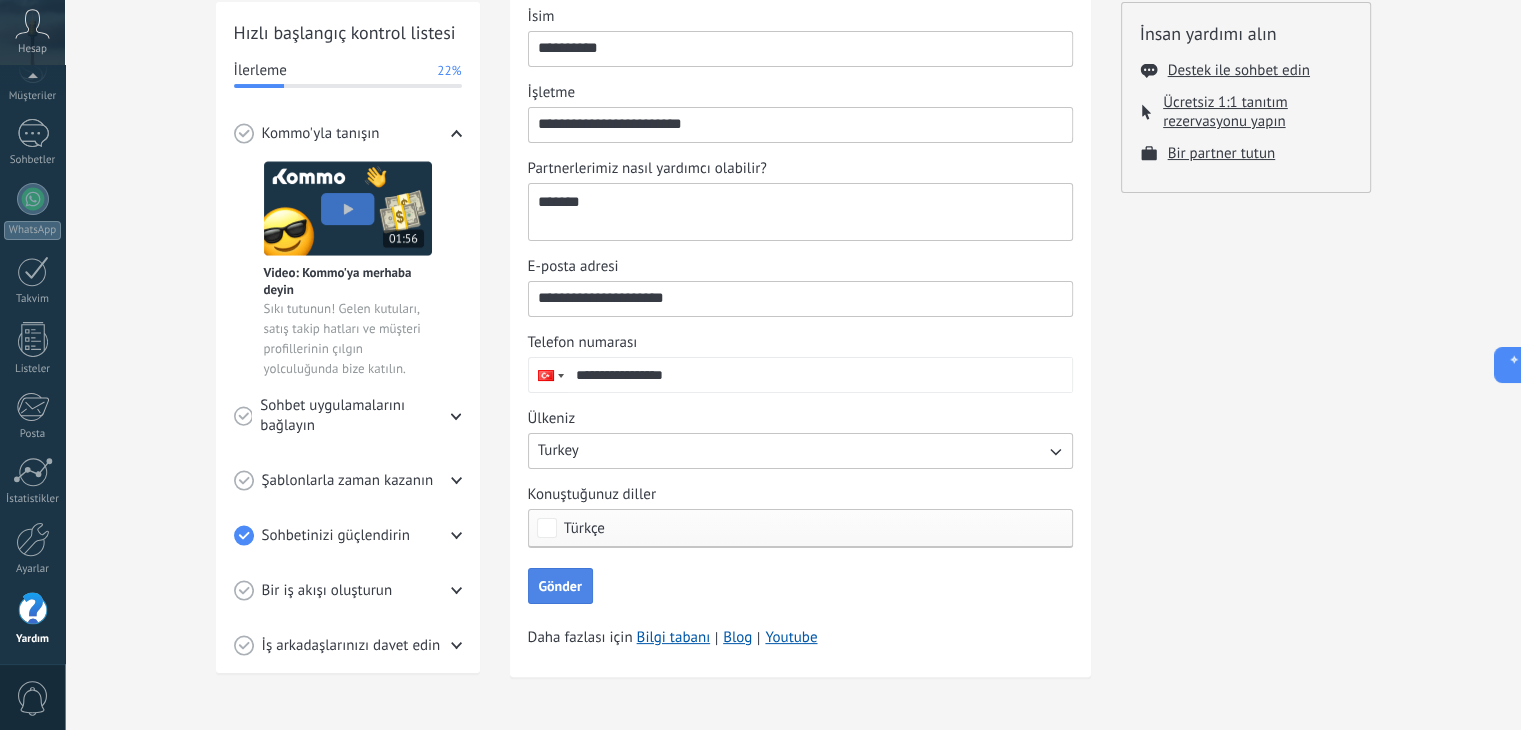 click on "Gönder" at bounding box center (560, 586) 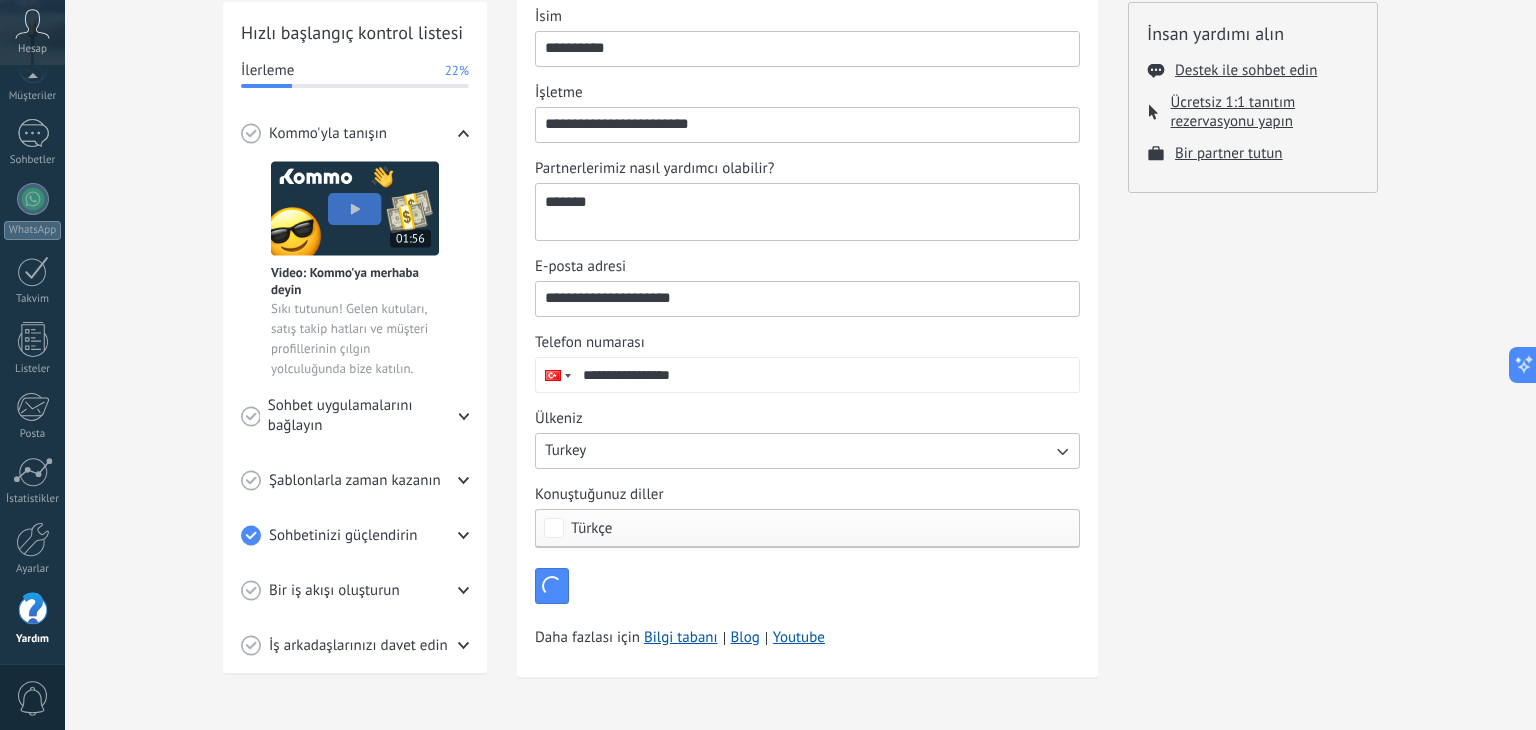 type 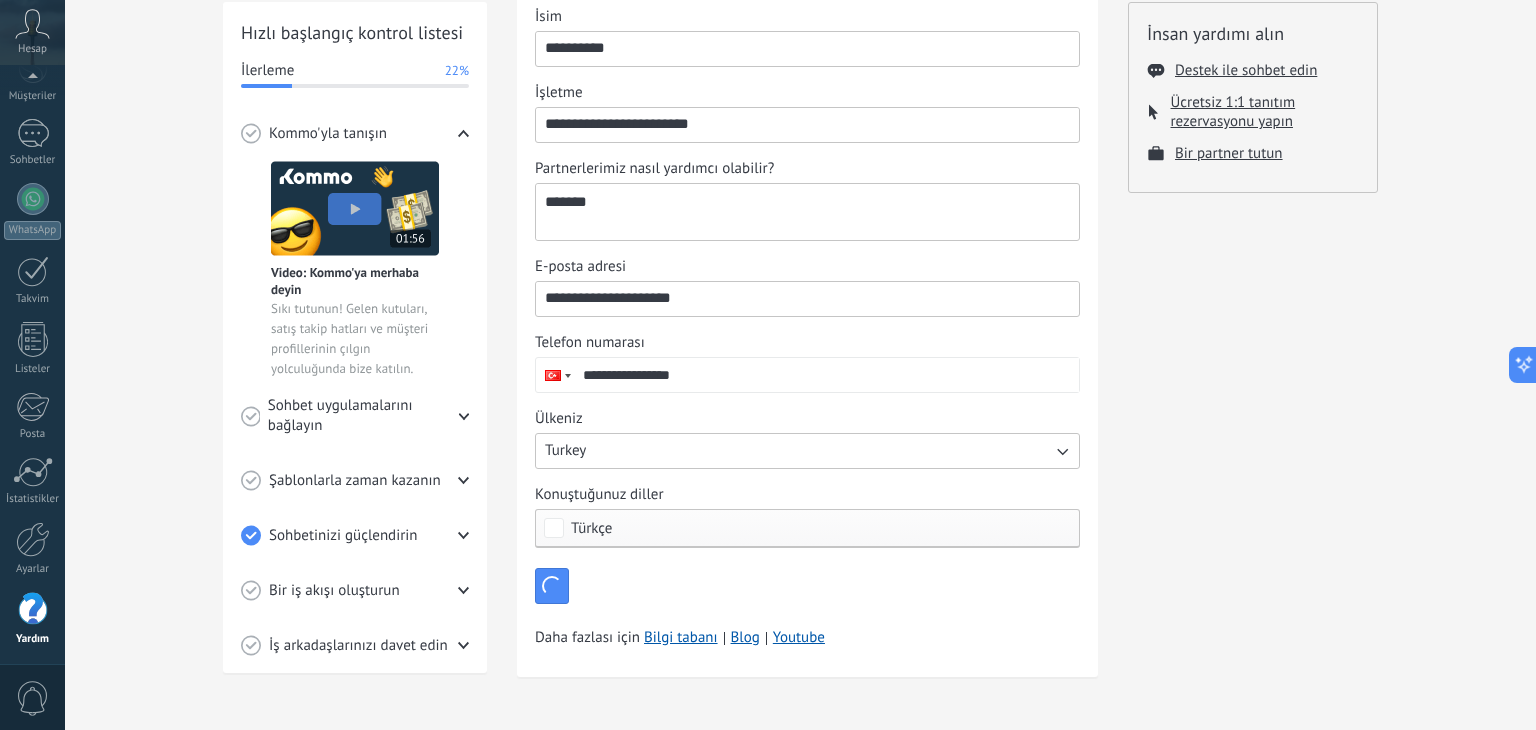 type 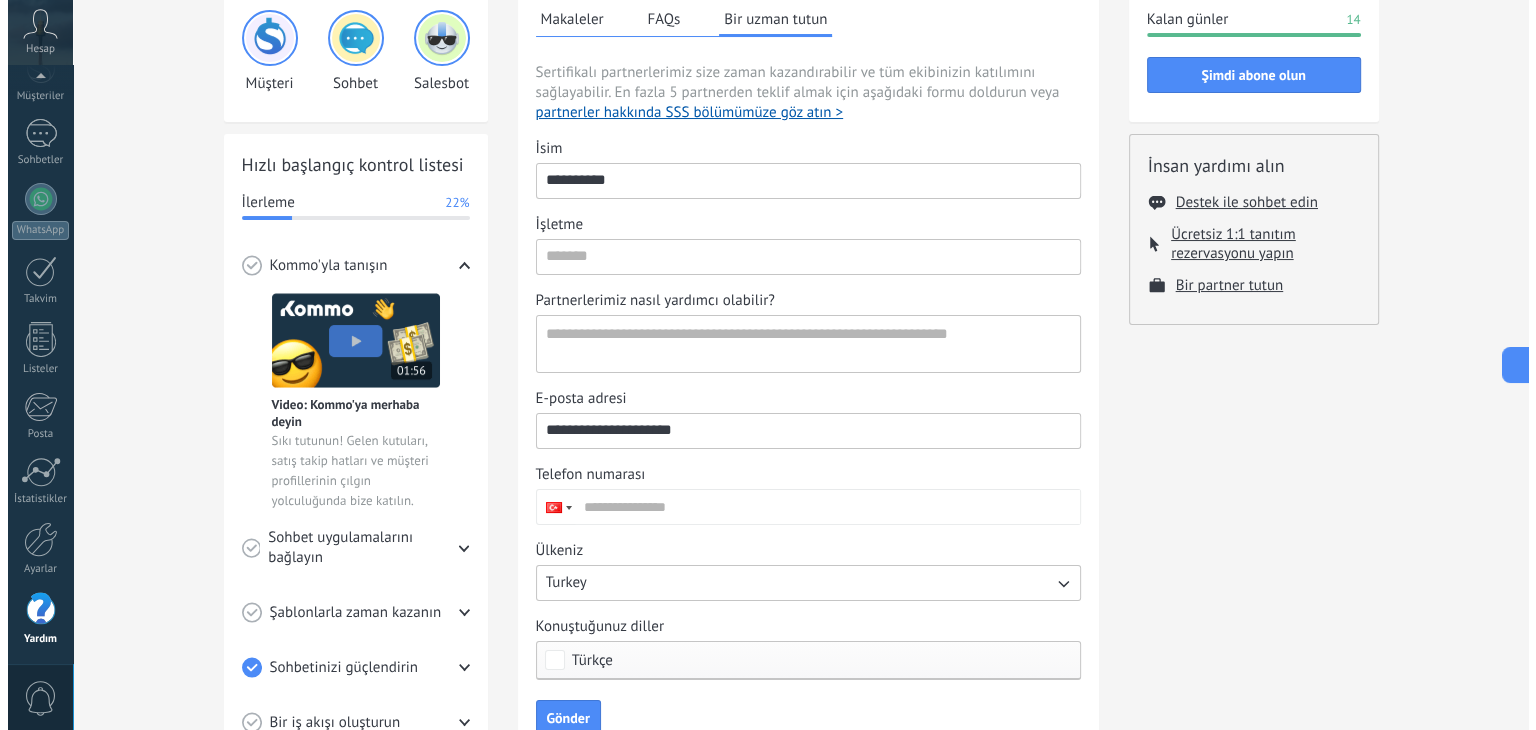 scroll, scrollTop: 0, scrollLeft: 0, axis: both 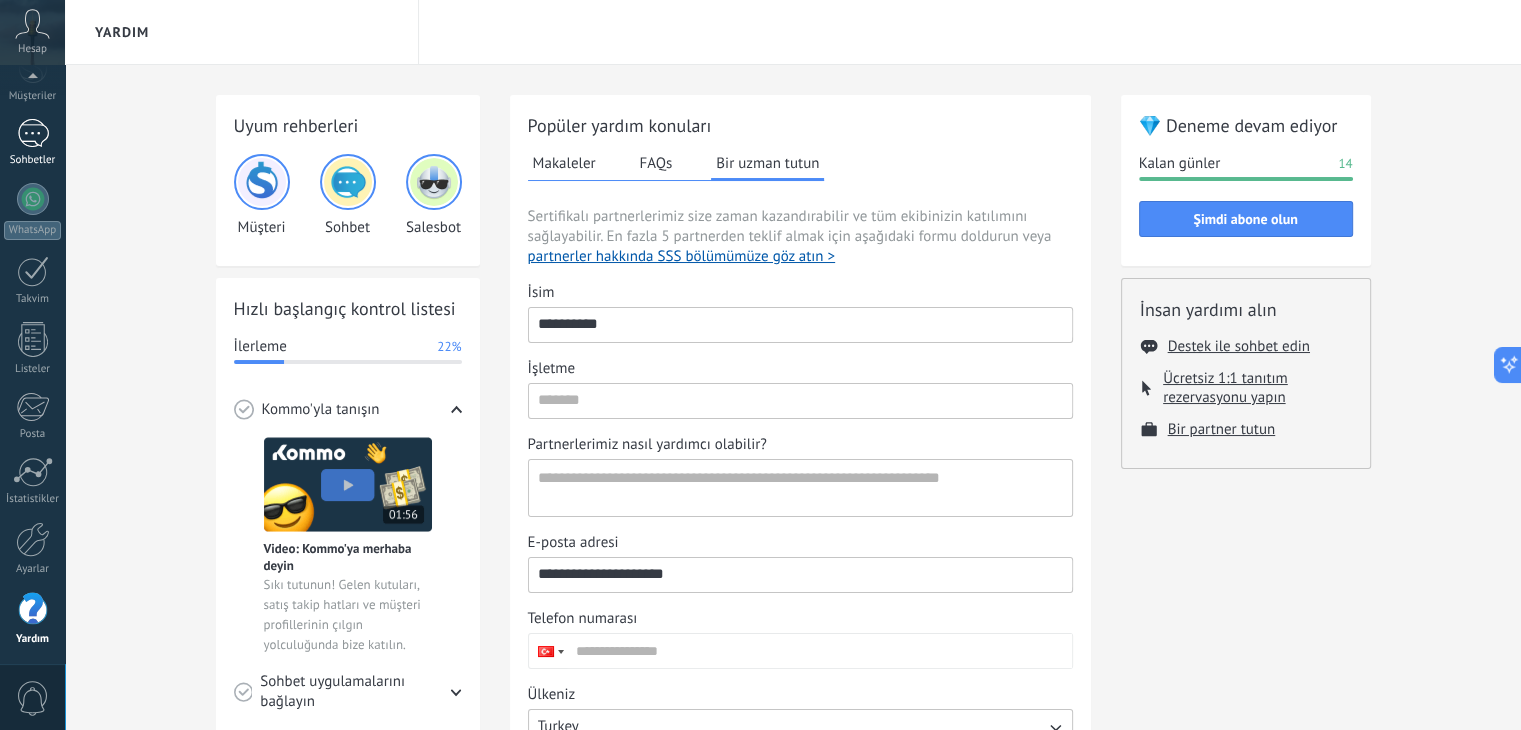 click at bounding box center (33, 133) 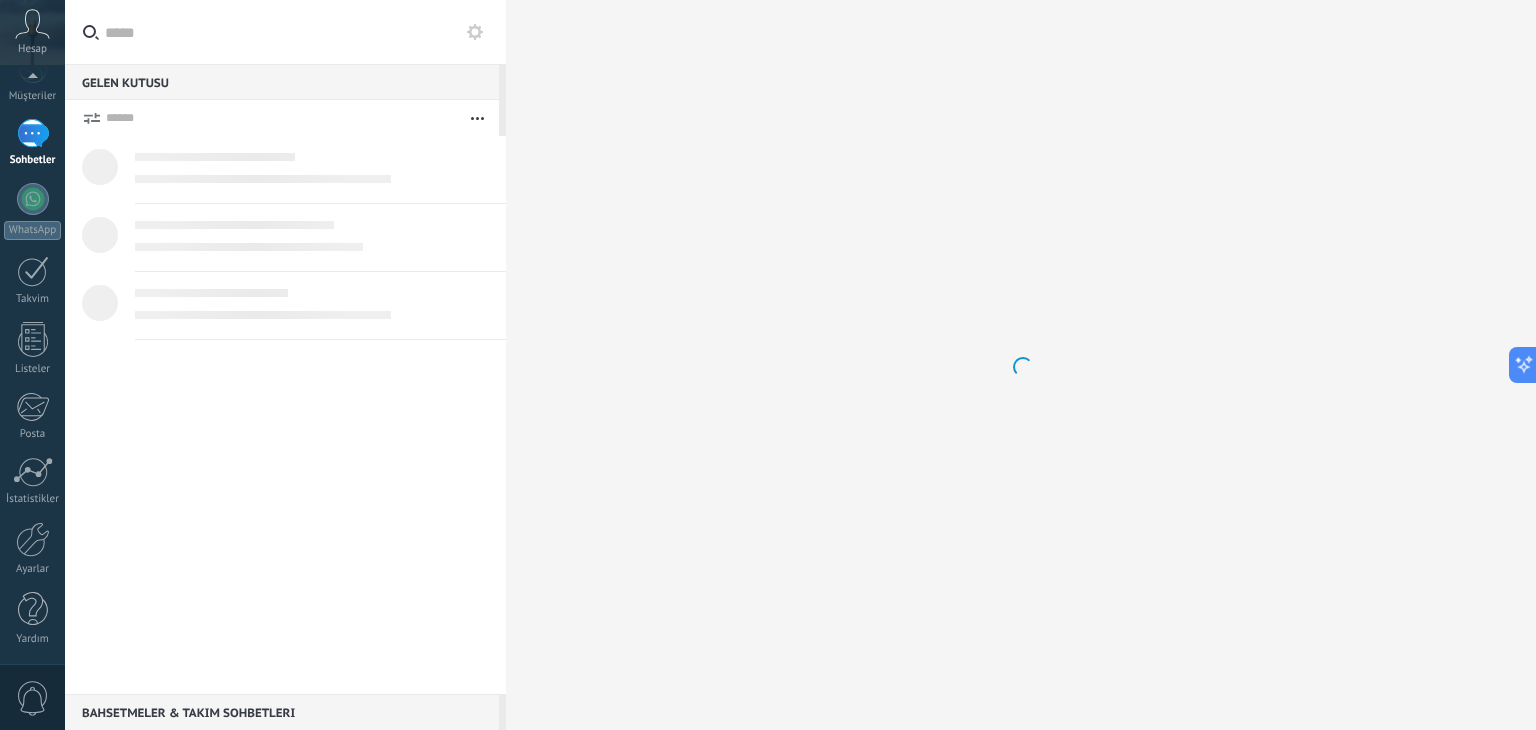 scroll, scrollTop: 0, scrollLeft: 0, axis: both 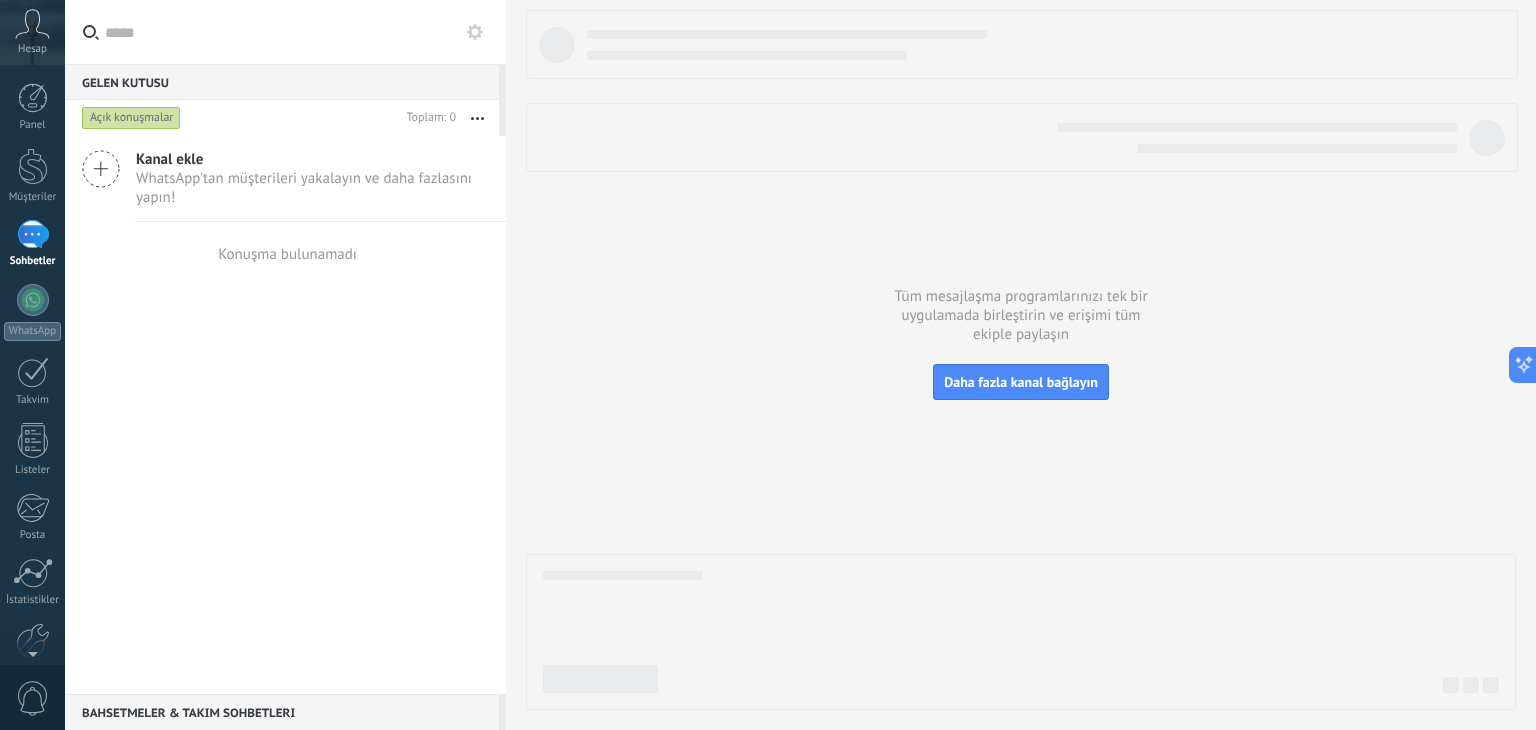 click 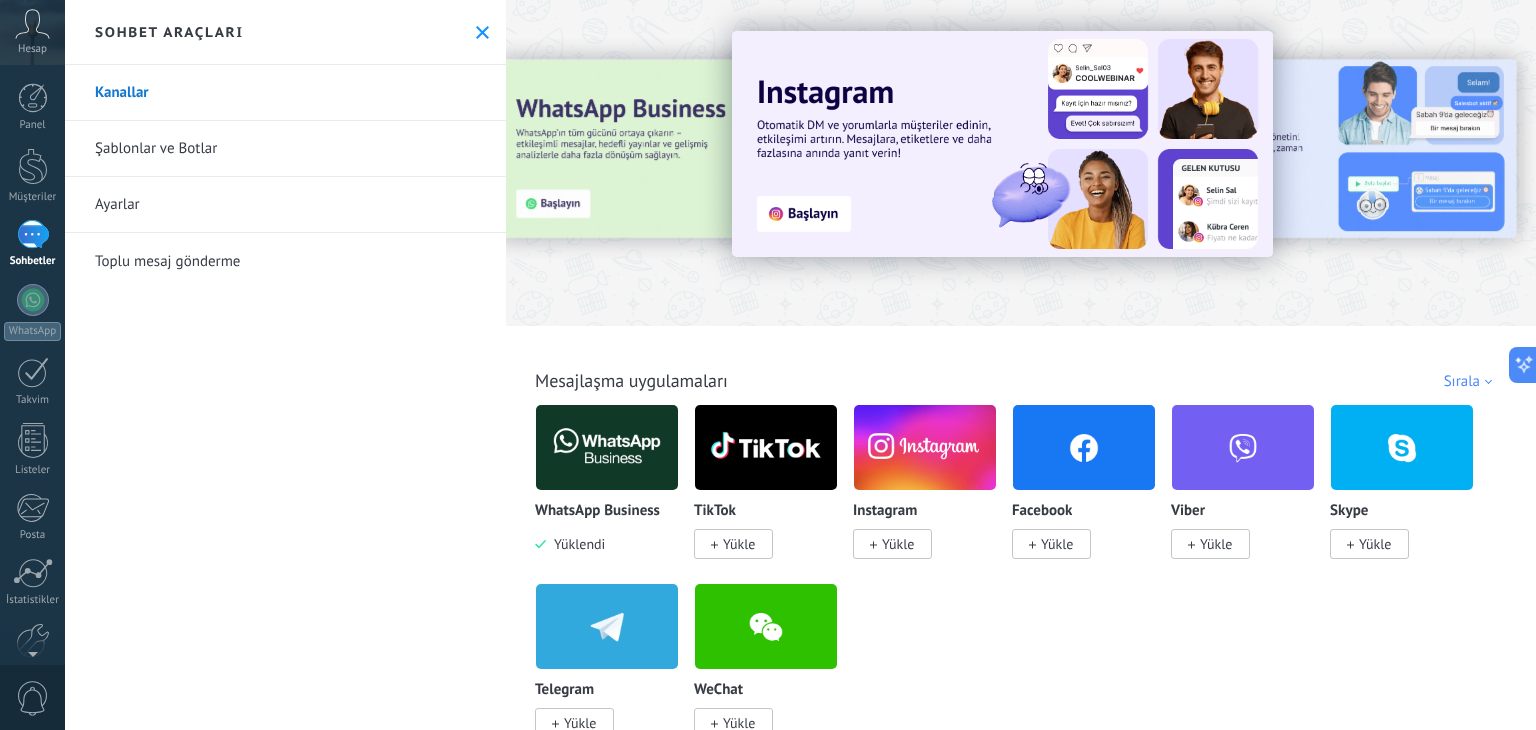 click at bounding box center (531, 162) 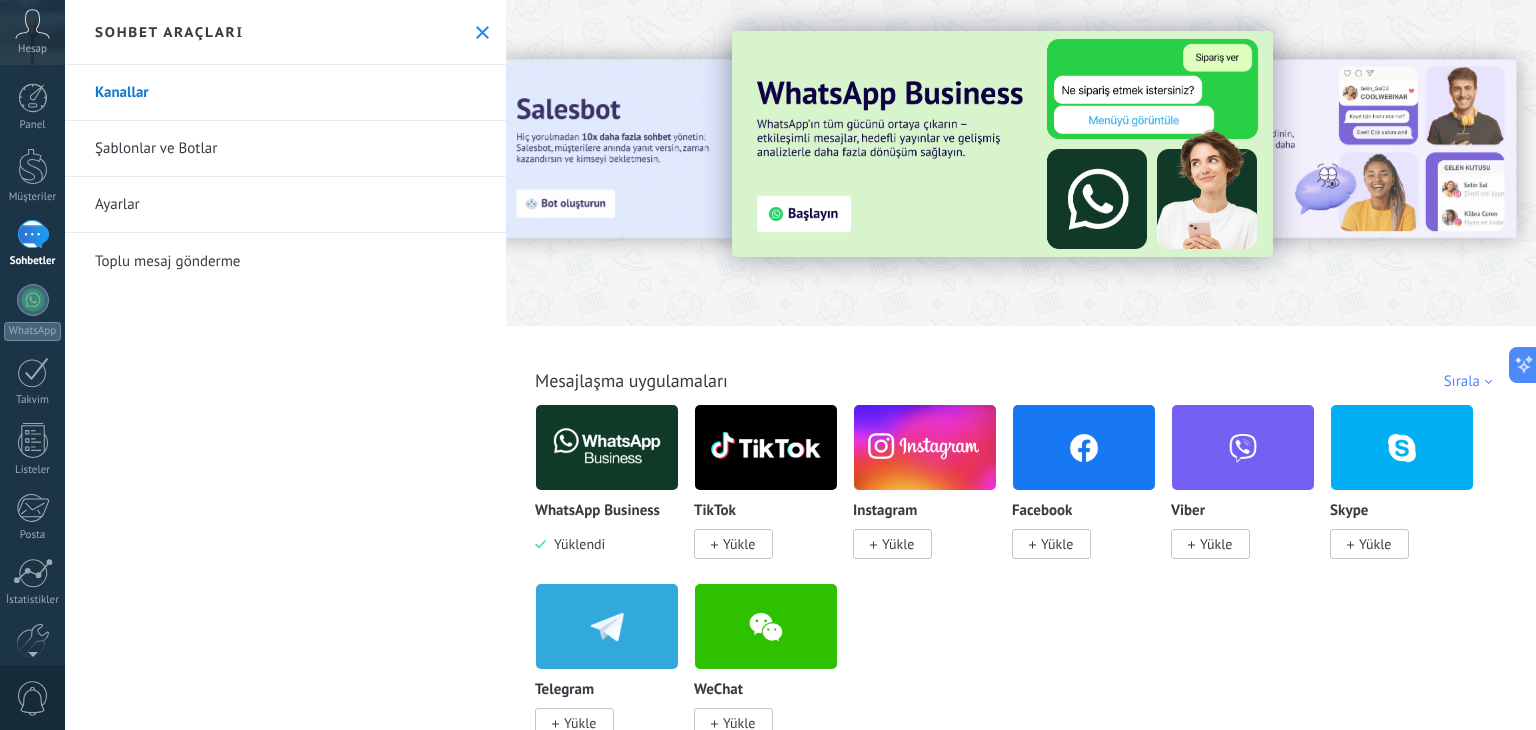 click at bounding box center [1002, 144] 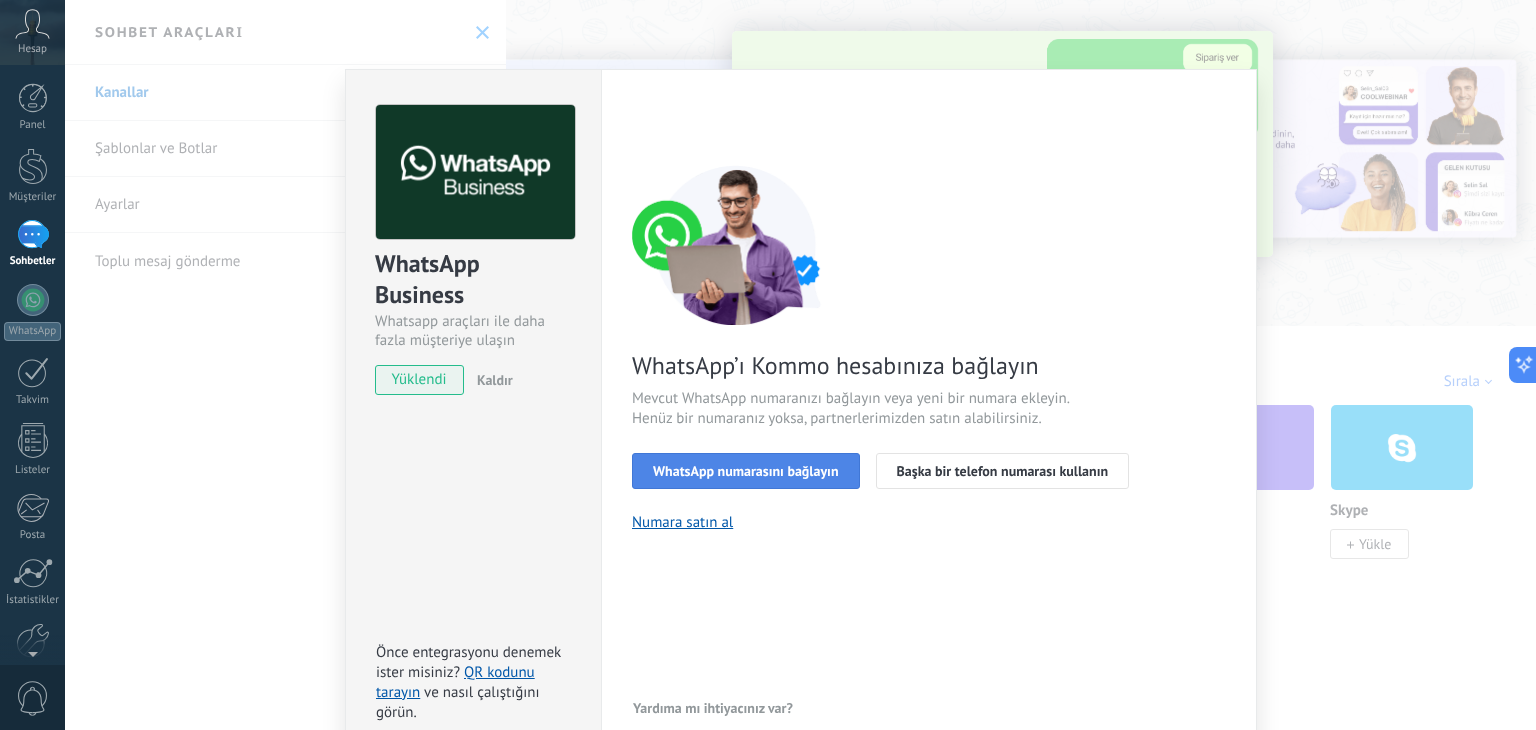 click on "WhatsApp numarasını bağlayın" at bounding box center (746, 471) 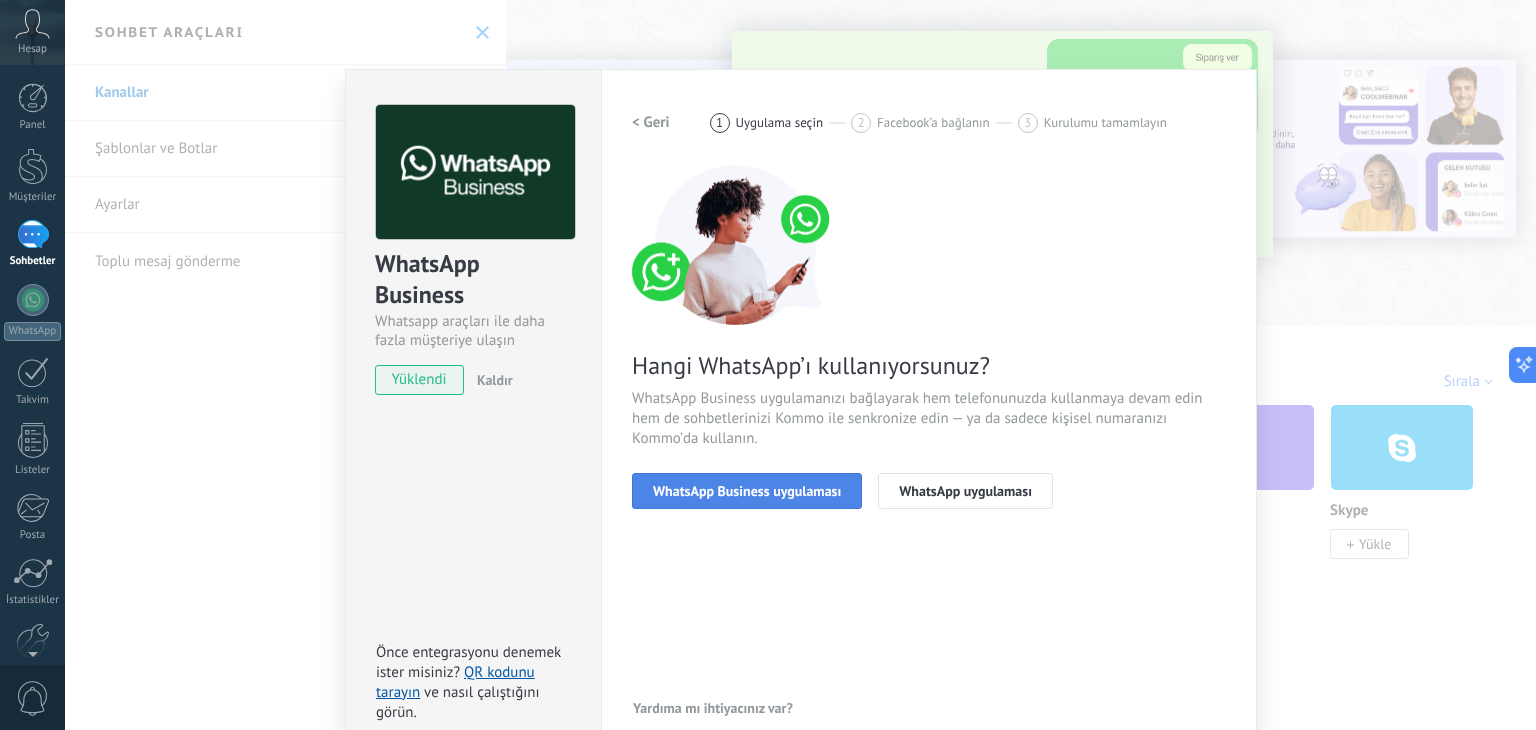 click on "WhatsApp Business uygulaması" at bounding box center (747, 491) 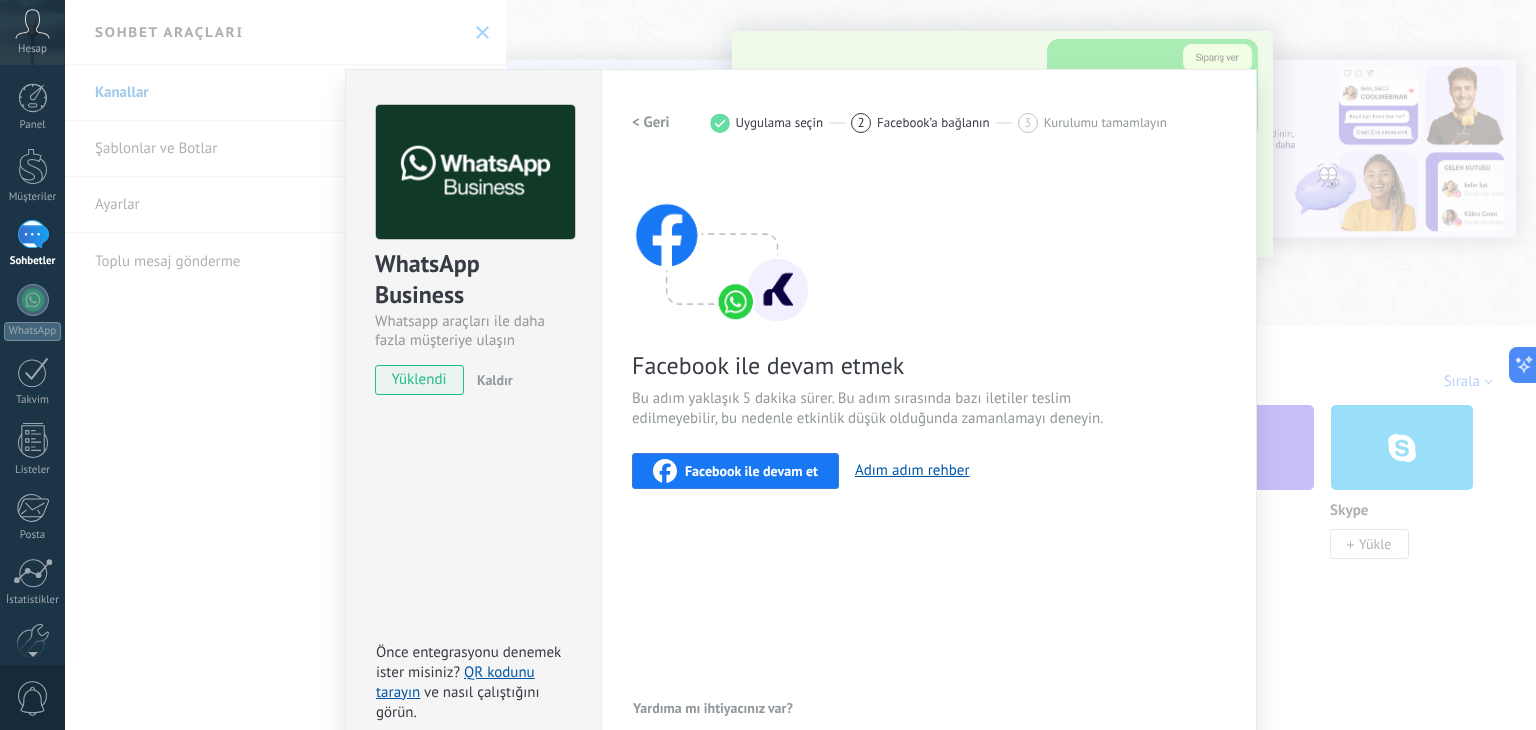 click on "Facebook ile devam et" at bounding box center (751, 471) 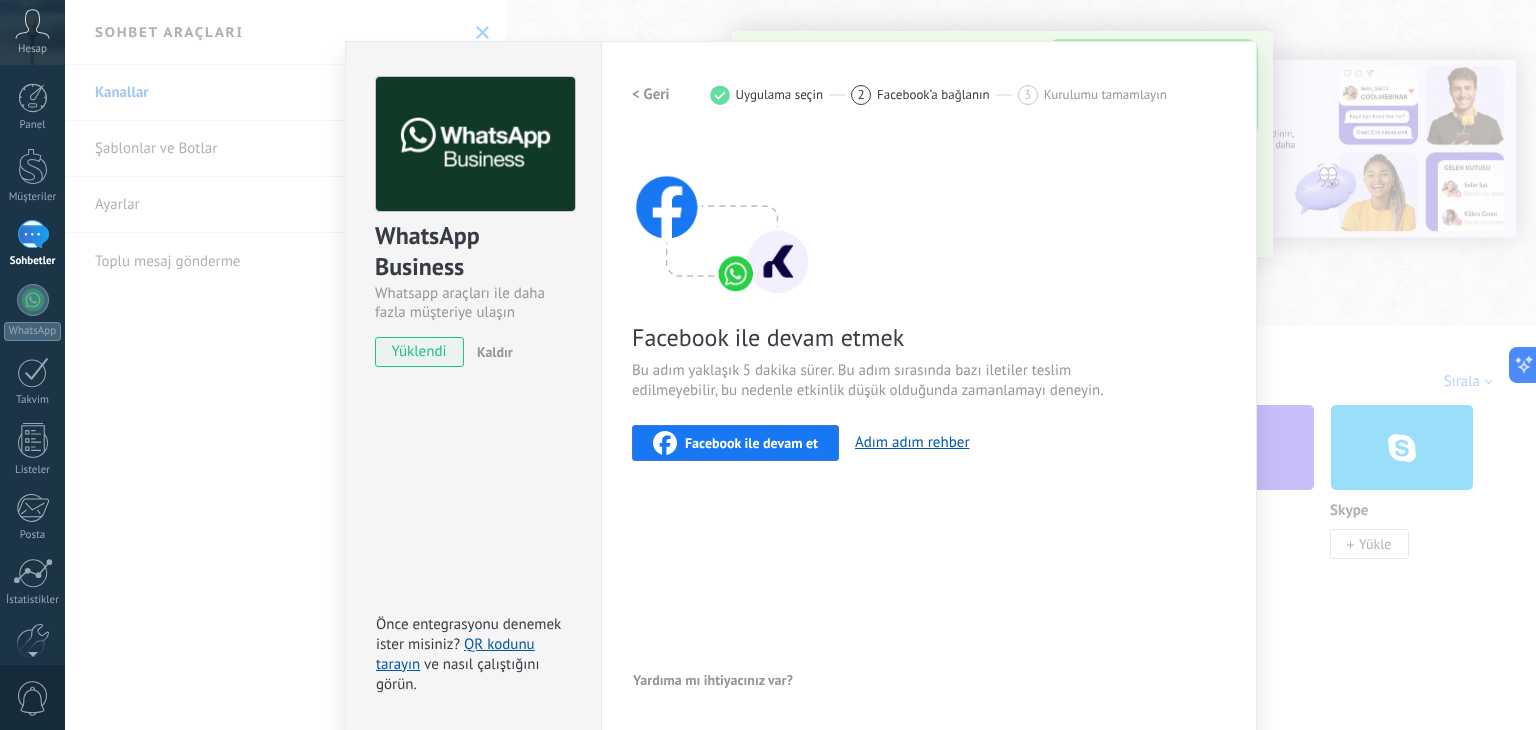 scroll, scrollTop: 0, scrollLeft: 0, axis: both 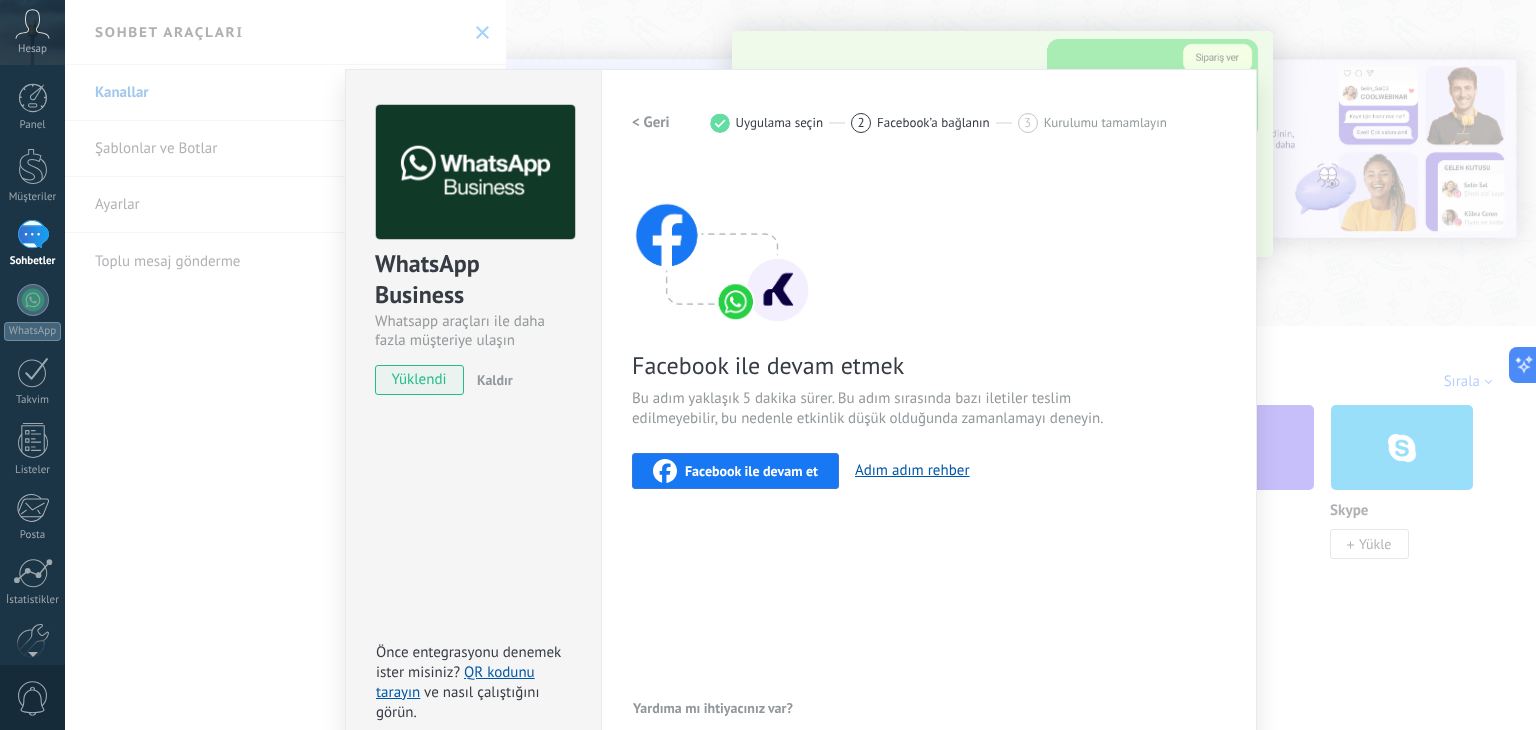 click on "WhatsApp Business Whatsapp araçları ile daha fazla müşteriye ulaşın yüklendi Kaldır Önce entegrasyonu denemek ister misiniz?   QR kodunu tarayın   ve nasıl çalıştığını görün. Ayarlar Yetkilendirme Bu sekme, bu hesaba entegrasyon erişimi vermiş olan kullanıcıların kaydını tutar. Bir kullanıcının bu entegrasyon adına hesaba istek gönderme özelliğini kaldırmak isterseniz, erişimi iptal edebilirsiniz. Tüm kullanıcıların erişimi iptal edilirse entegrasyon çalışmayı durdurur. Bu uygulama yüklü, ancak henüz kimse ona erişim izni vermedi. WhatsApp Cloud API daha fazla _:  Kaydet < Geri 1 Uygulama seçin 2 Facebook’a bağlanın 3 Kurulumu tamamlayın Facebook ile devam etmek Bu adım yaklaşık 5 dakika sürer. Bu adım sırasında bazı iletiler teslim edilmeyebilir, bu nedenle etkinlik düşük olduğunda zamanlamayı deneyin. Facebook ile devam et Adım adım rehber Yardıma mı ihtiyacınız var?" at bounding box center [800, 365] 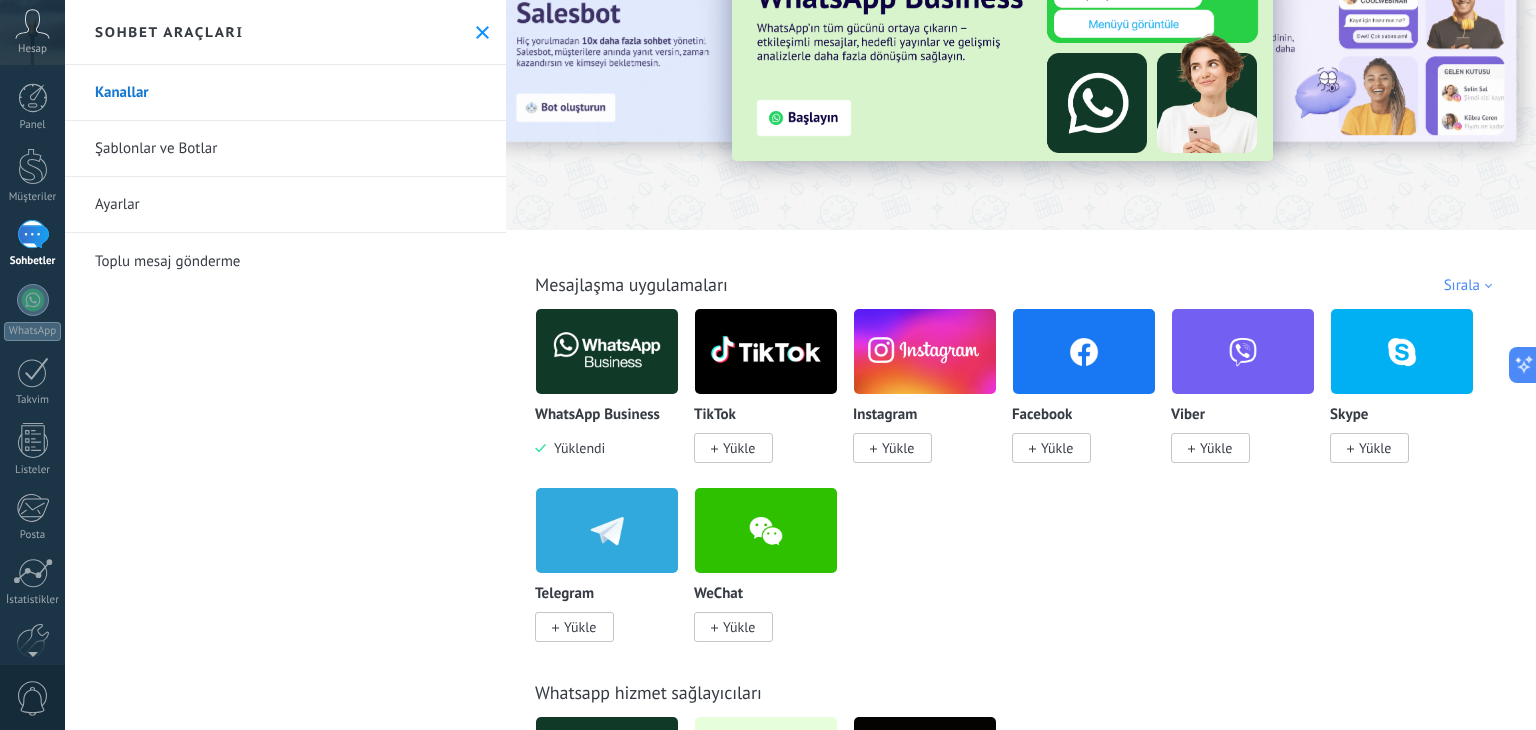 scroll, scrollTop: 200, scrollLeft: 0, axis: vertical 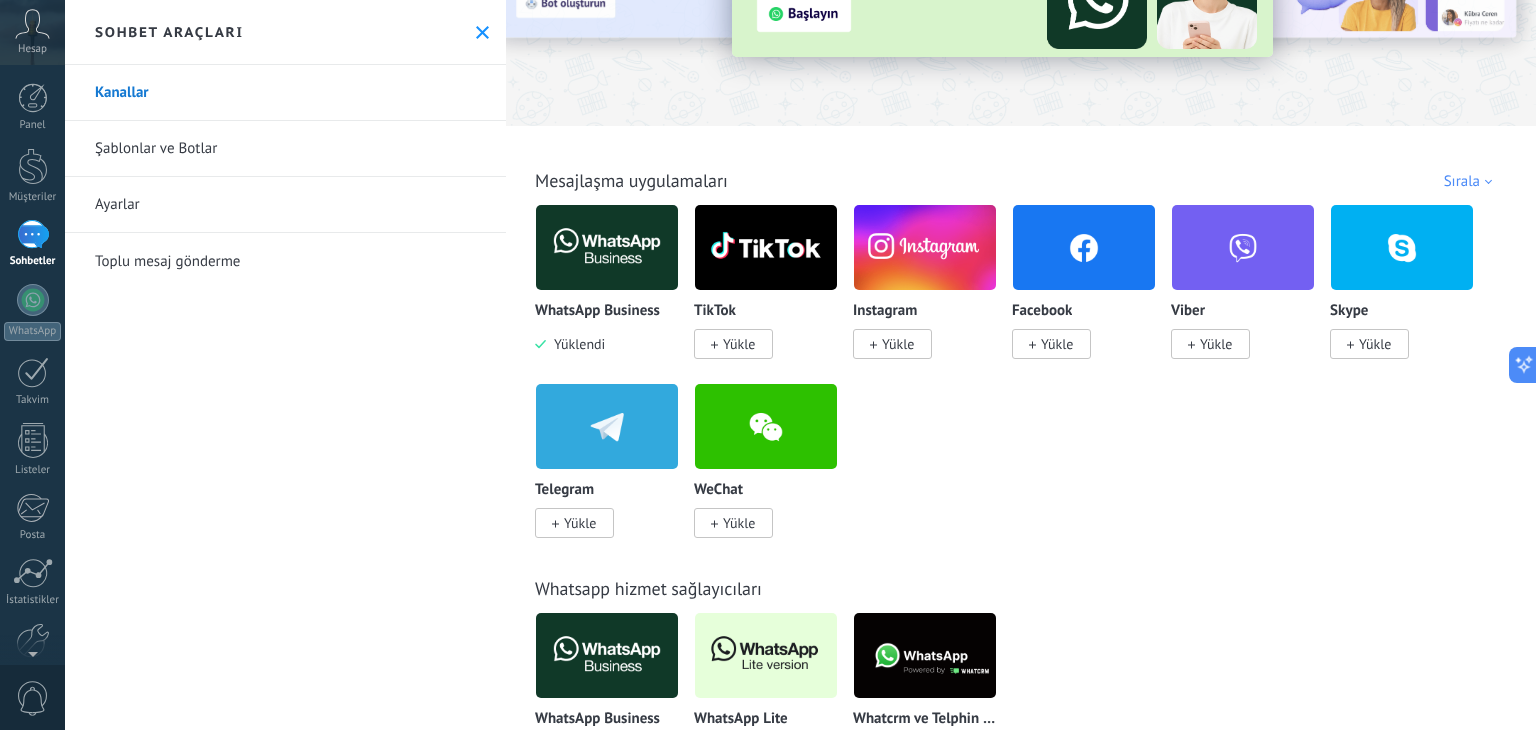 click at bounding box center (607, 247) 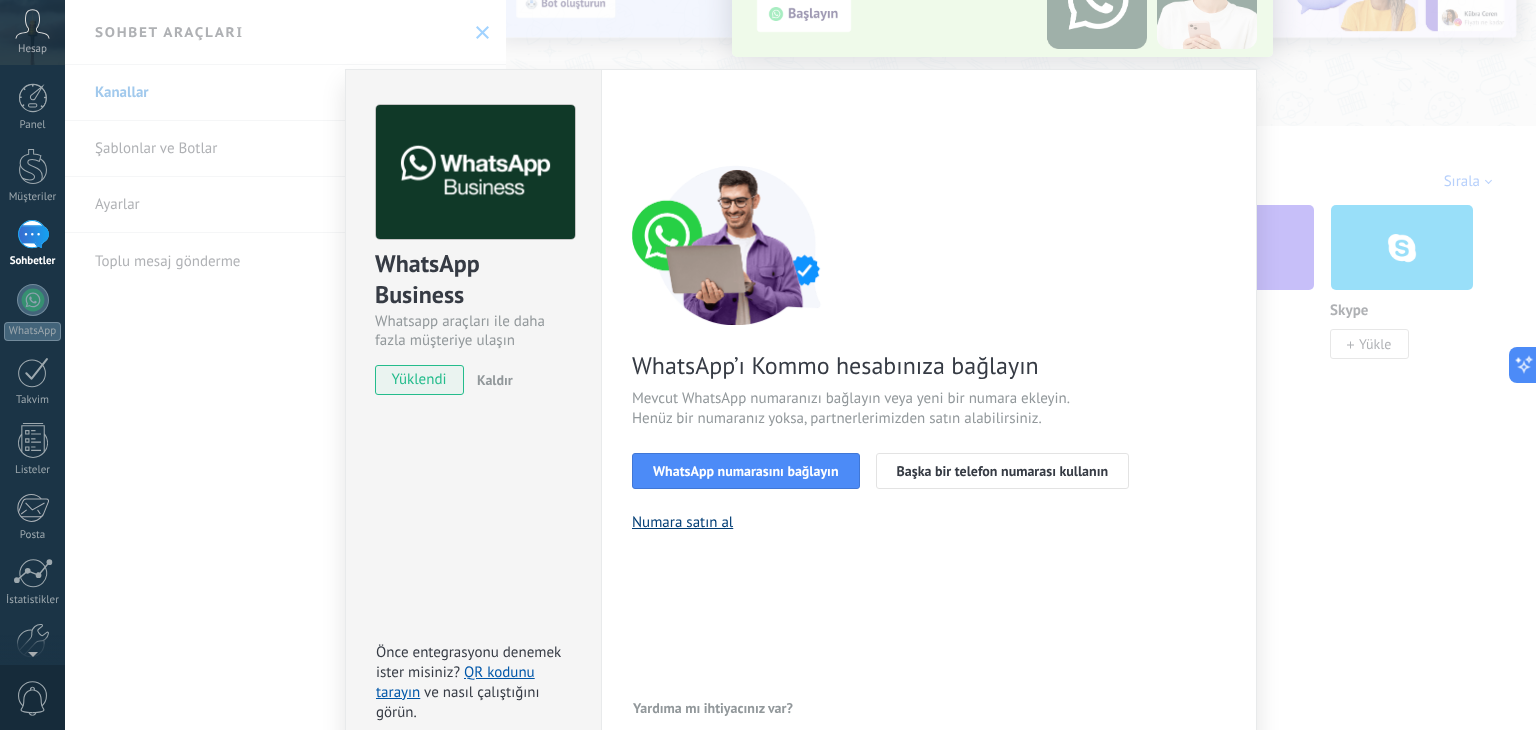 click on "Numara satın al" at bounding box center [682, 522] 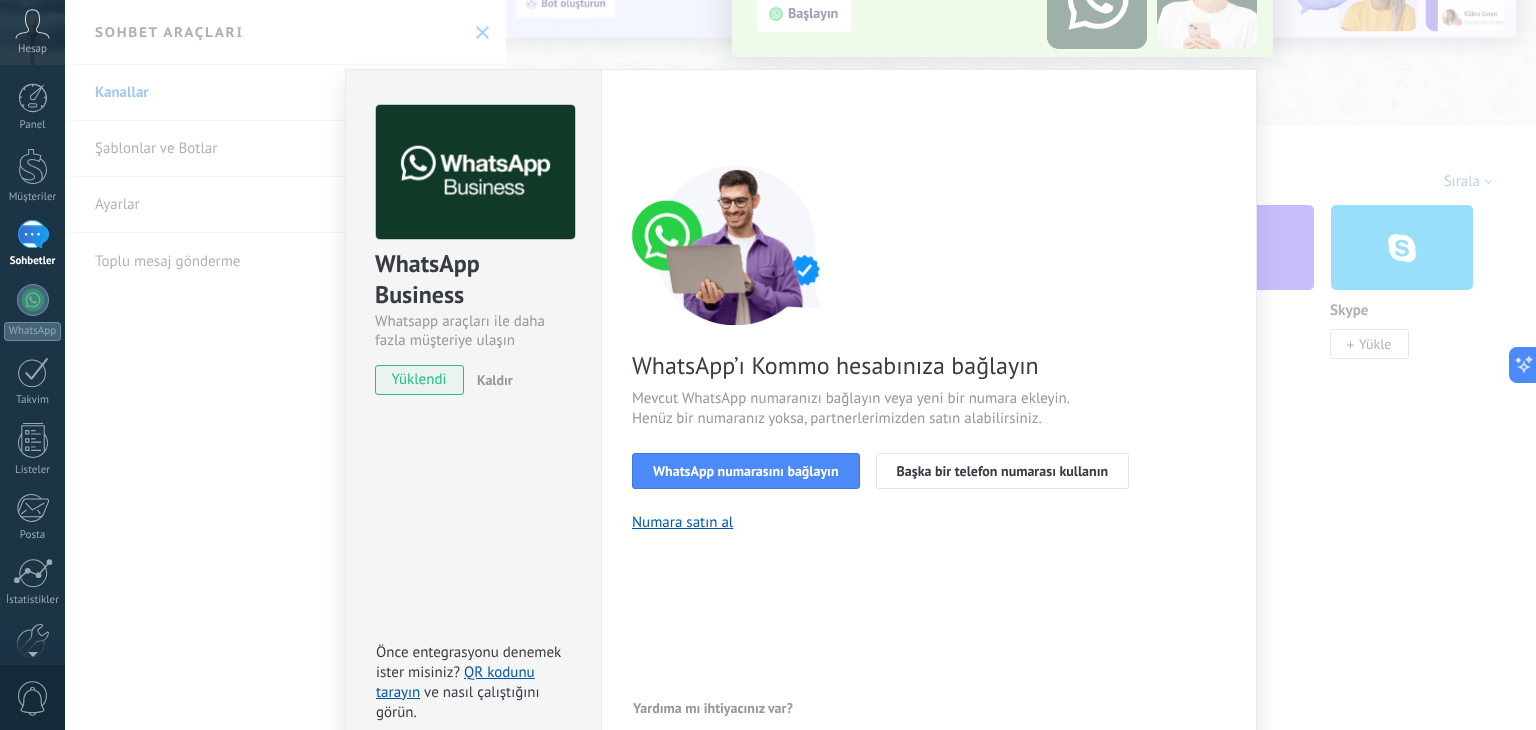 click on "WhatsApp BusinessWhatsapp araçları ile daha fazla müşteriye ulaşın yüklendi Kaldır Önce entegrasyonu denemek ister misiniz? QR kodunu tarayın ve nasıl çalıştığını görün. Ayarlar Yetkilendirme Bu sekme, bu hesaba entegrasyon erişimi vermiş olan kullanıcıların kaydını tutar. Bir kullanıcının bu entegrasyon adına hesaba istek gönderme özelliğini kaldırmak isterseniz, erişimi iptal edebilirsiniz. Tüm kullanıcıların erişimi iptal edilirse entegrasyon çalışmayı durdurur. Bu uygulama yüklü, ancak henüz kimse ona erişim izni vermedi. WhatsApp Cloud API daha fazla _: Kaydet < Geri 1 Uygulama seçin 2 Facebook’a bağlanın 3 Kurulumu tamamlayın WhatsApp’ı Kommo hesabınıza bağlayın Mevcut WhatsApp numaranızı bağlayın veya yeni bir numara ekleyin. Henüz bir numaranız yoksa, partnerlerimizden satın alabilirsiniz. WhatsApp numarasını bağlayın Başka bir telefon numarası kullanın Numara satın al Yardıma mı ihtiyacınız var?" at bounding box center (800, 365) 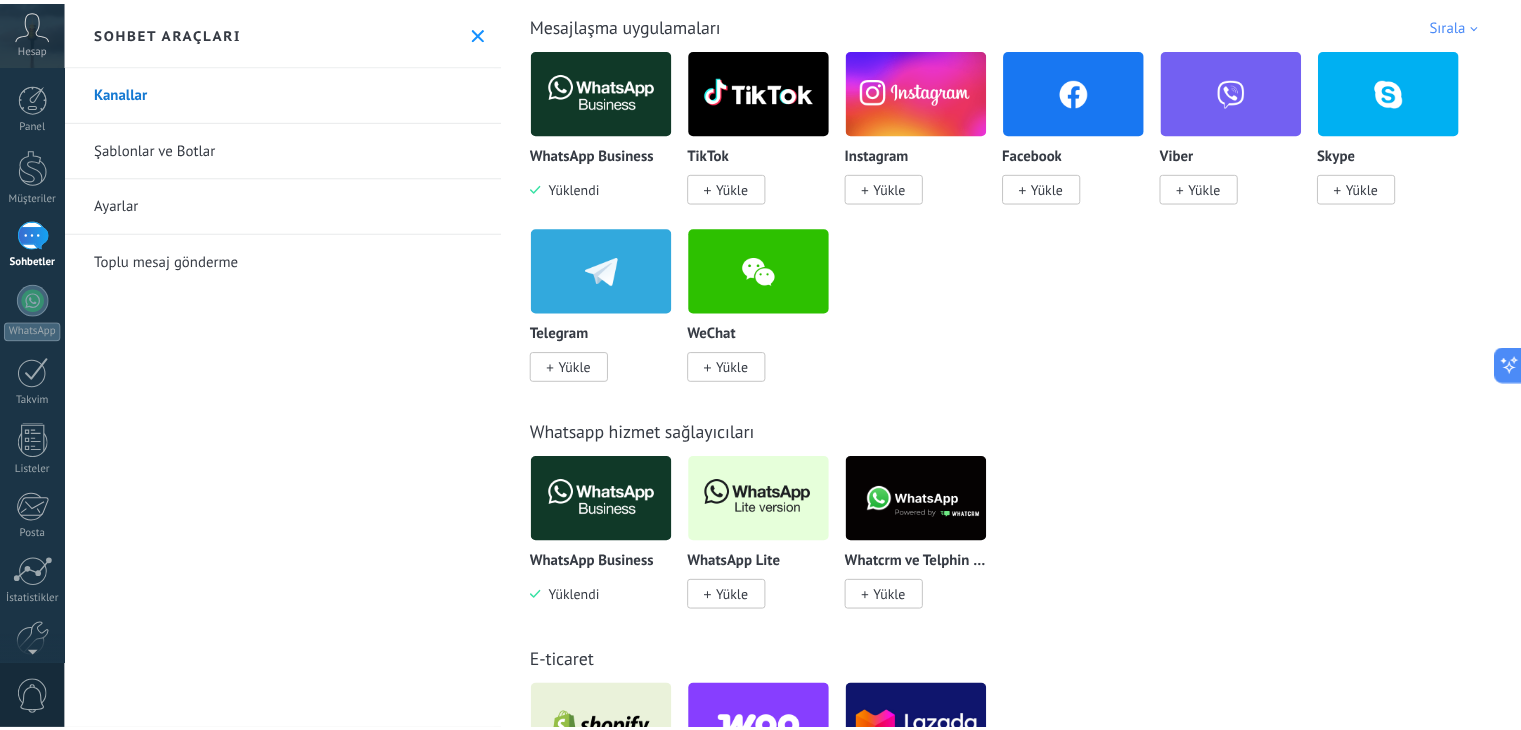 scroll, scrollTop: 700, scrollLeft: 0, axis: vertical 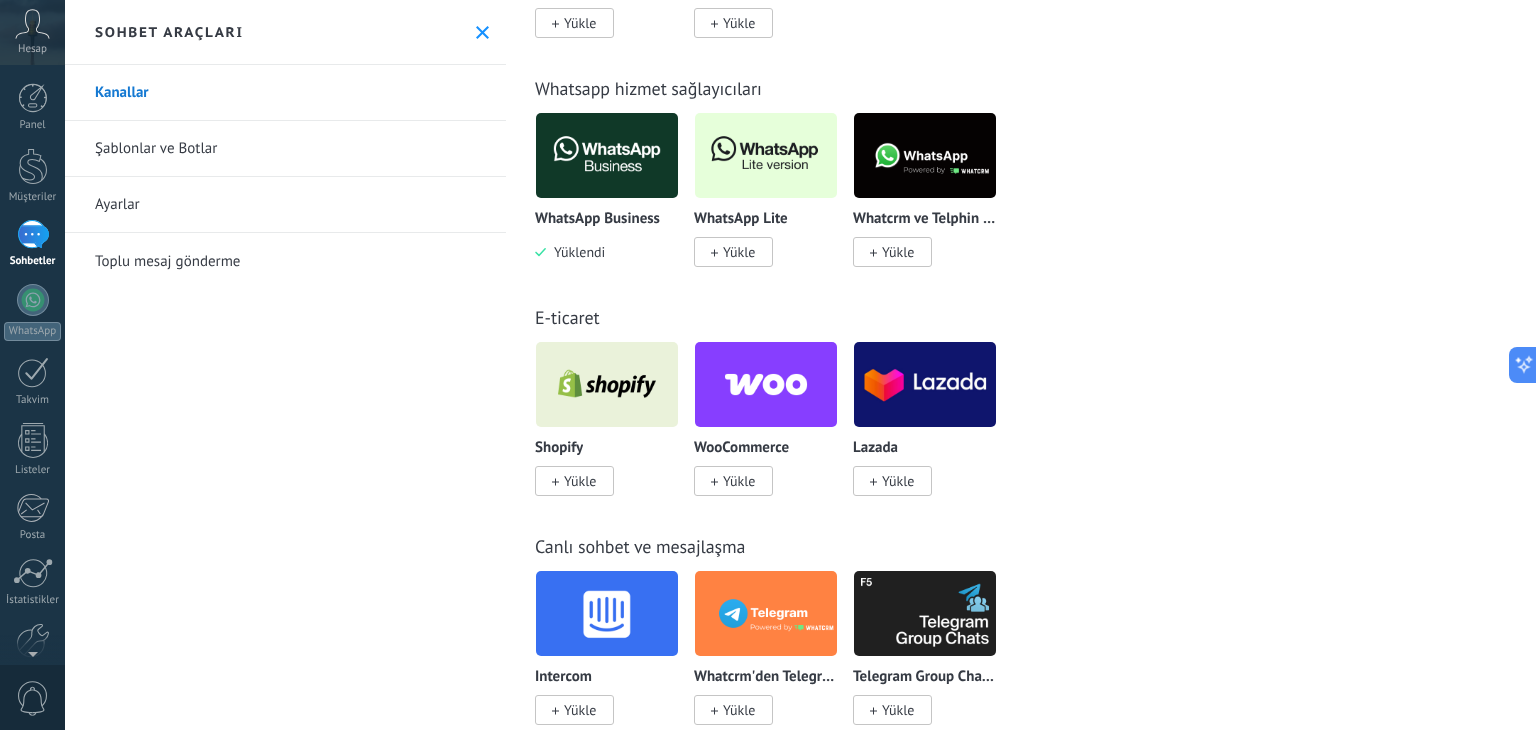 click at bounding box center [607, 155] 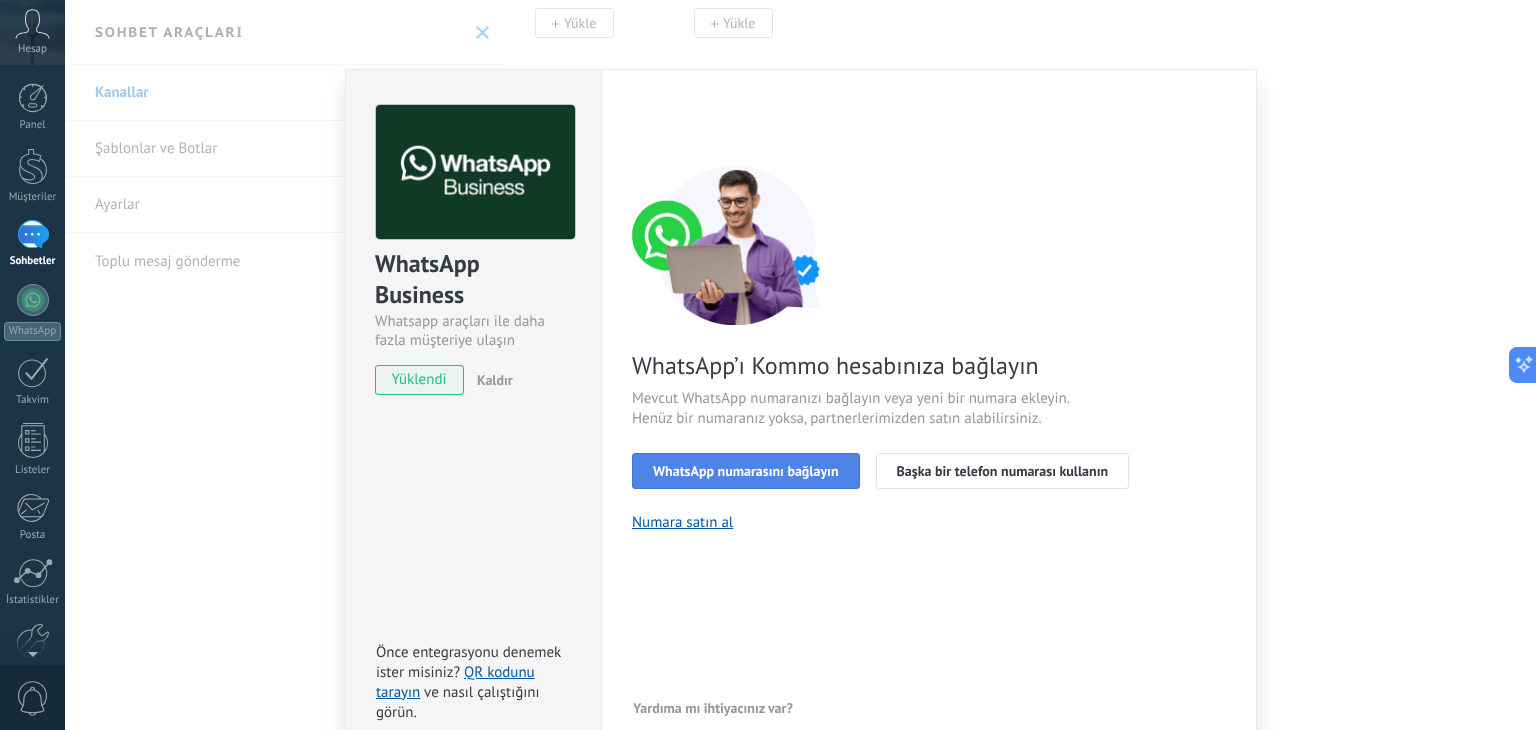 click on "WhatsApp numarasını bağlayın" at bounding box center (746, 471) 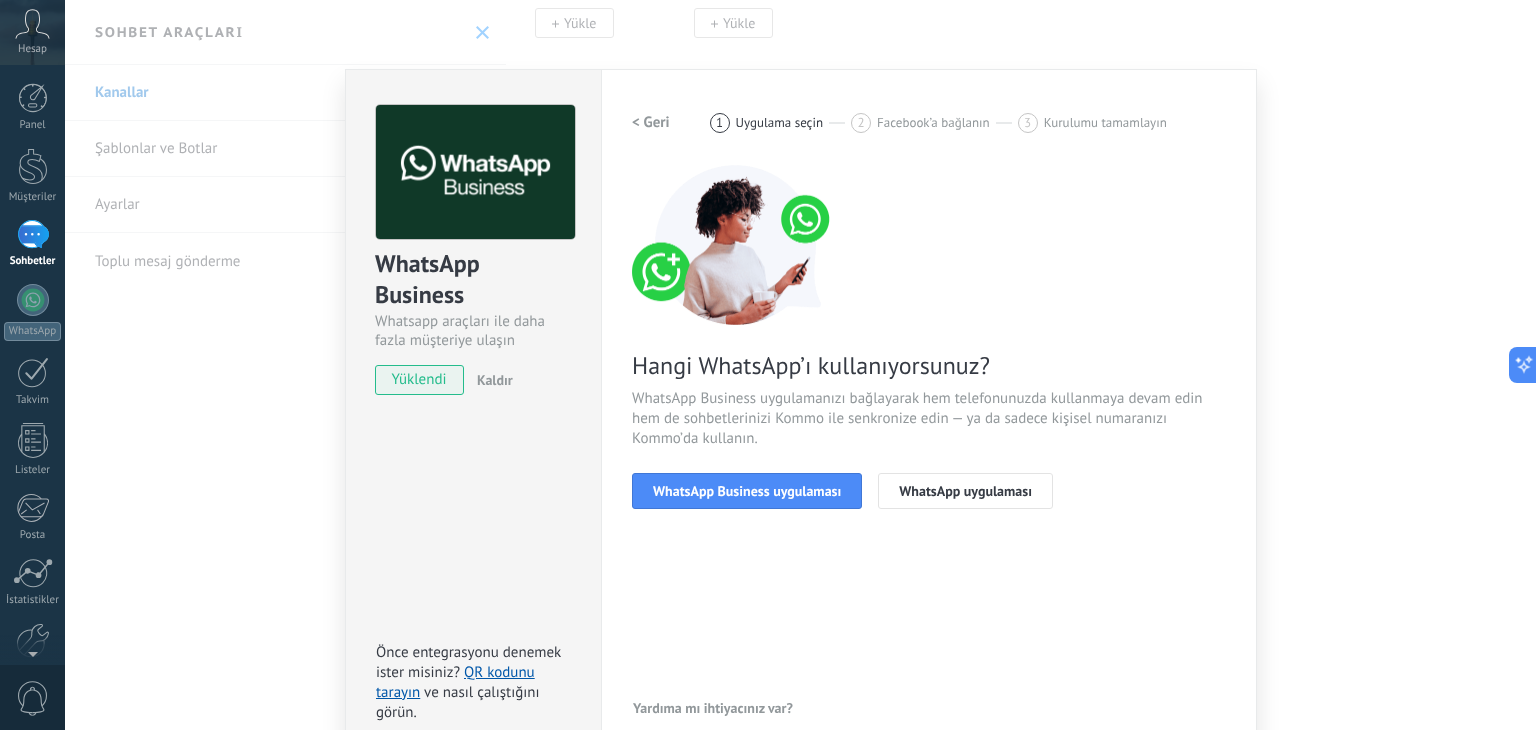 click on "WhatsApp Business uygulaması" at bounding box center (747, 491) 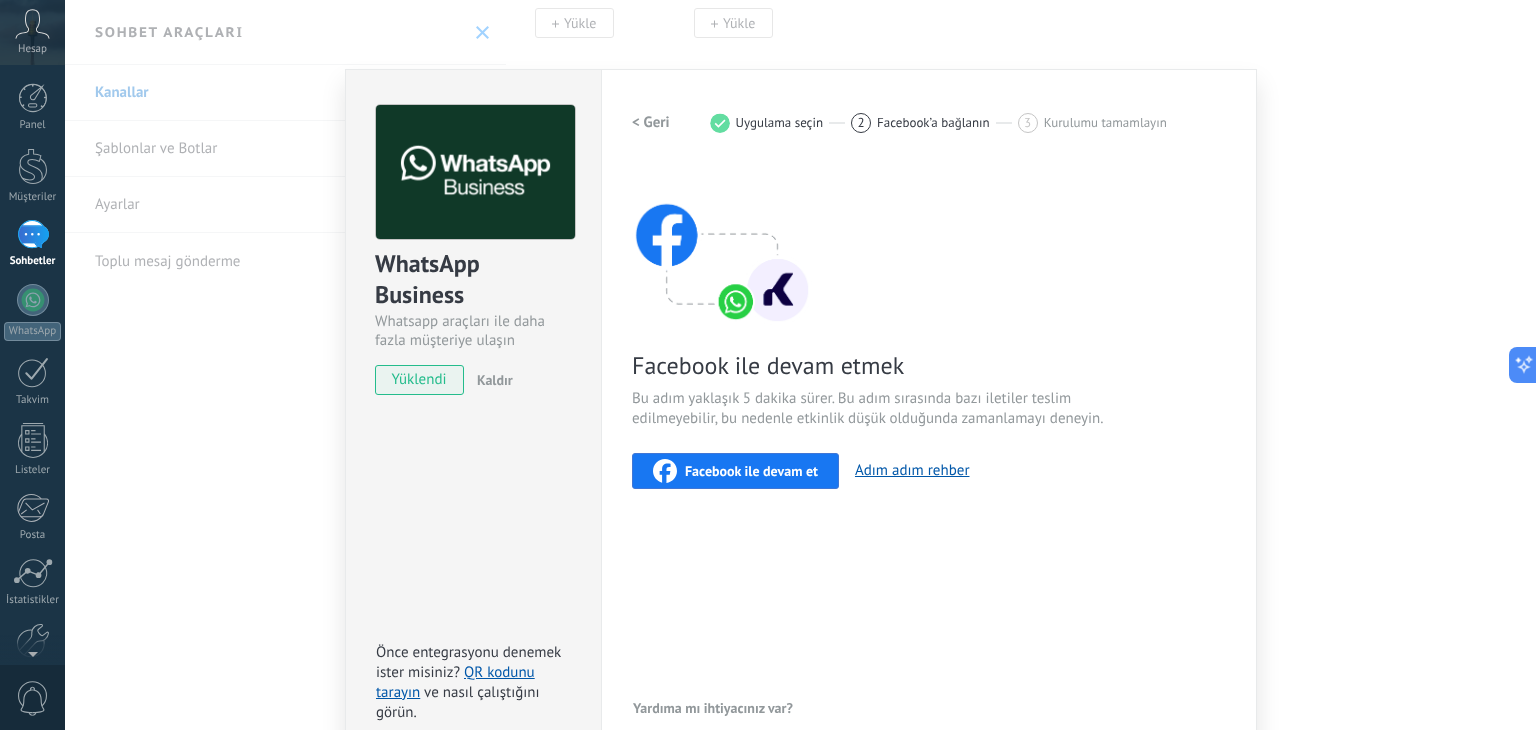 click on "Facebook ile devam et" at bounding box center (735, 471) 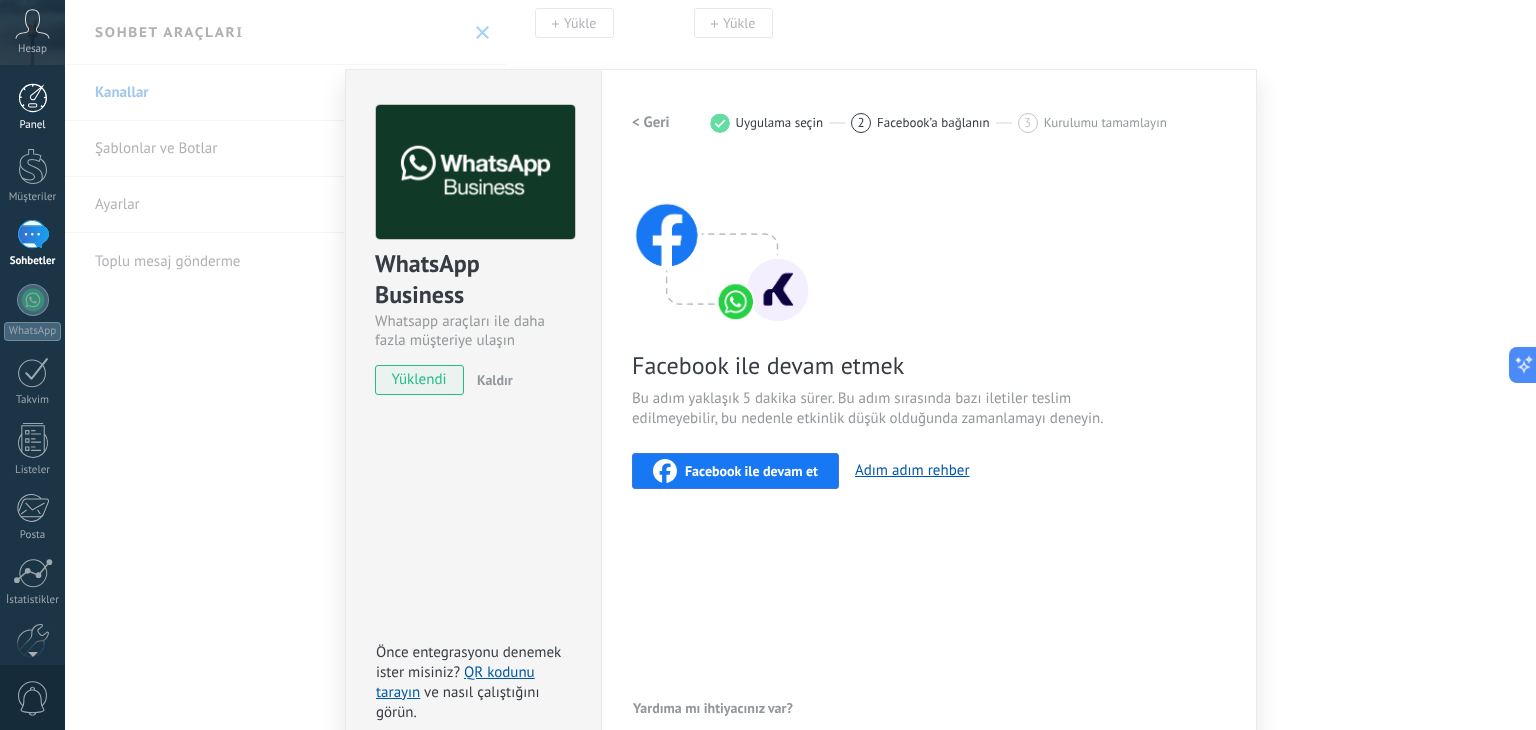 click at bounding box center [33, 98] 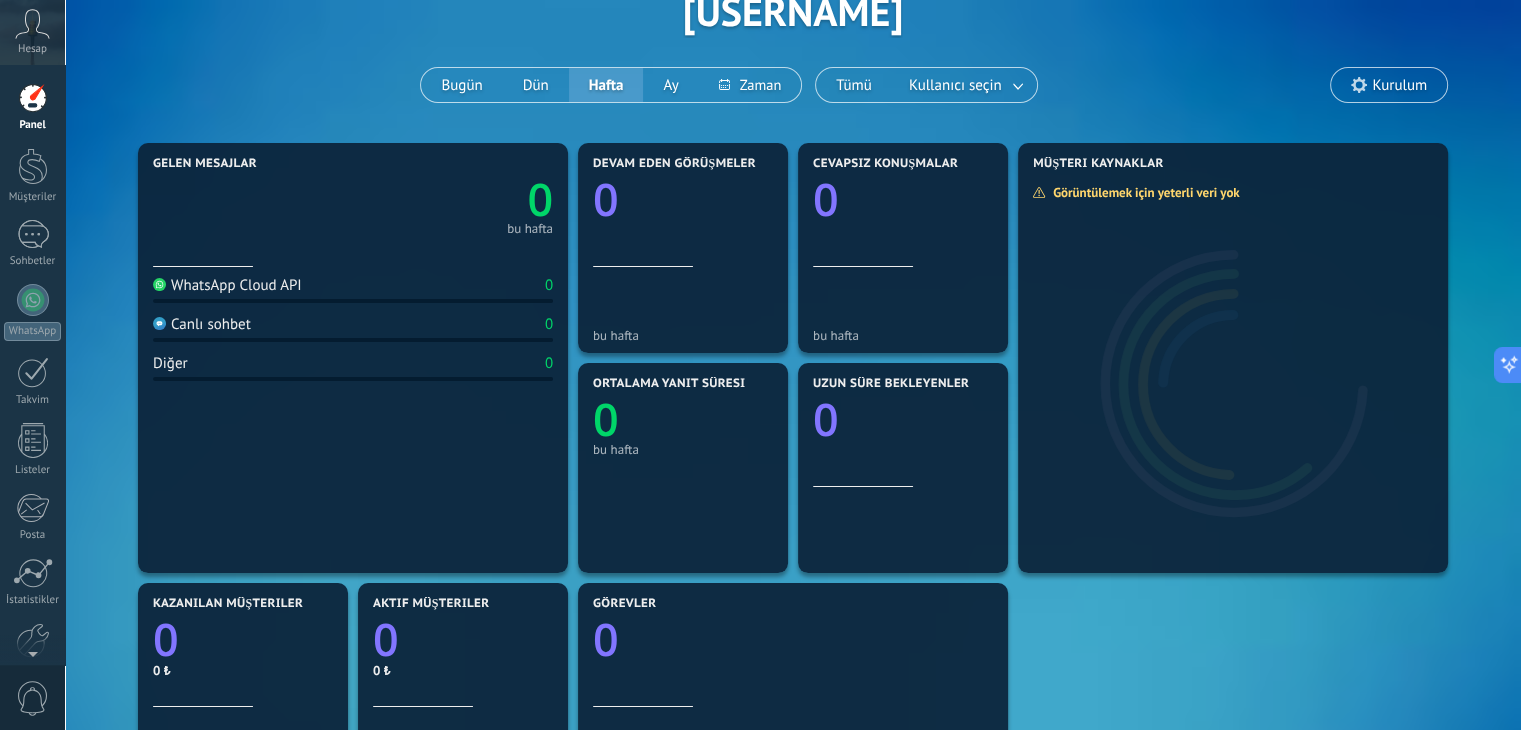 scroll, scrollTop: 100, scrollLeft: 0, axis: vertical 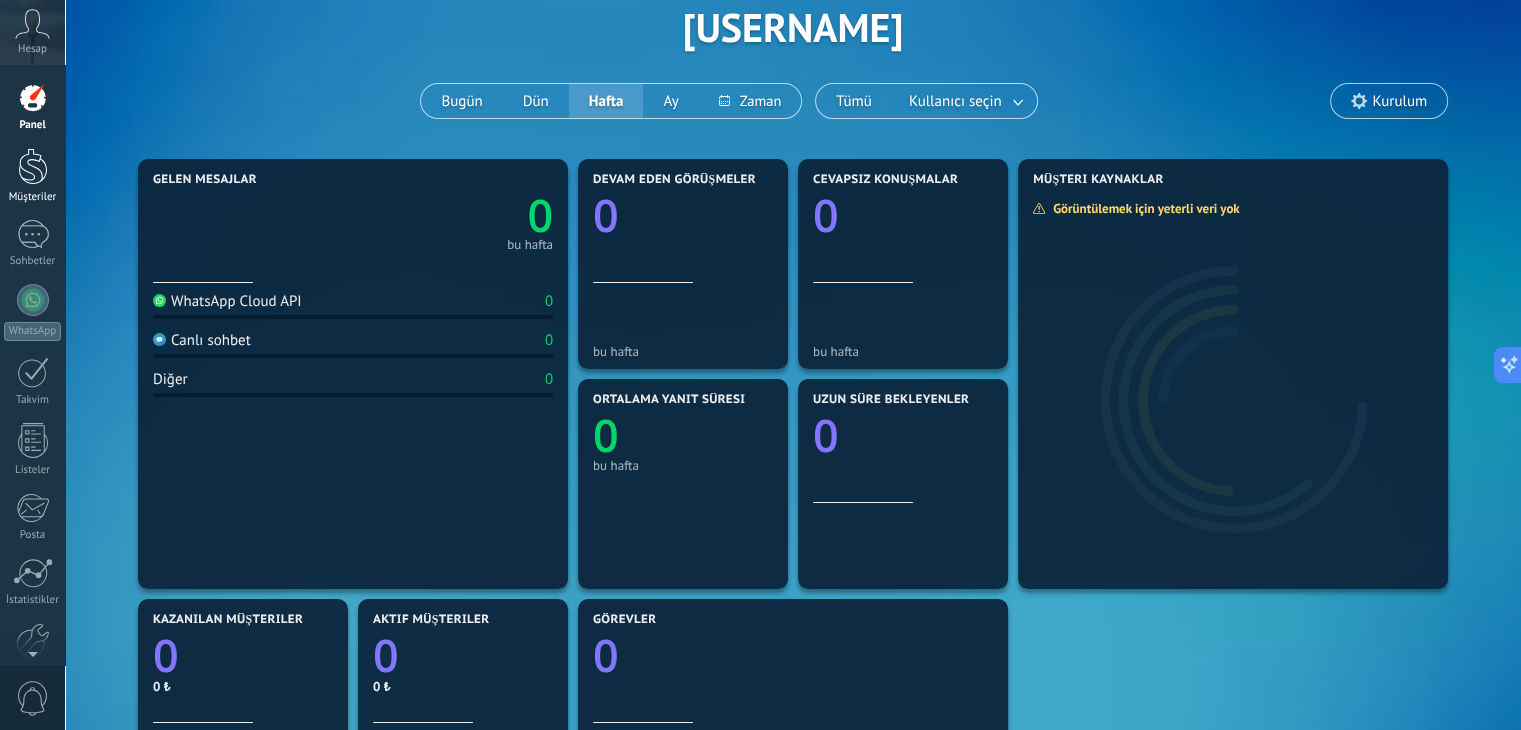 click at bounding box center (33, 166) 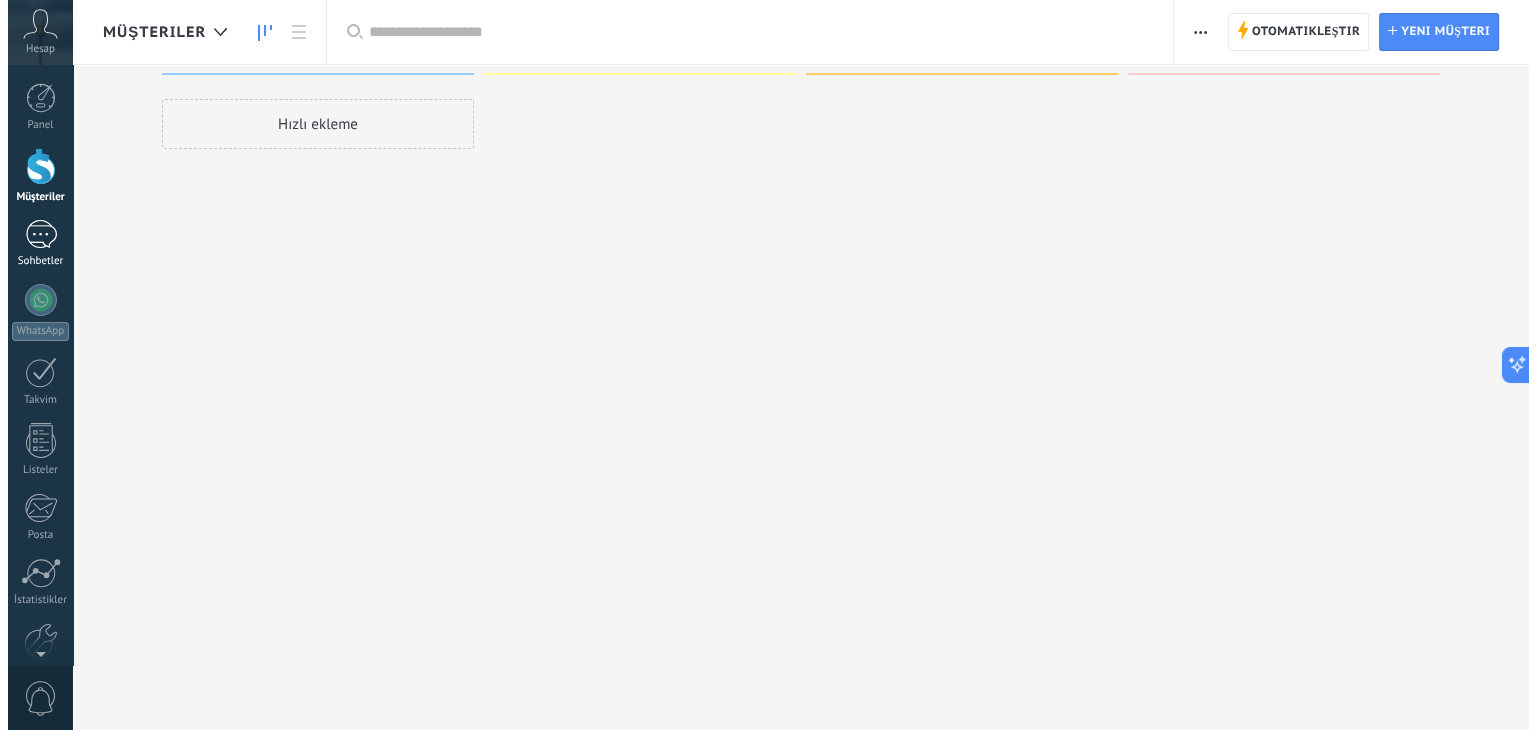 scroll, scrollTop: 0, scrollLeft: 0, axis: both 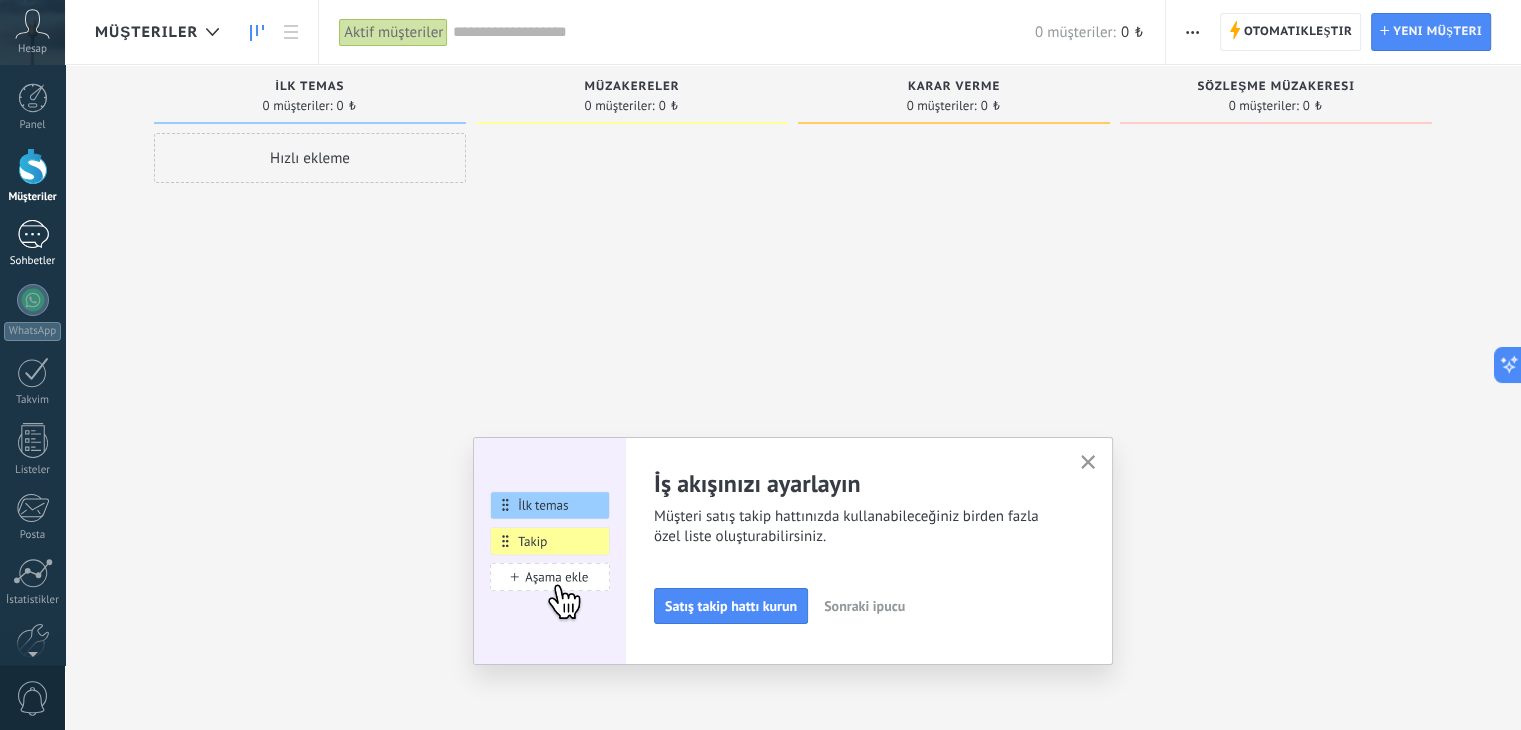 click at bounding box center [33, 234] 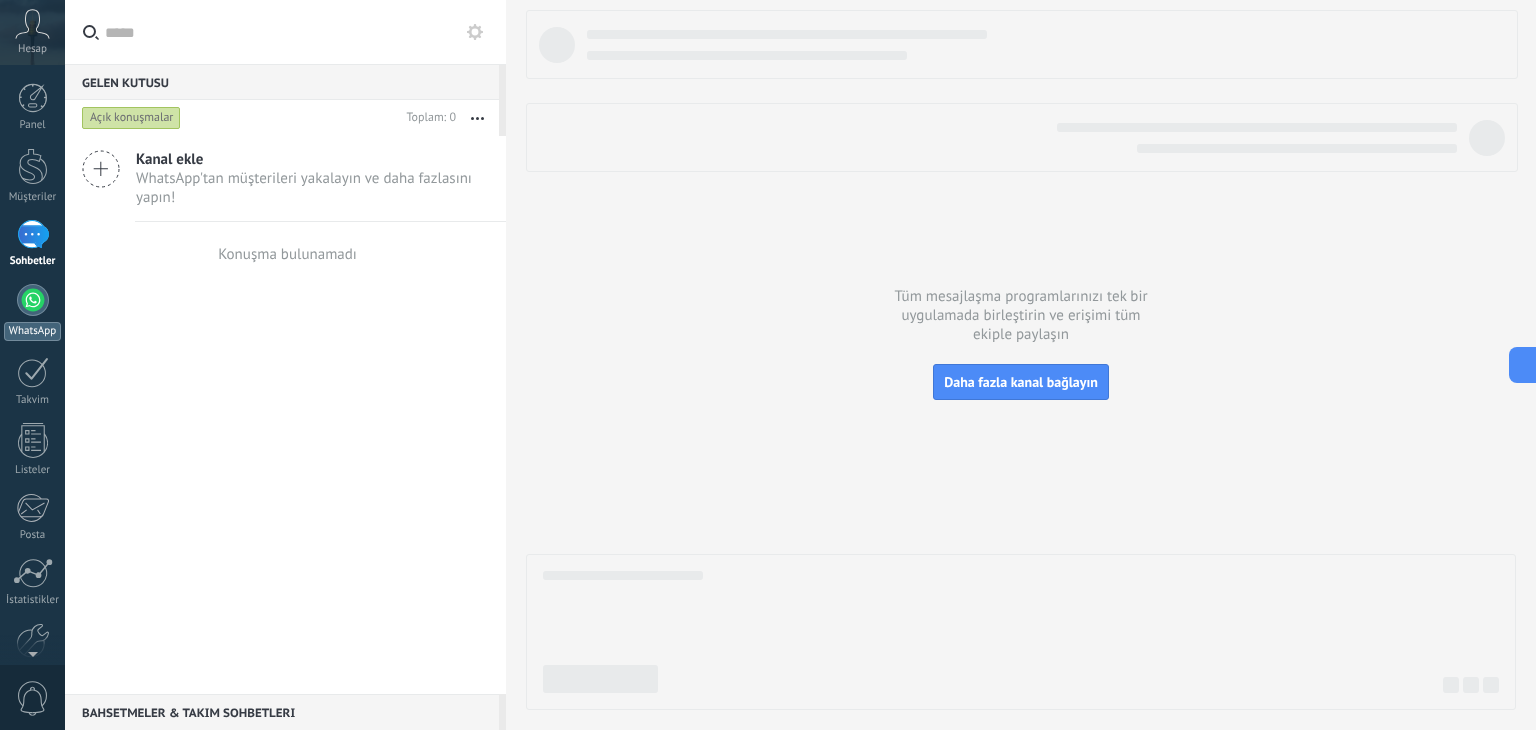 click at bounding box center [33, 300] 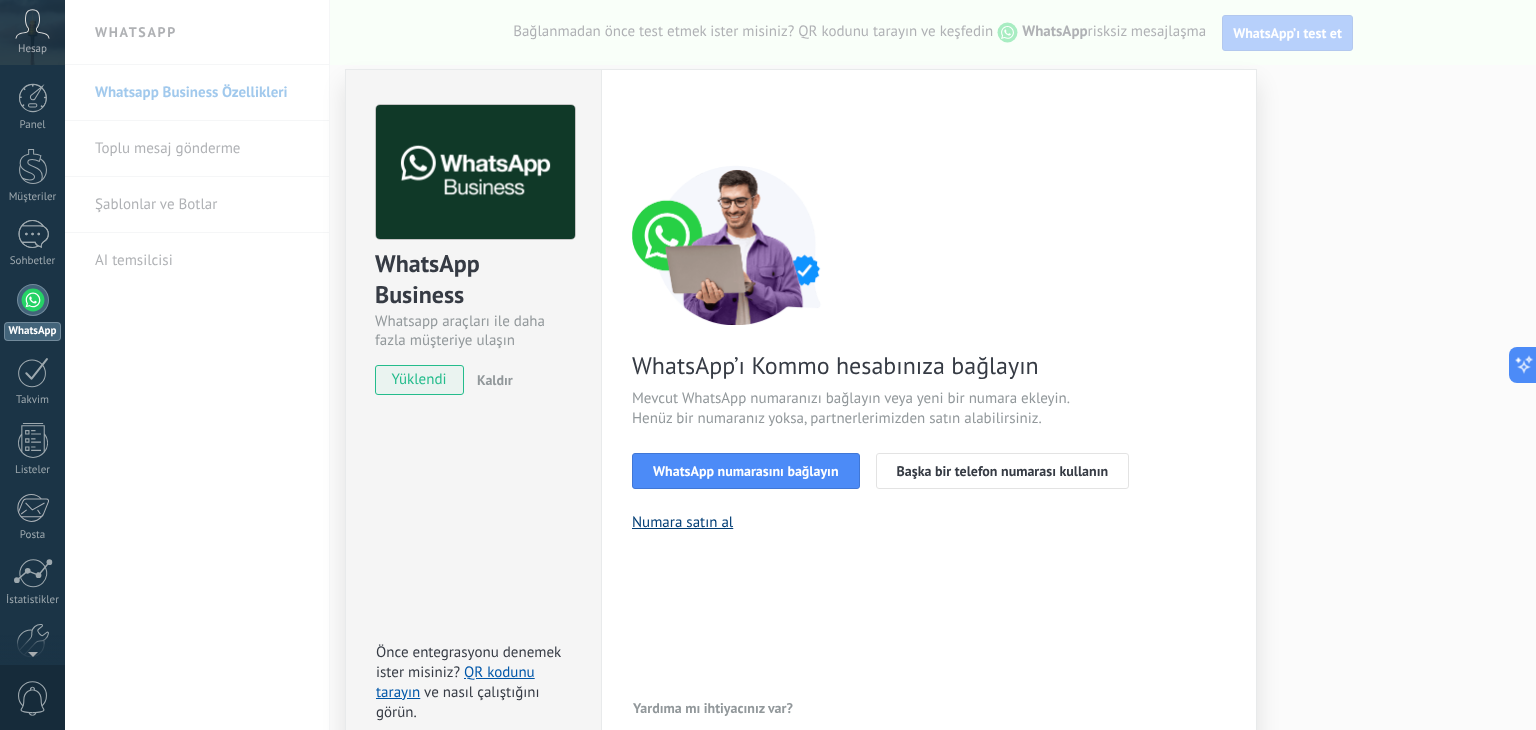 click on "Numara satın al" at bounding box center (682, 522) 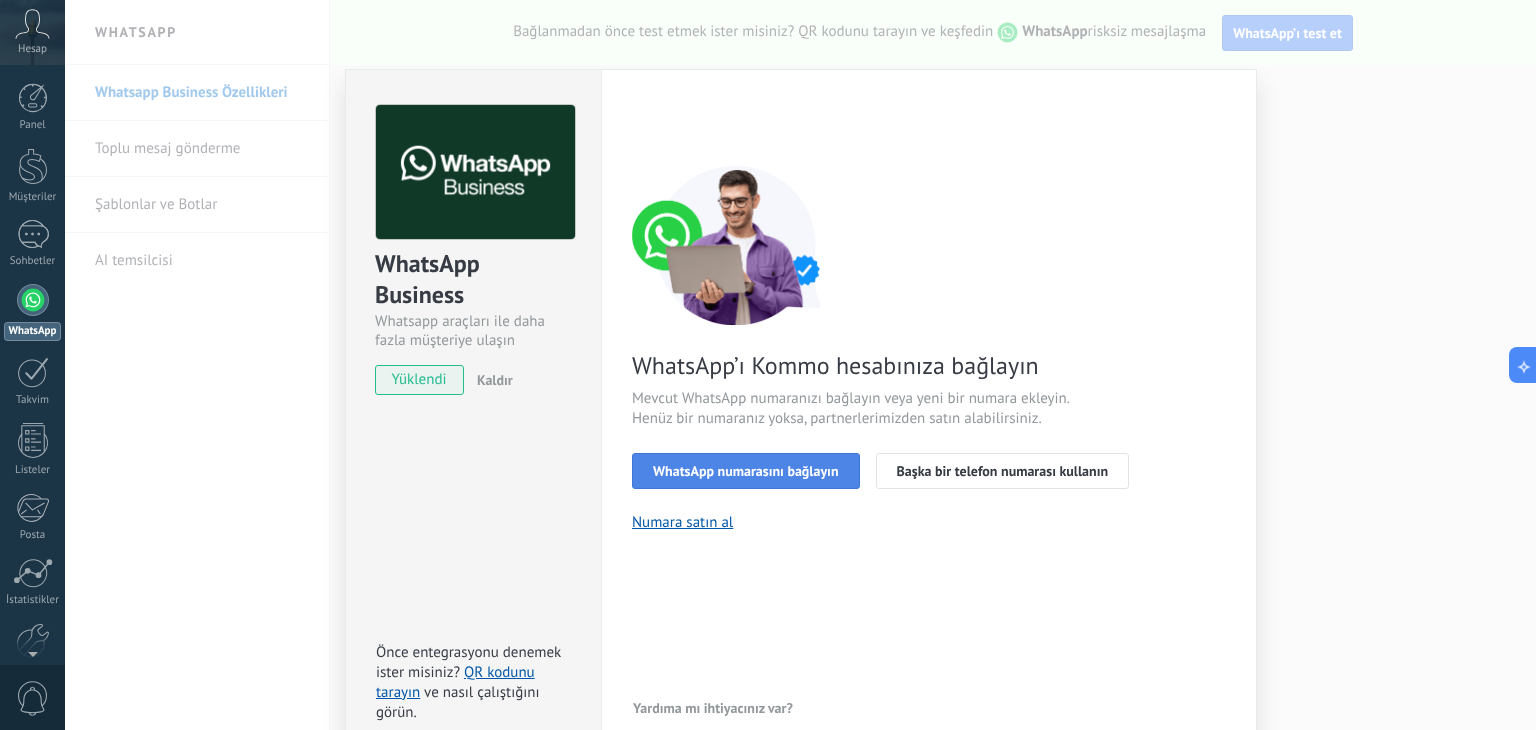 click on "WhatsApp numarasını bağlayın" at bounding box center (746, 471) 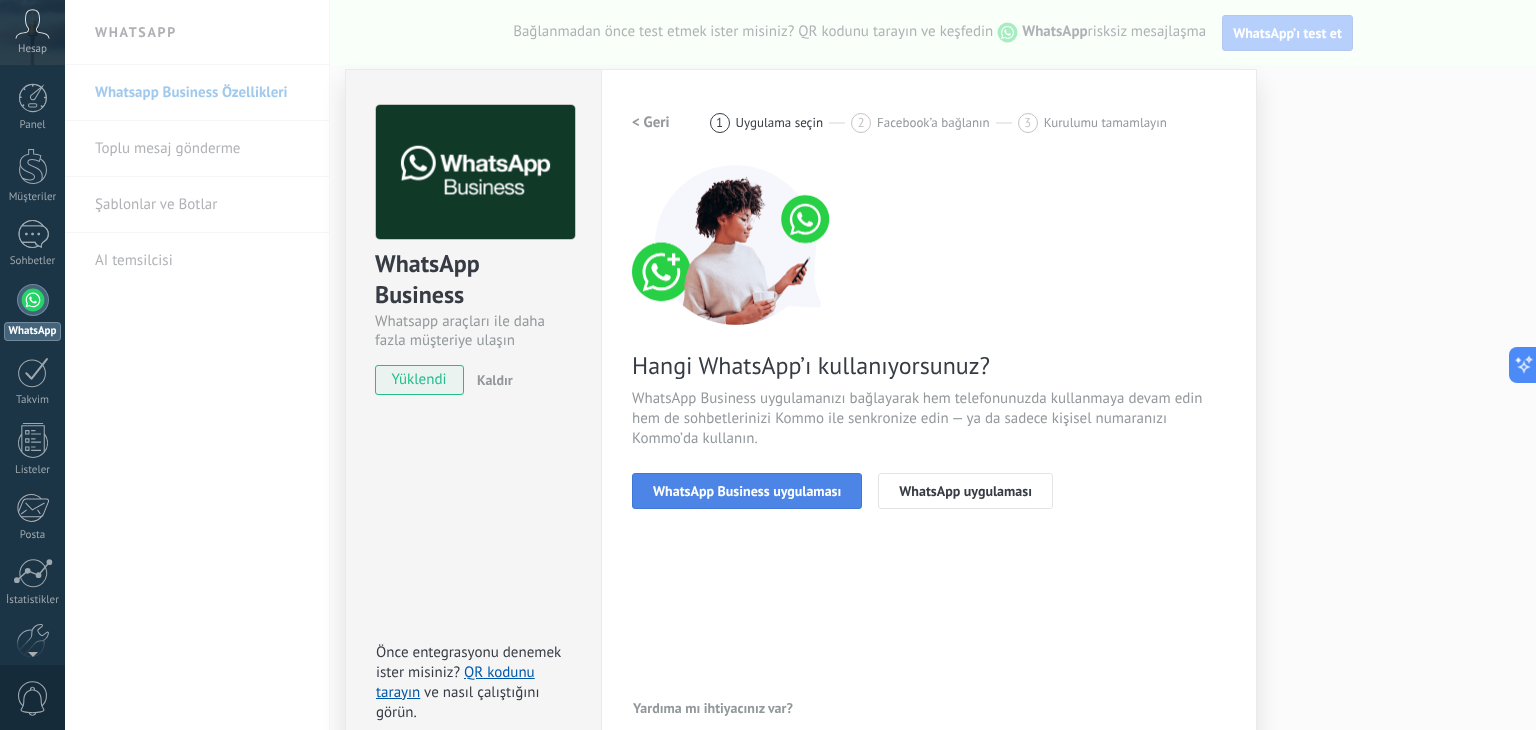 click on "WhatsApp Business uygulaması" at bounding box center [747, 491] 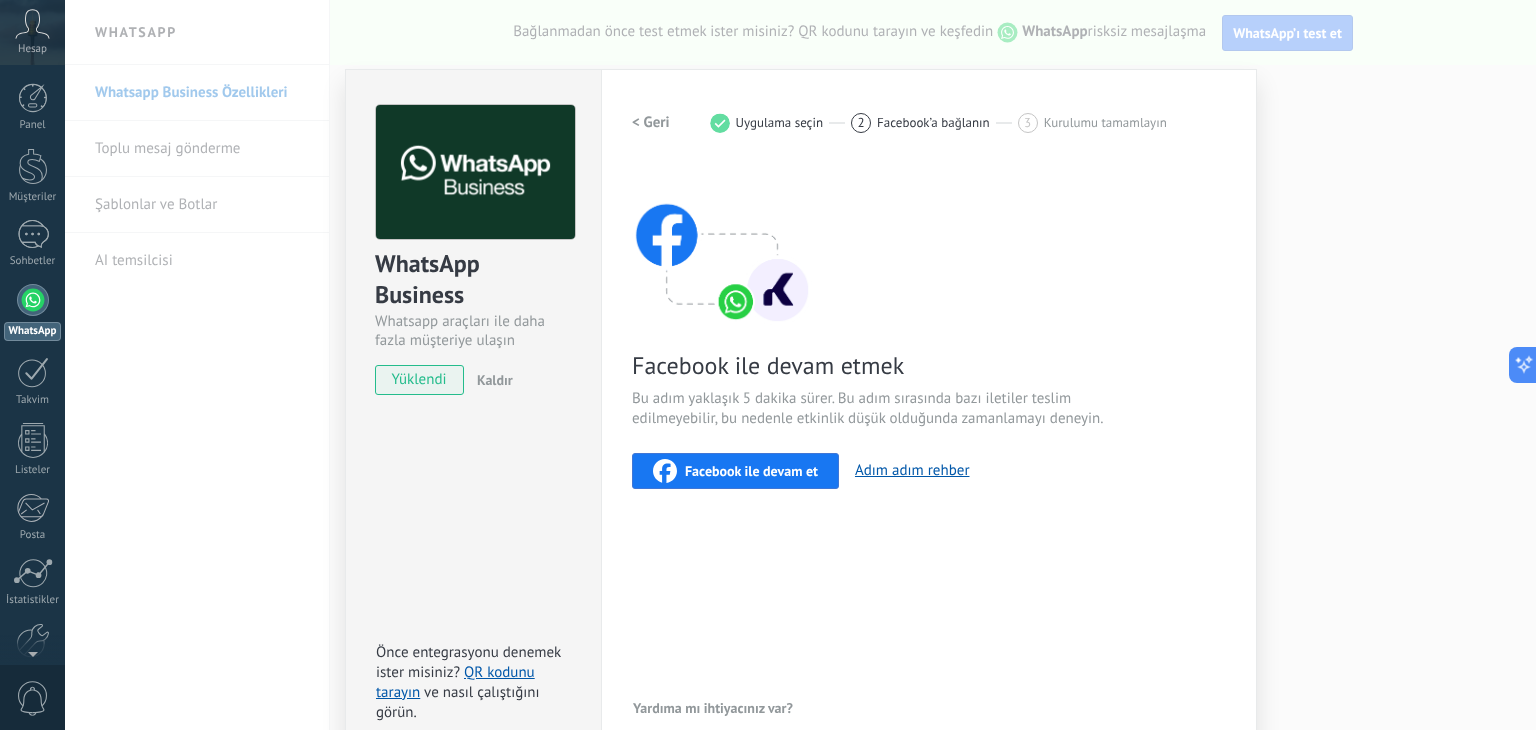 click on "Facebook ile devam et" at bounding box center (735, 471) 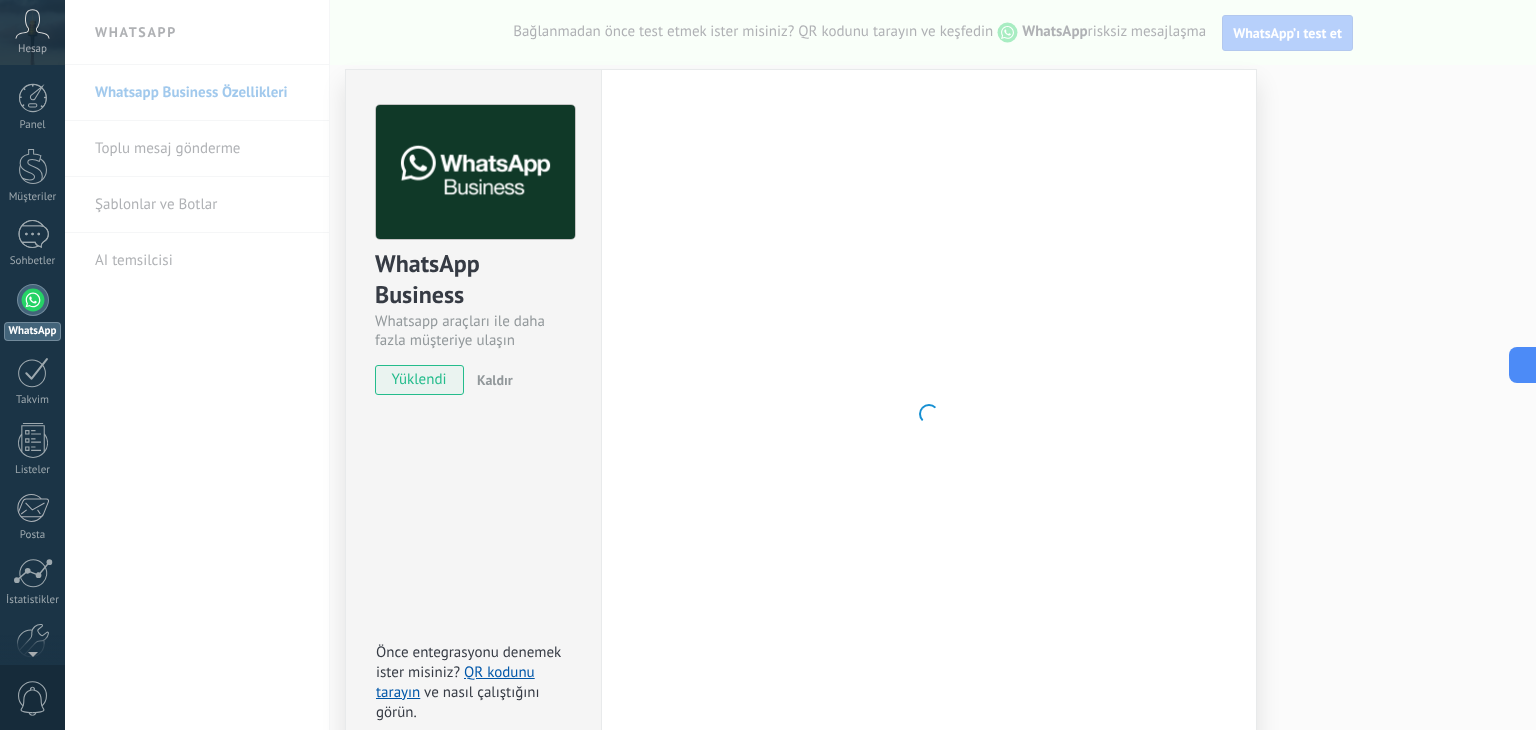 click on "Panel
Müşteriler
Sohbetler
WhatsApp
Satışlar" at bounding box center [32, 425] 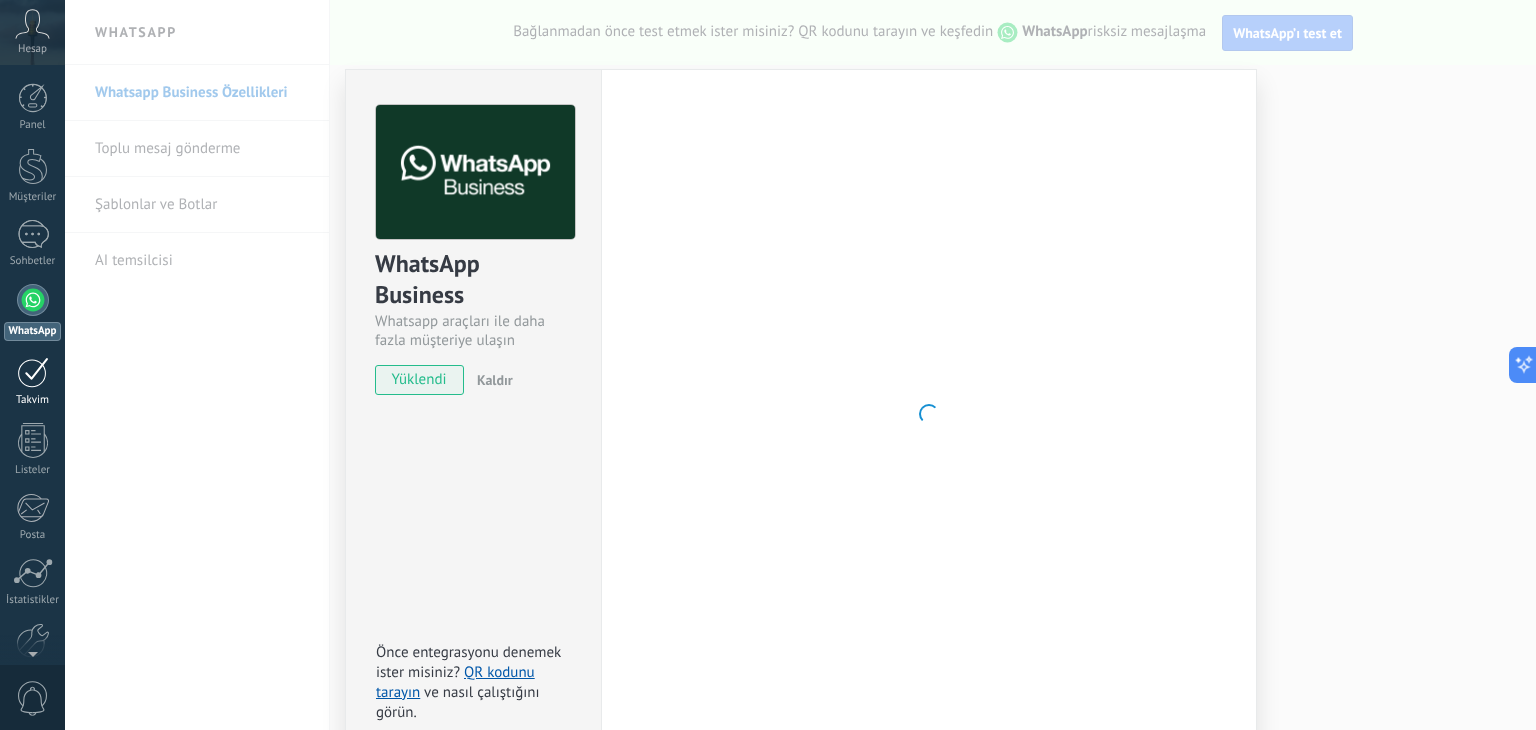 click on "Takvim" at bounding box center [33, 400] 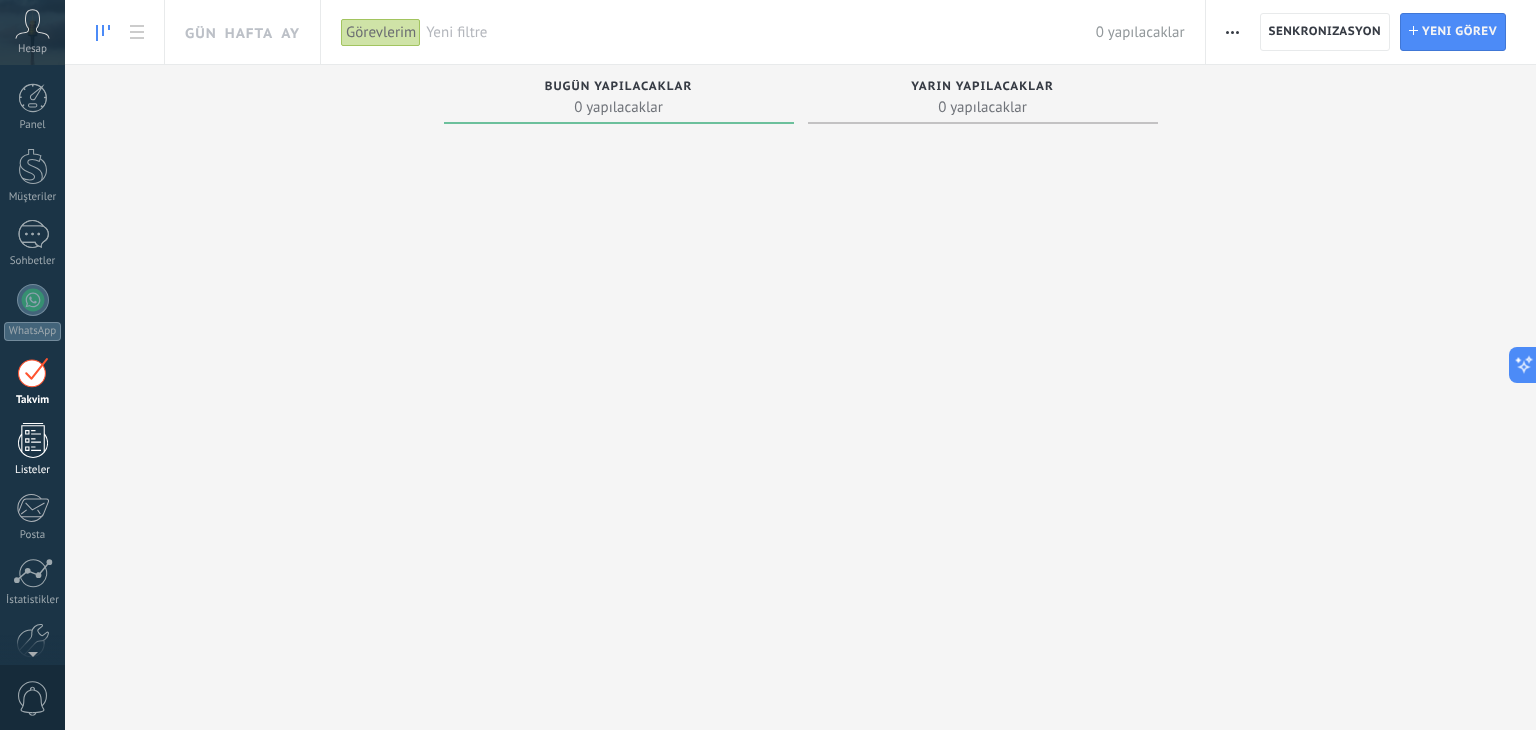 drag, startPoint x: 41, startPoint y: 454, endPoint x: 48, endPoint y: 443, distance: 13.038404 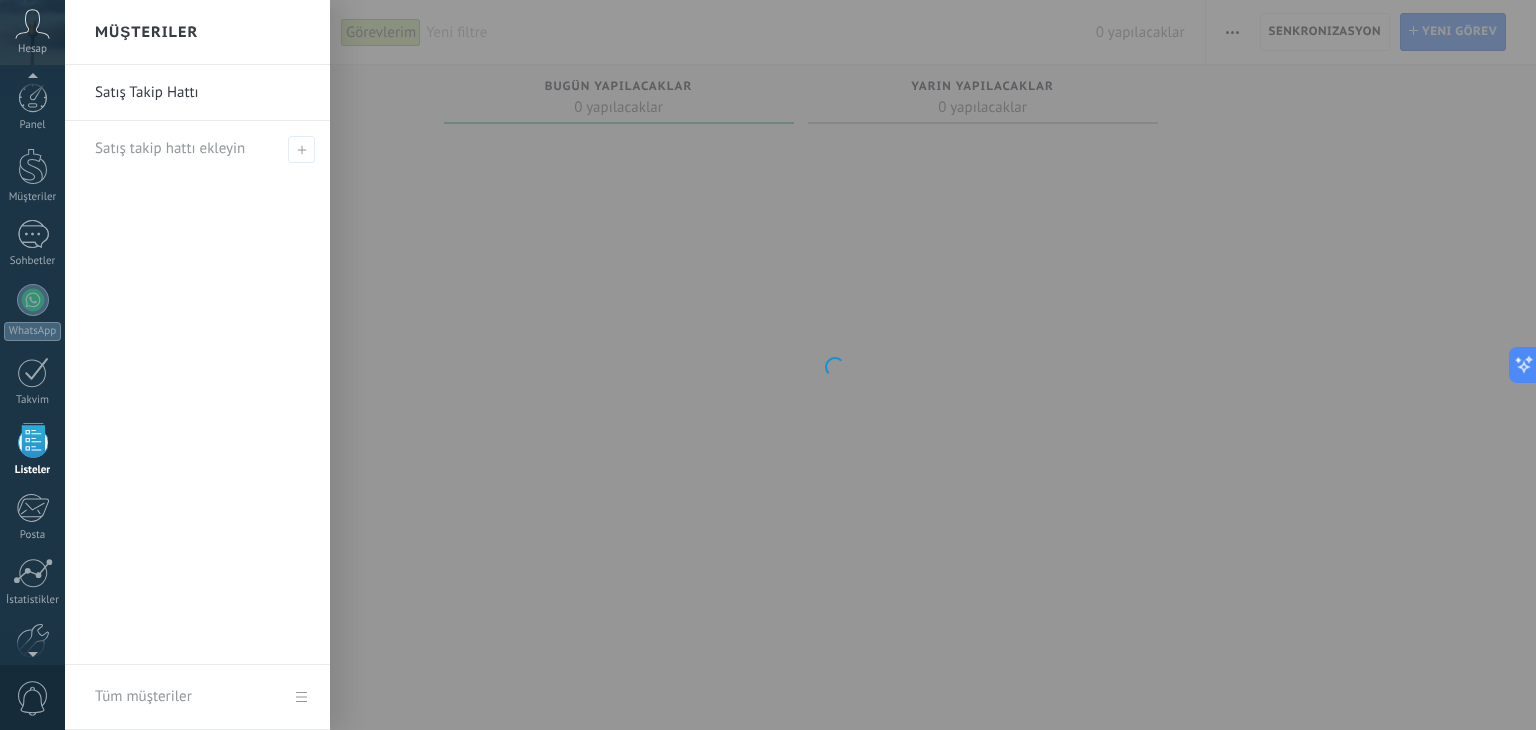 scroll, scrollTop: 51, scrollLeft: 0, axis: vertical 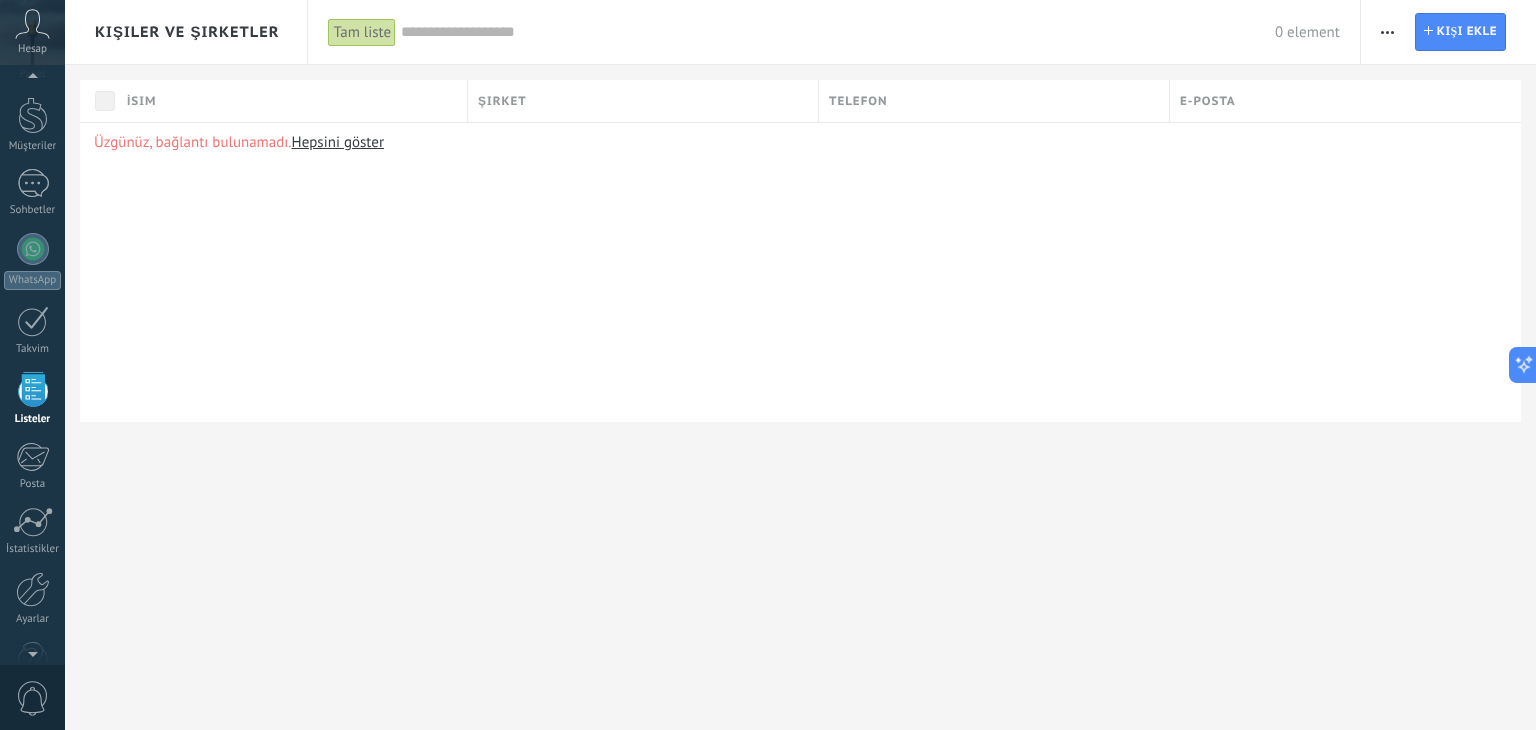 click on "Üzgünüz, bağlantı bulunamadı.  Hepsini göster" at bounding box center [800, 272] 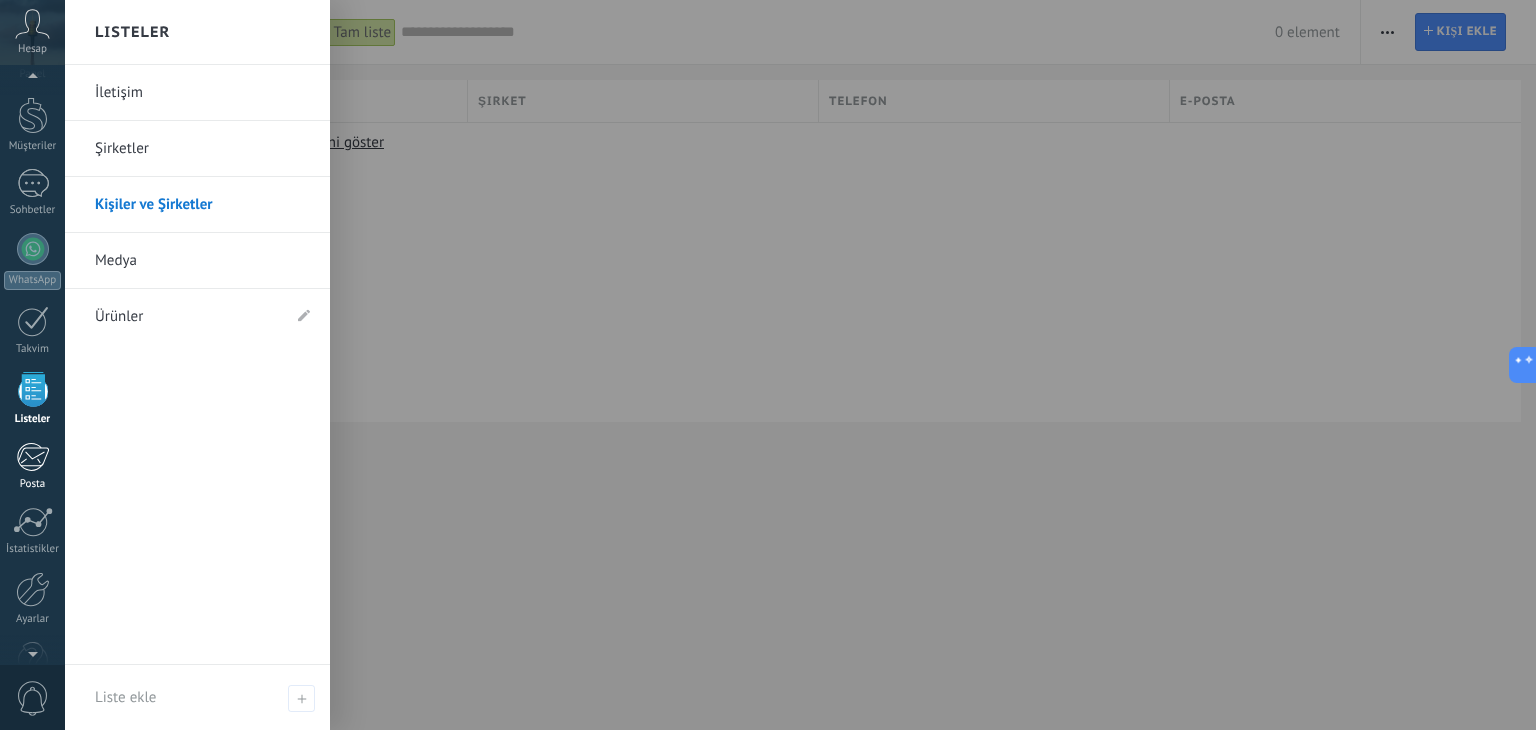 click at bounding box center [32, 457] 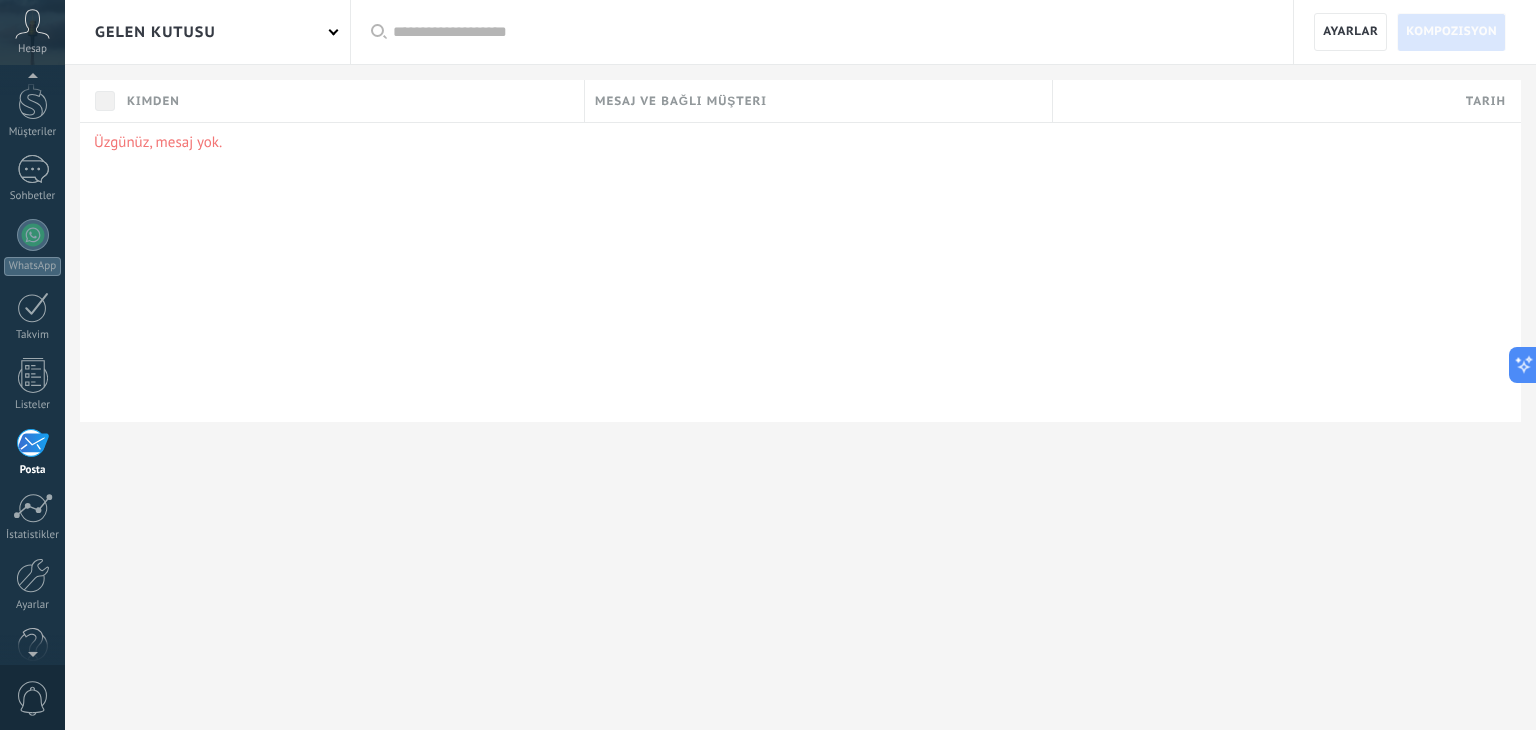 scroll, scrollTop: 101, scrollLeft: 0, axis: vertical 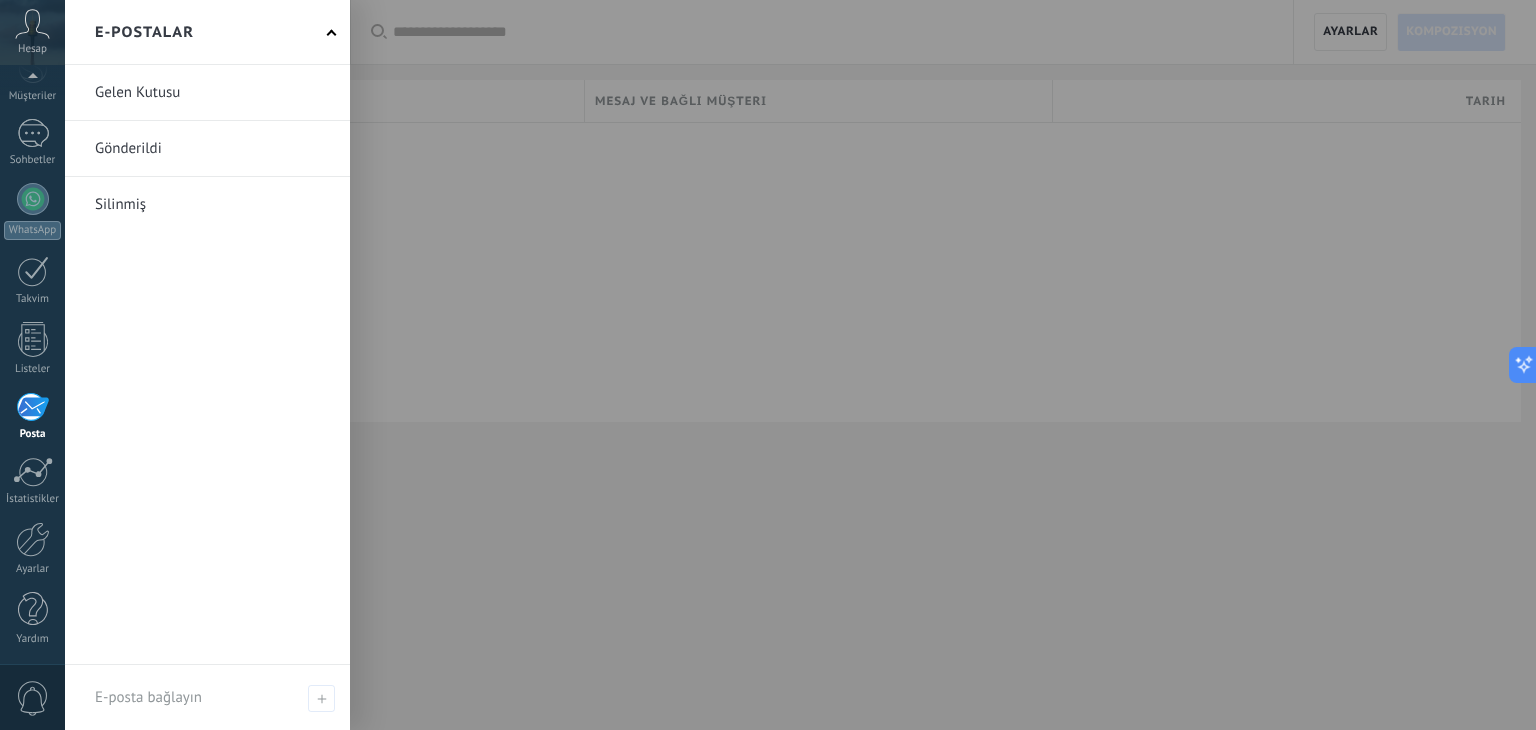 click at bounding box center [207, 92] 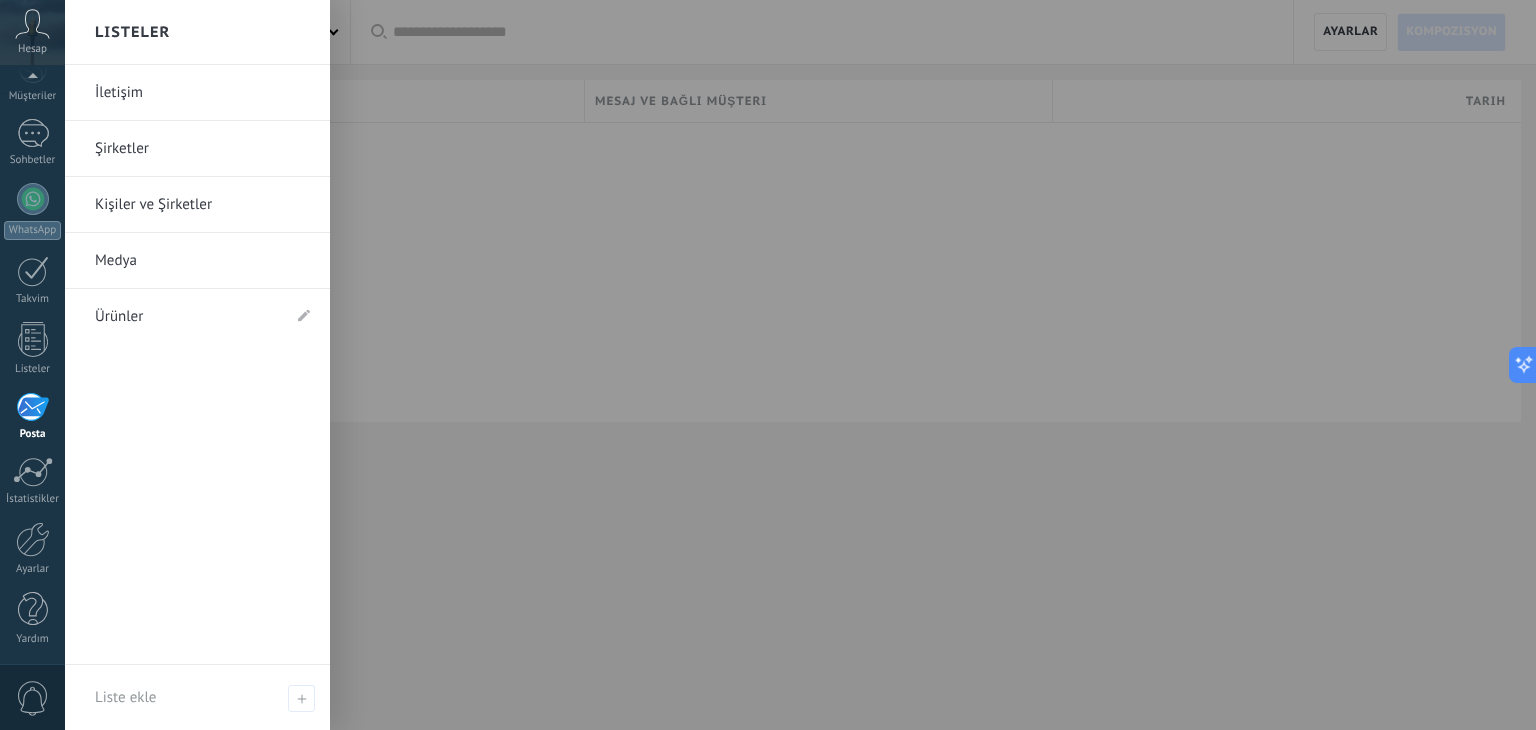 click on "Şirketler" at bounding box center [202, 149] 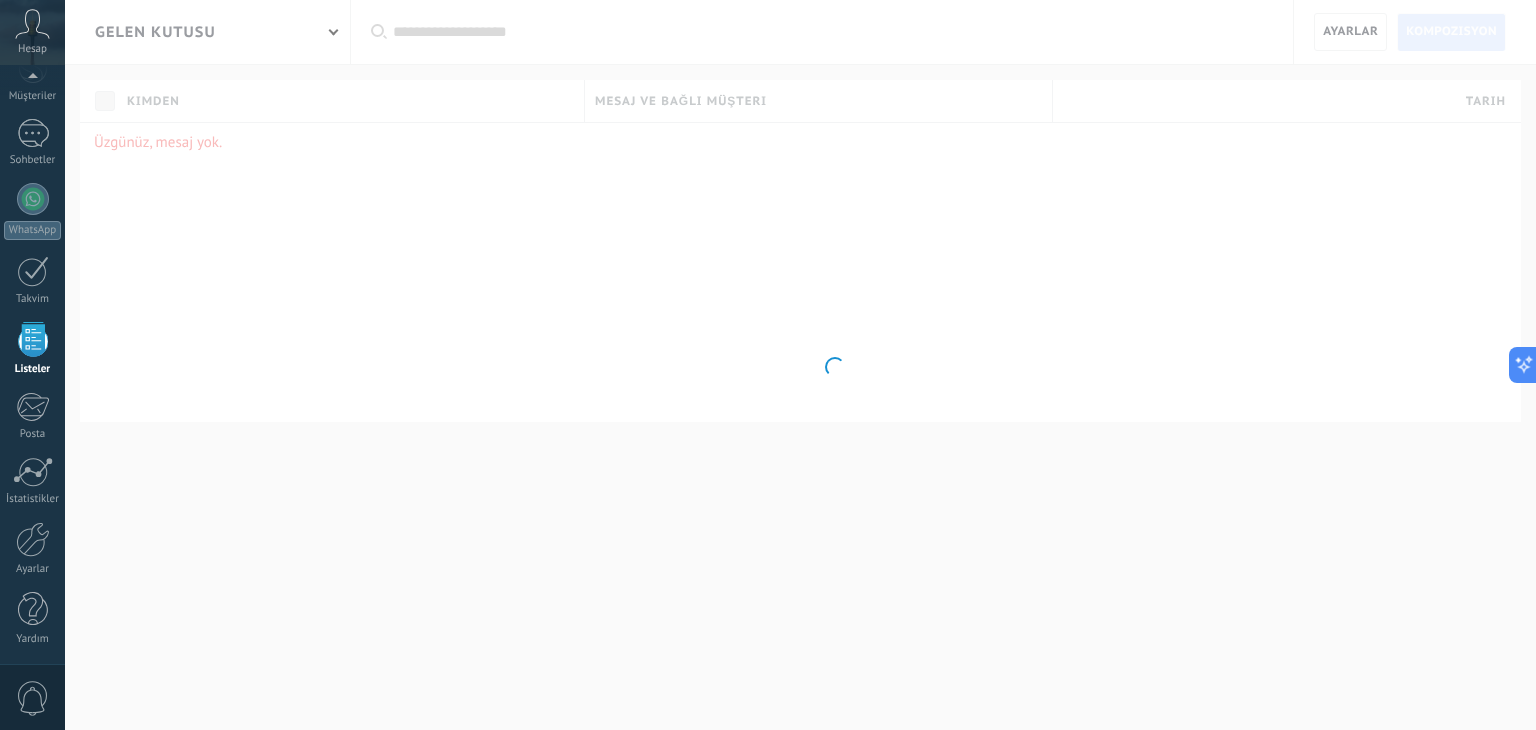 scroll, scrollTop: 51, scrollLeft: 0, axis: vertical 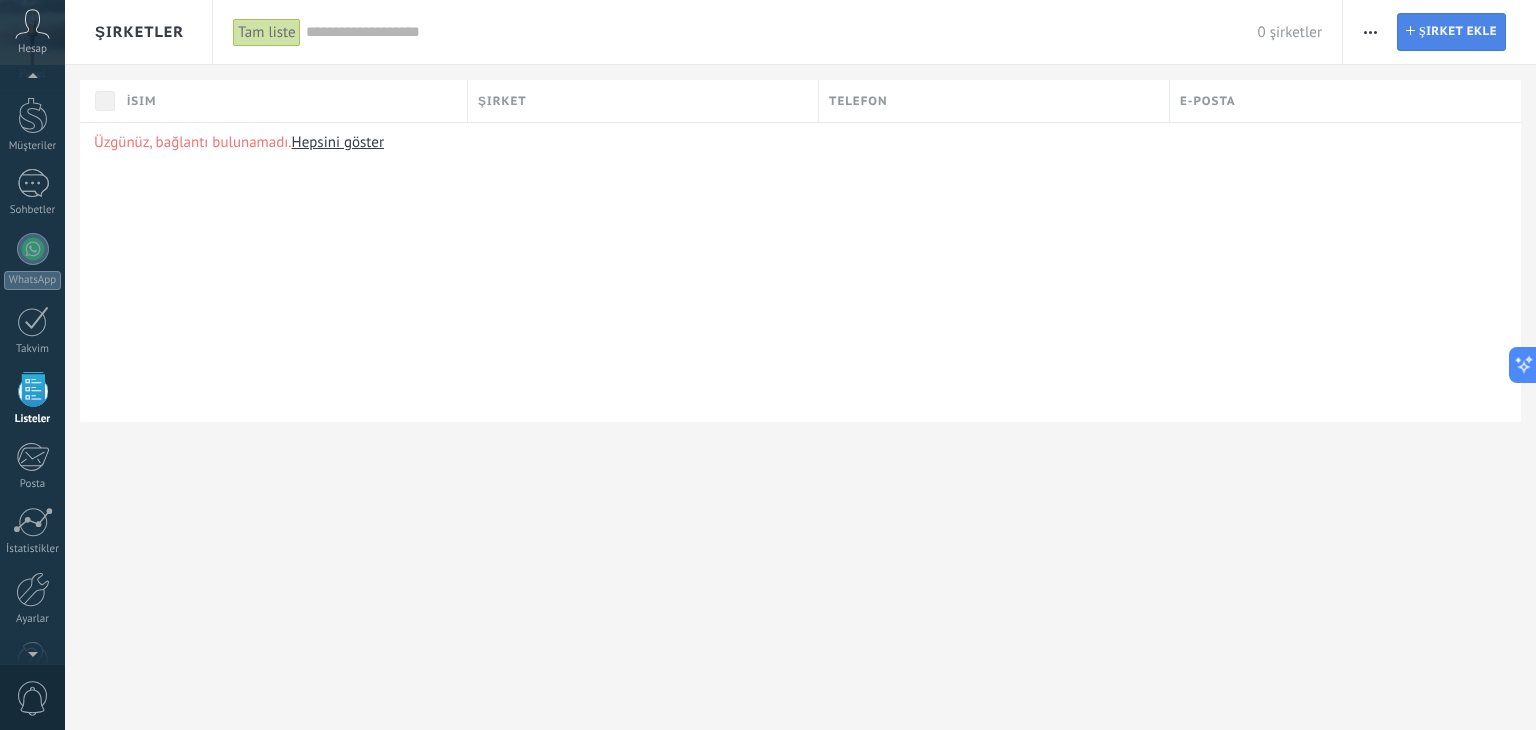 click on "Şirket ekle" at bounding box center (1458, 32) 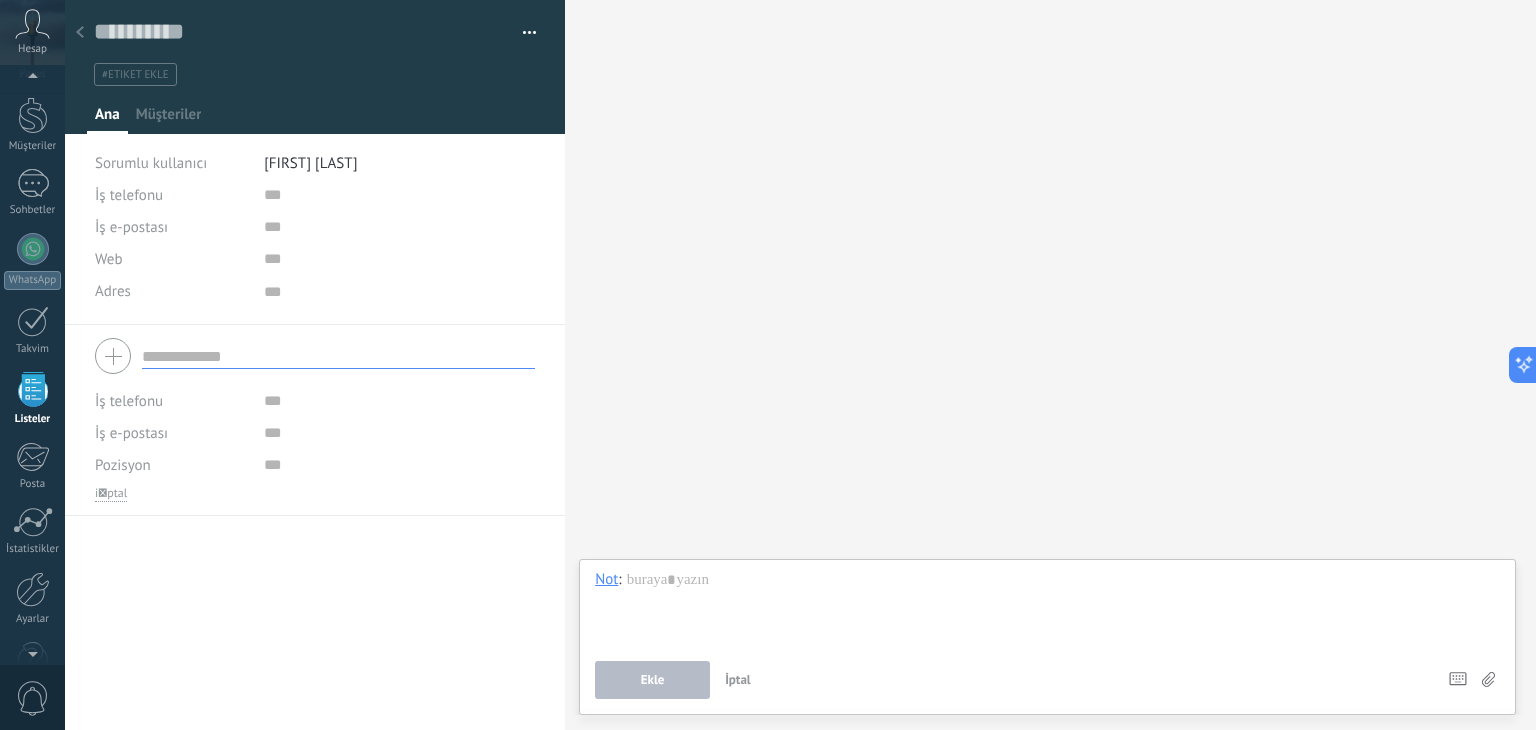 scroll, scrollTop: 20, scrollLeft: 0, axis: vertical 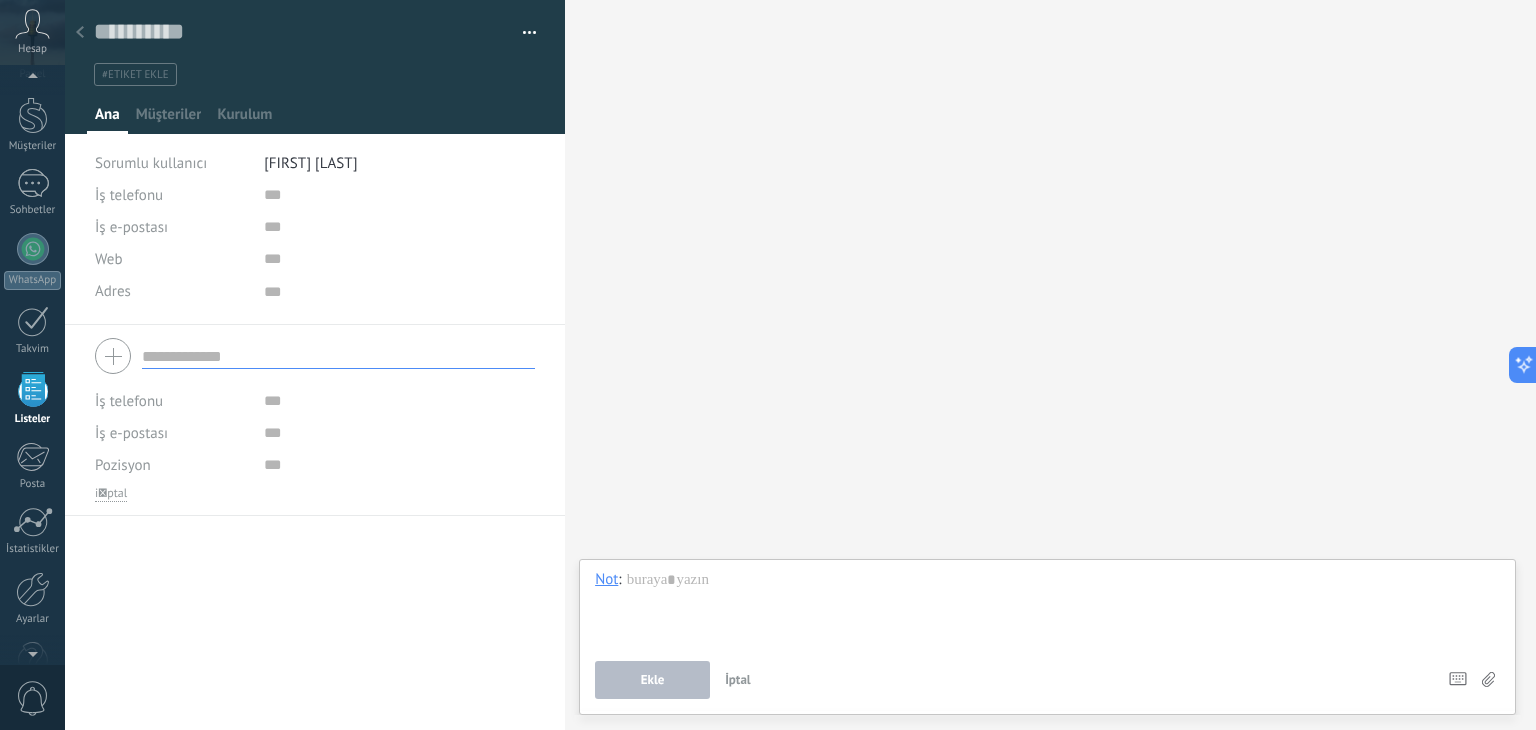 click at bounding box center (80, 33) 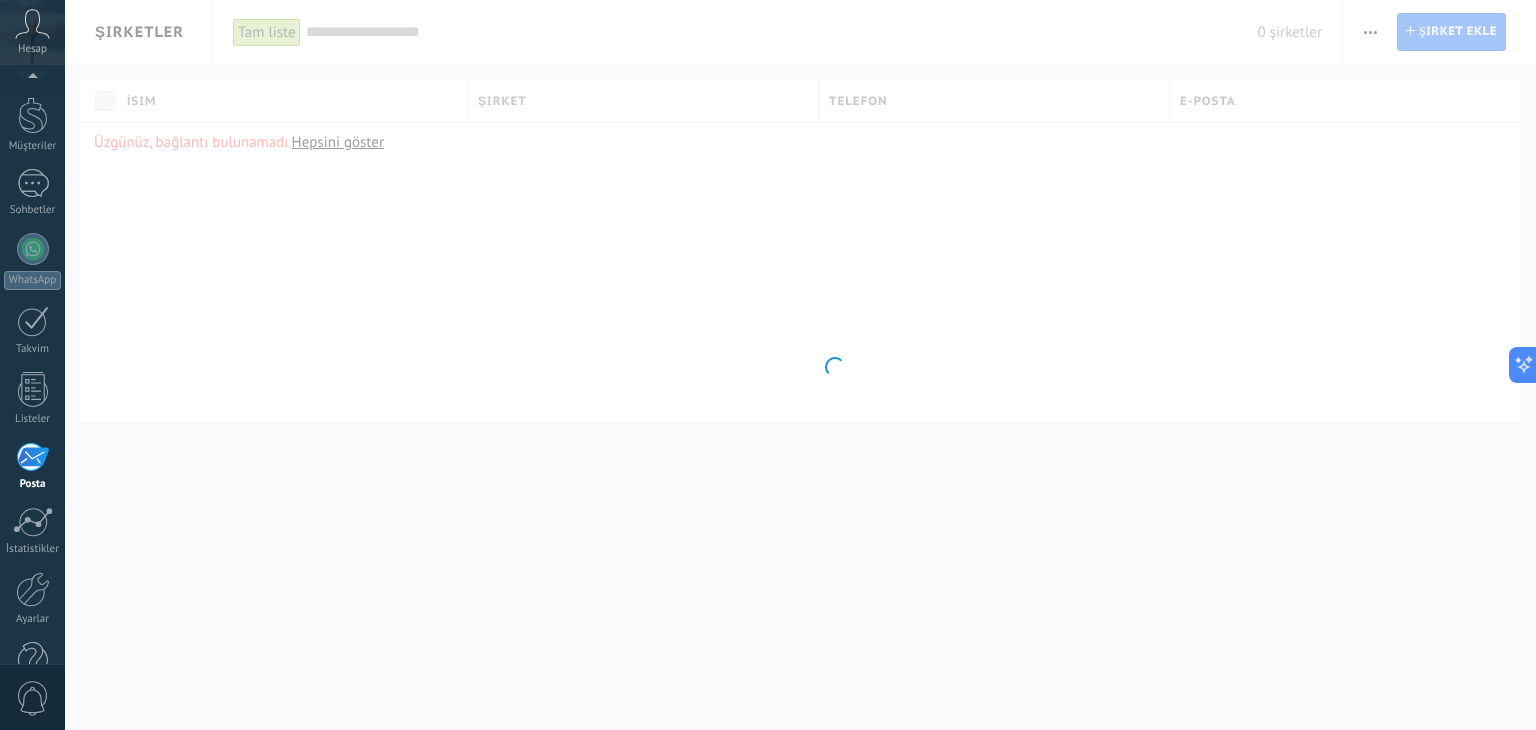 scroll, scrollTop: 101, scrollLeft: 0, axis: vertical 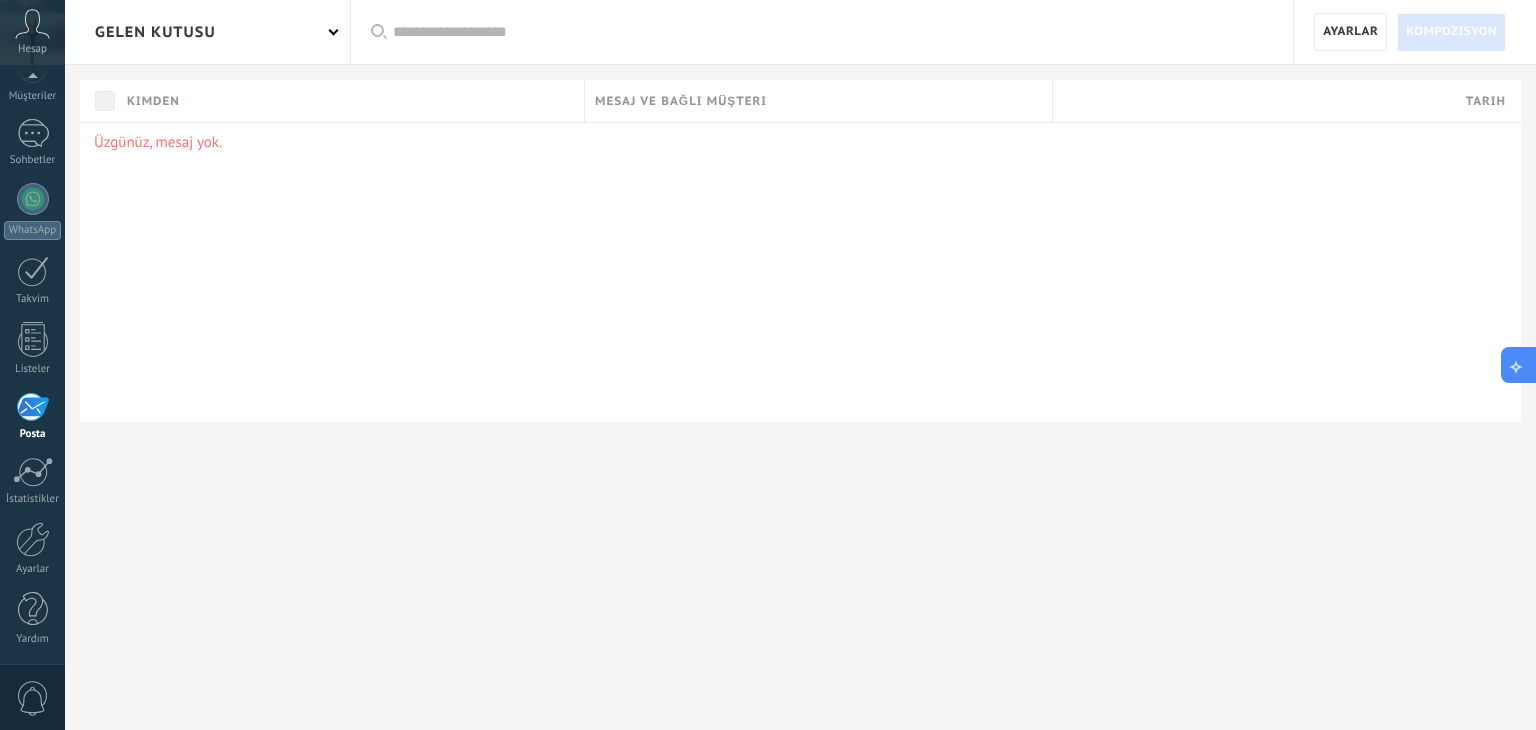 click 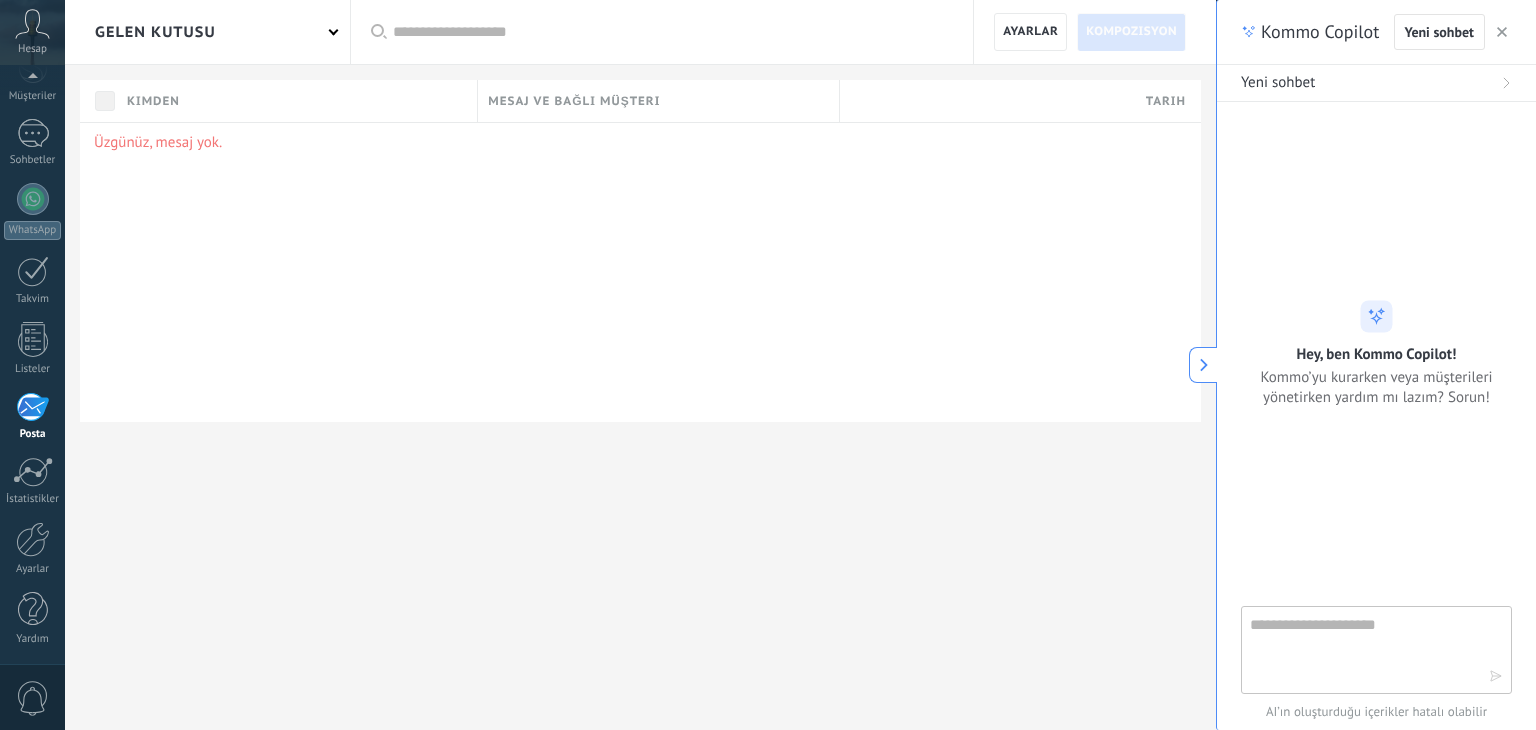 type on "***" 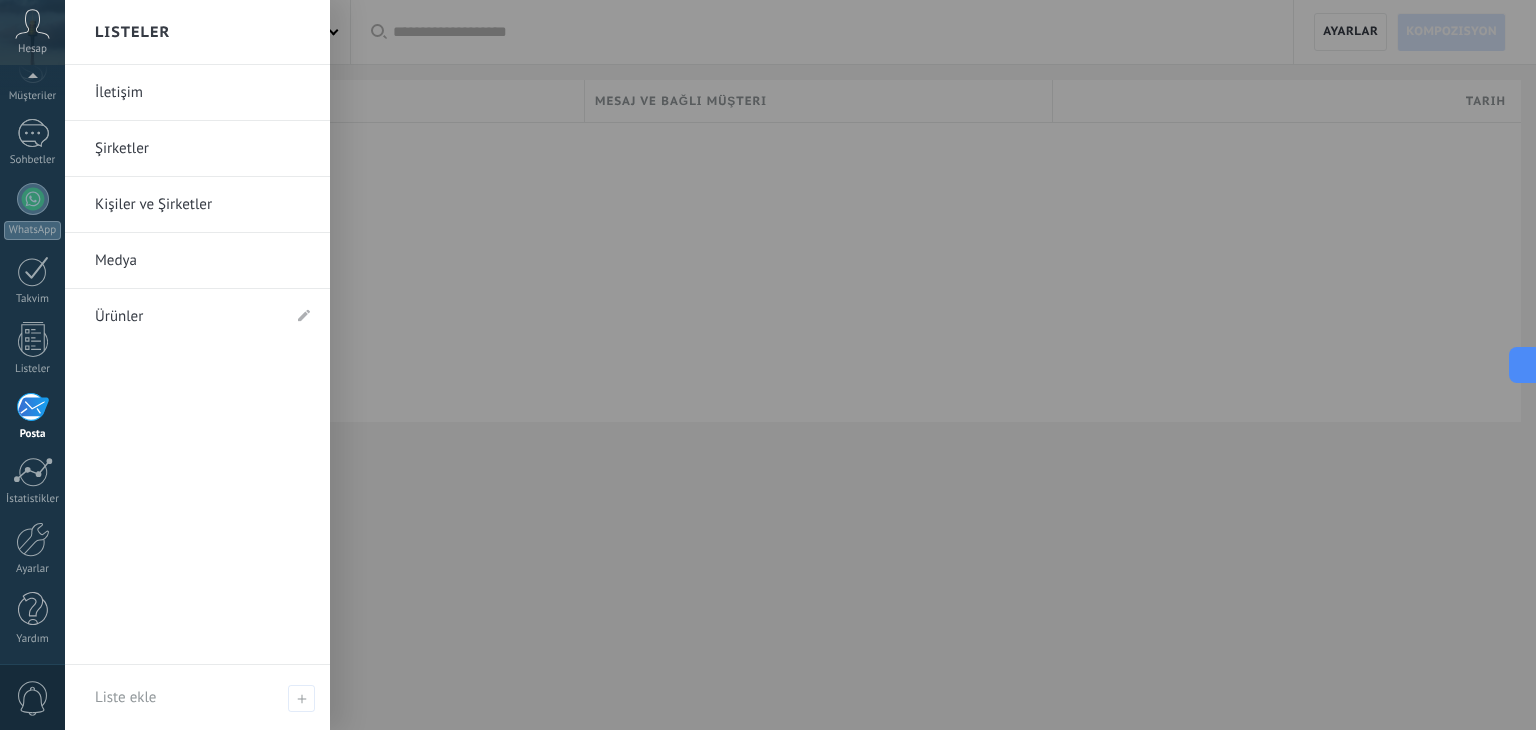click on "Ürünler" at bounding box center (187, 317) 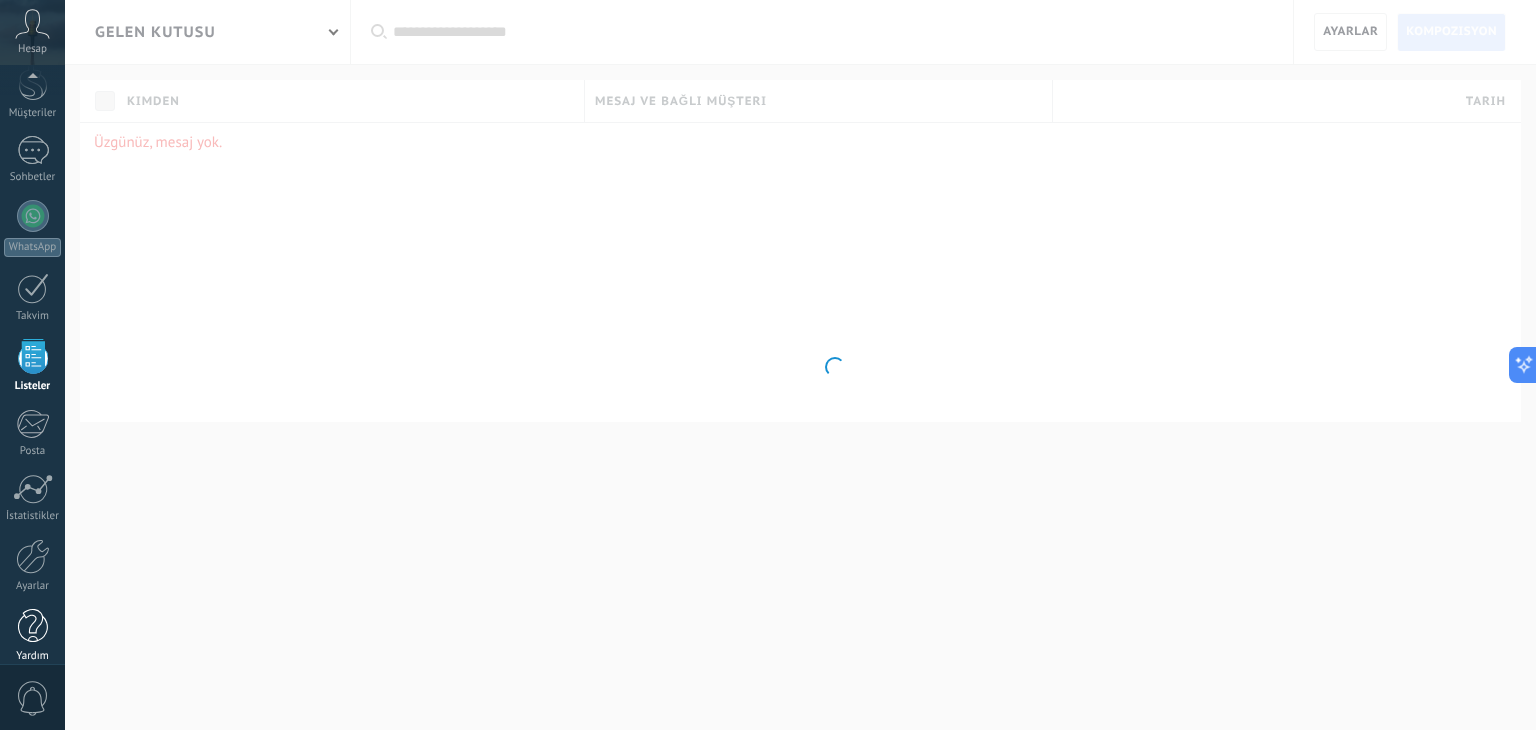 scroll, scrollTop: 101, scrollLeft: 0, axis: vertical 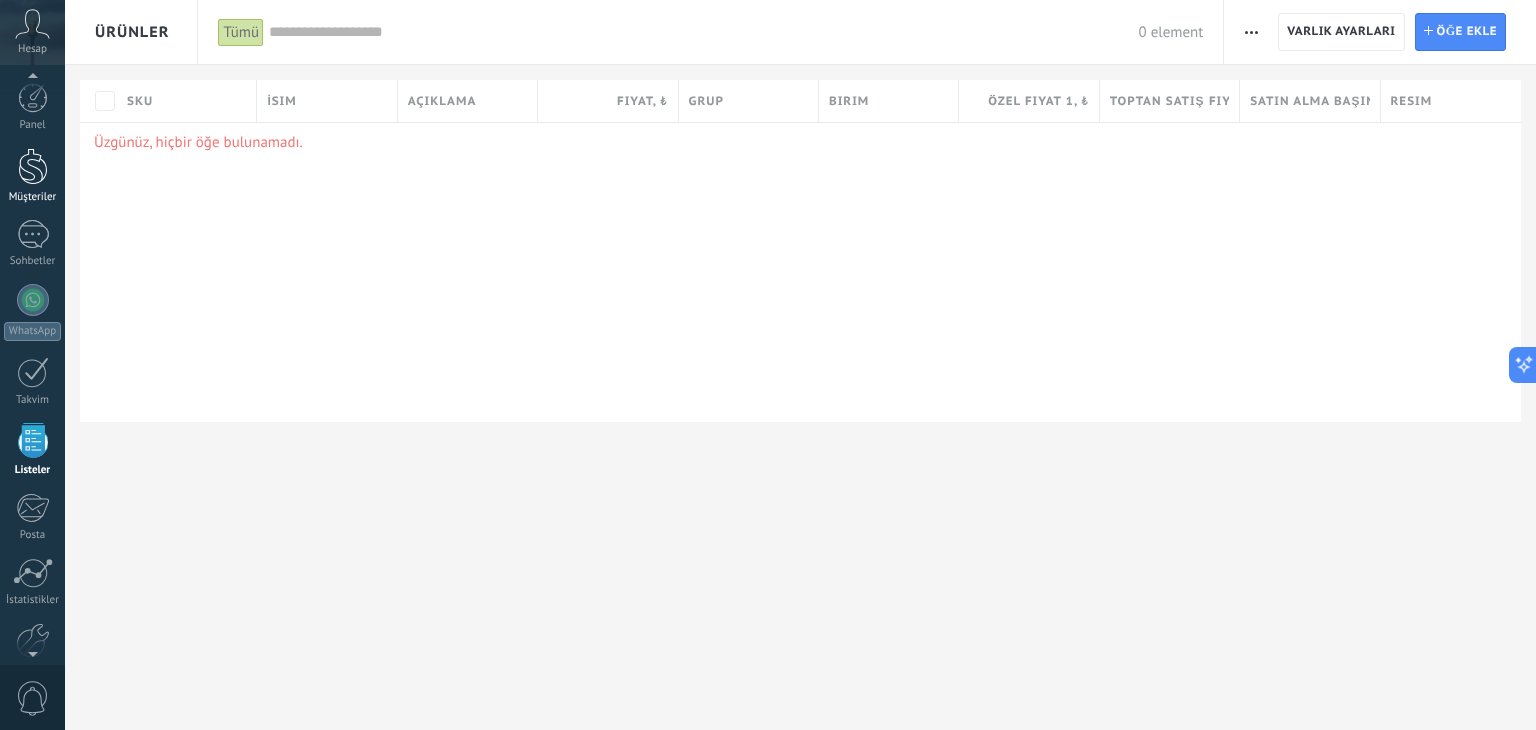 click at bounding box center [33, 166] 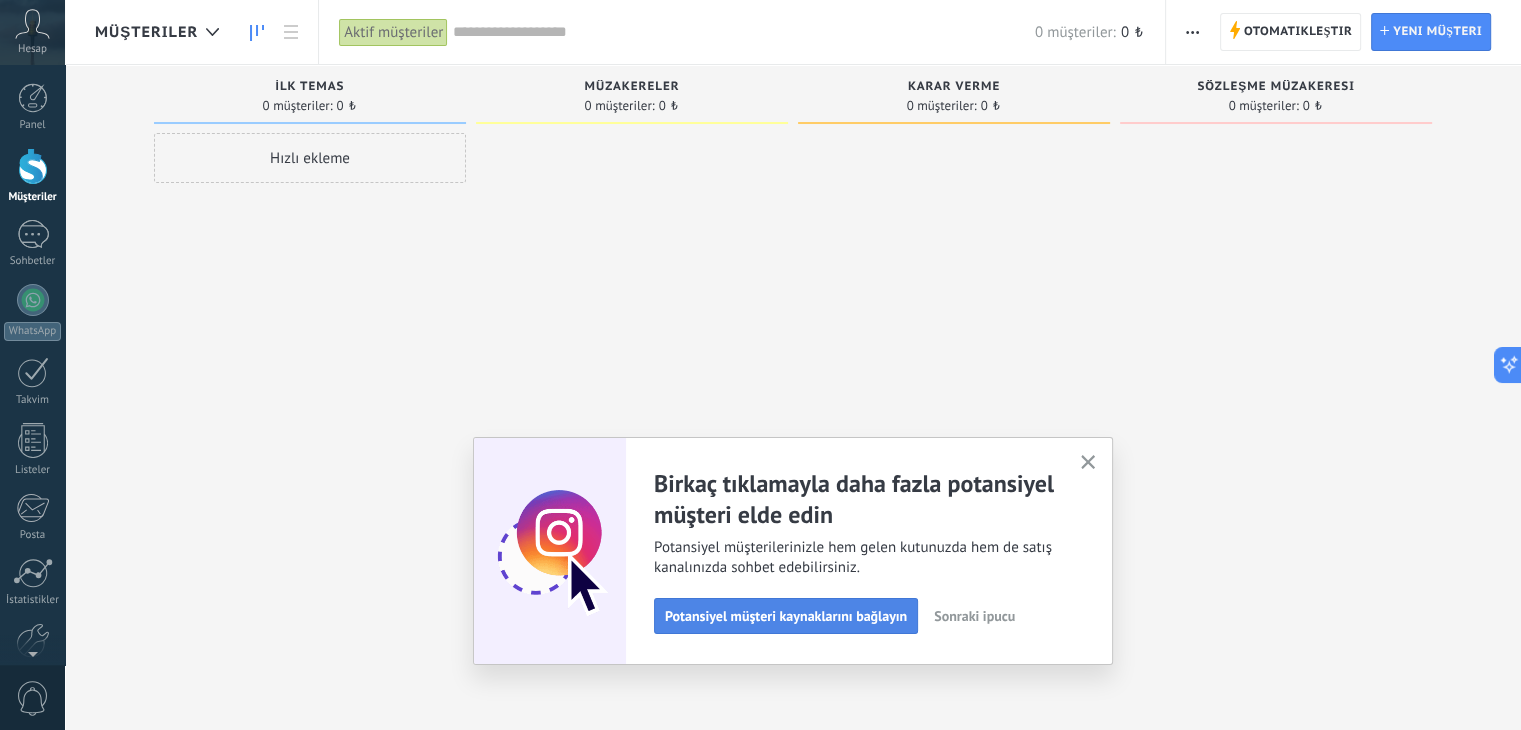 click on "Potansiyel müşteri kaynaklarını bağlayın" at bounding box center [786, 616] 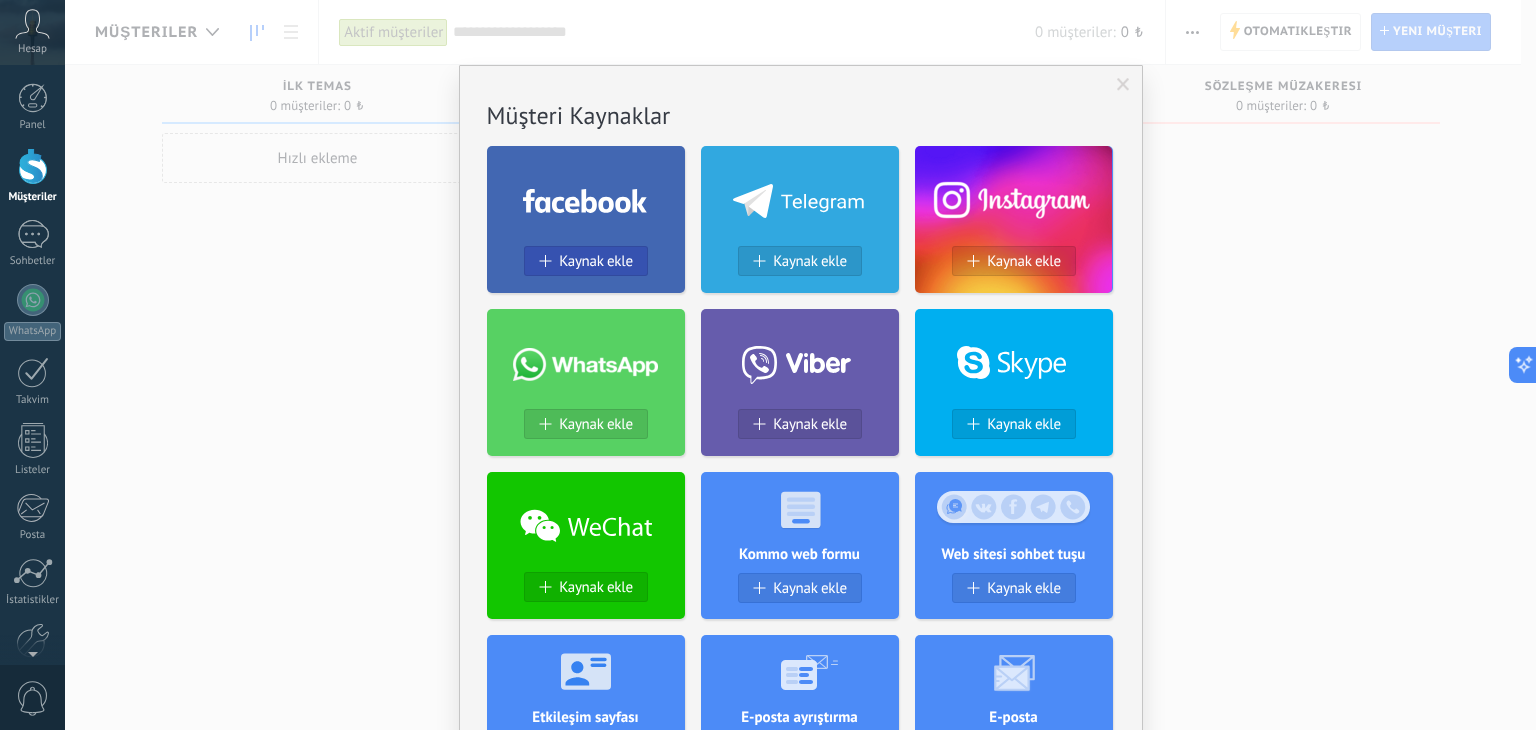 click on "Kaynak ekle" at bounding box center (596, 261) 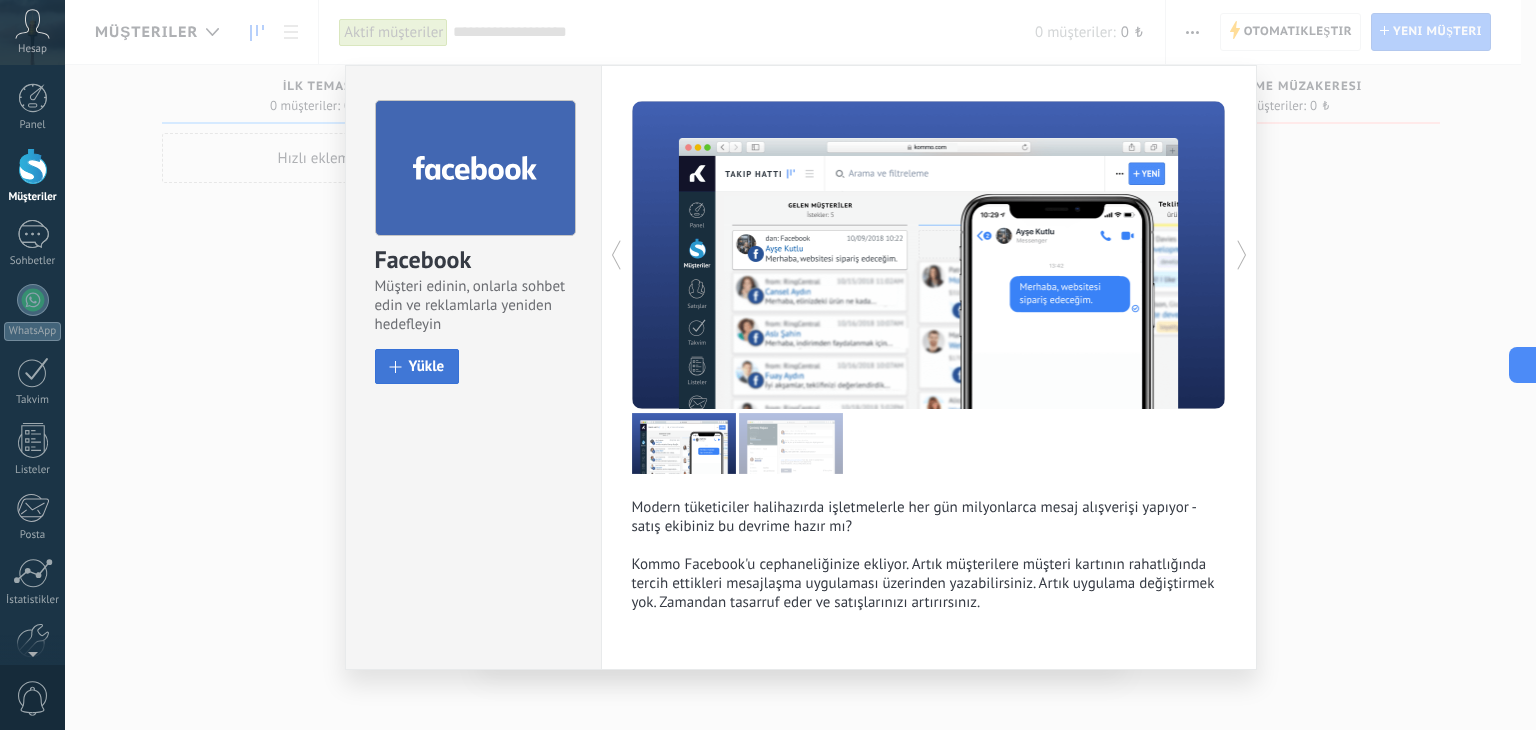 click on "Yükle" at bounding box center (417, 366) 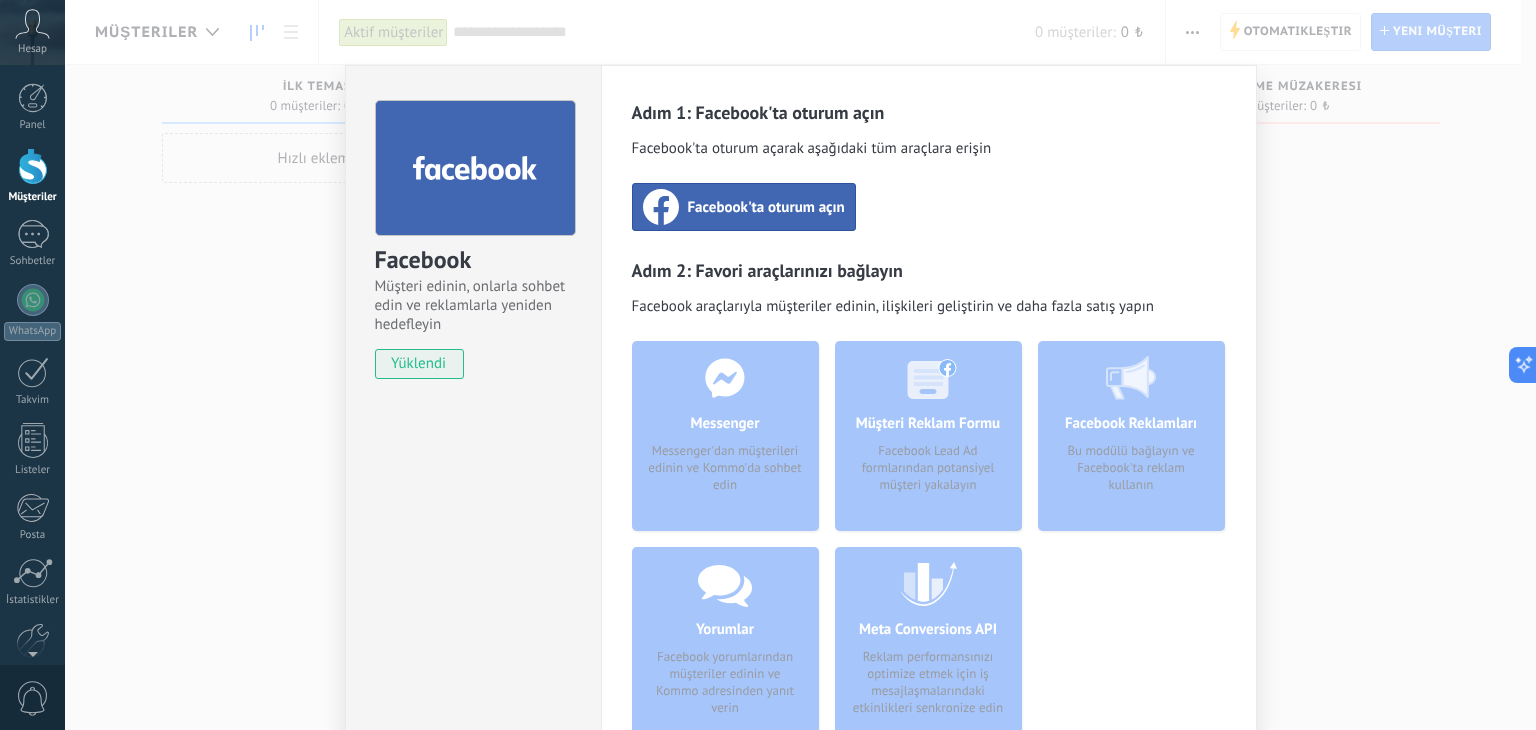 click on "Facebook'ta oturum açın" at bounding box center (766, 207) 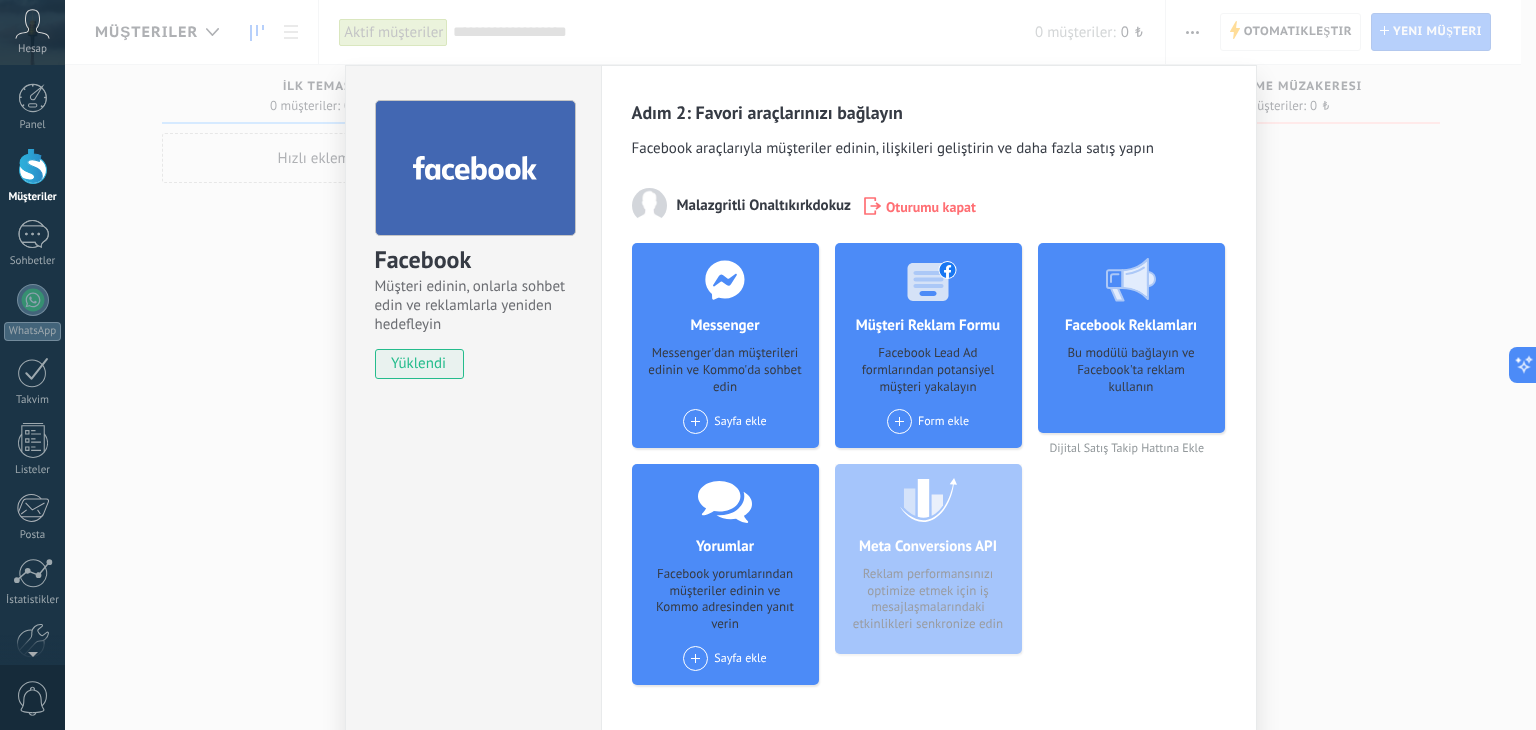click on "Sayfa ekle" at bounding box center (724, 421) 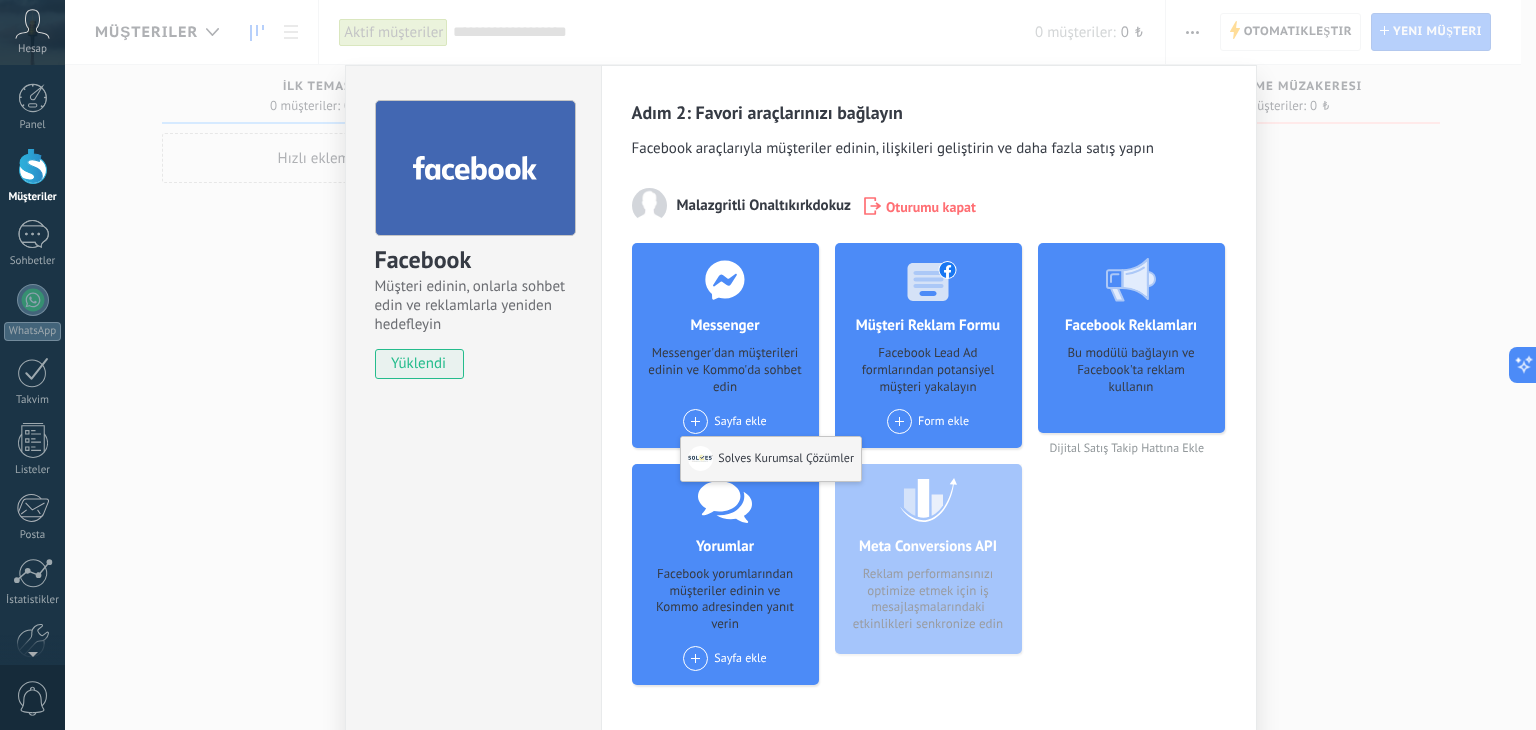 click on "Solves Kurumsal Çözümler" at bounding box center (771, 459) 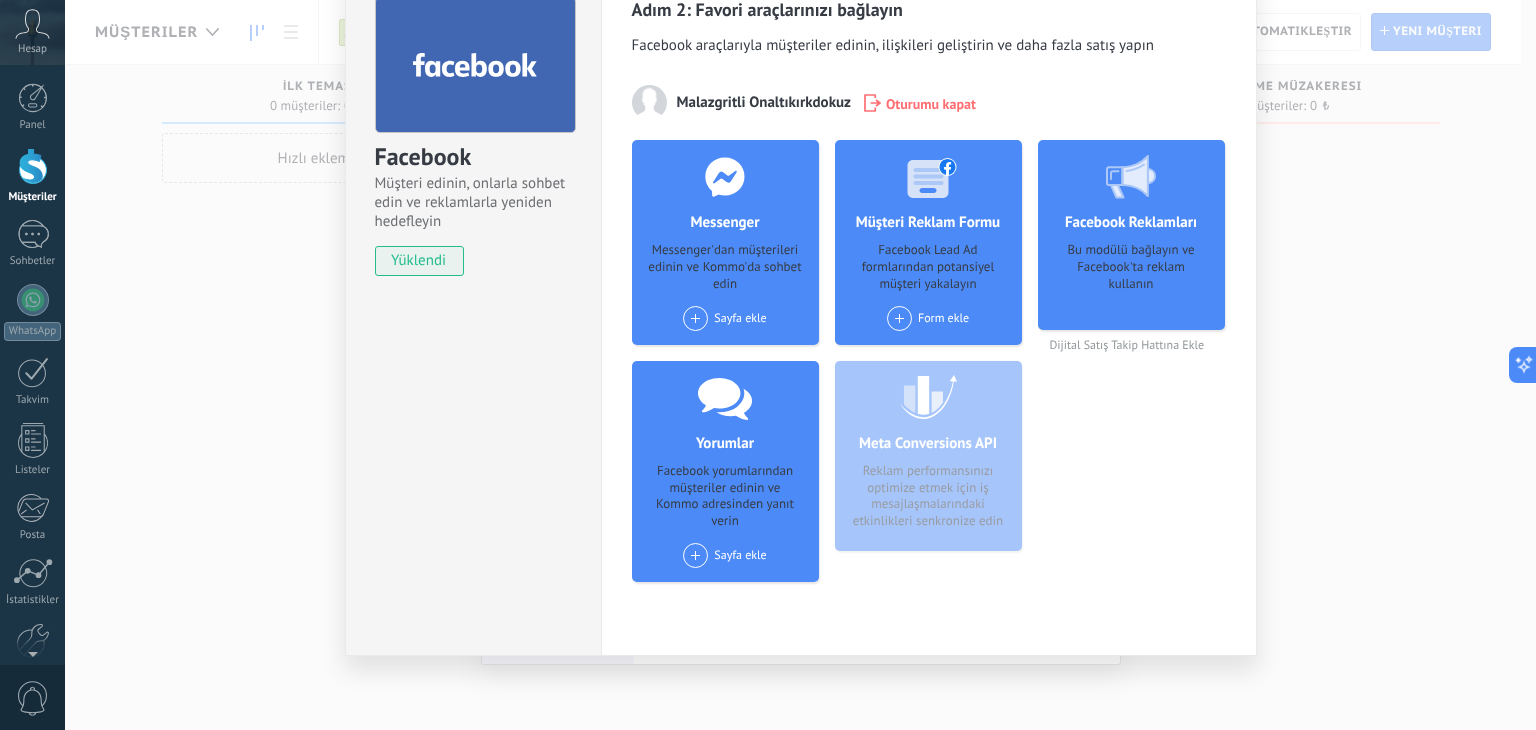 scroll, scrollTop: 104, scrollLeft: 0, axis: vertical 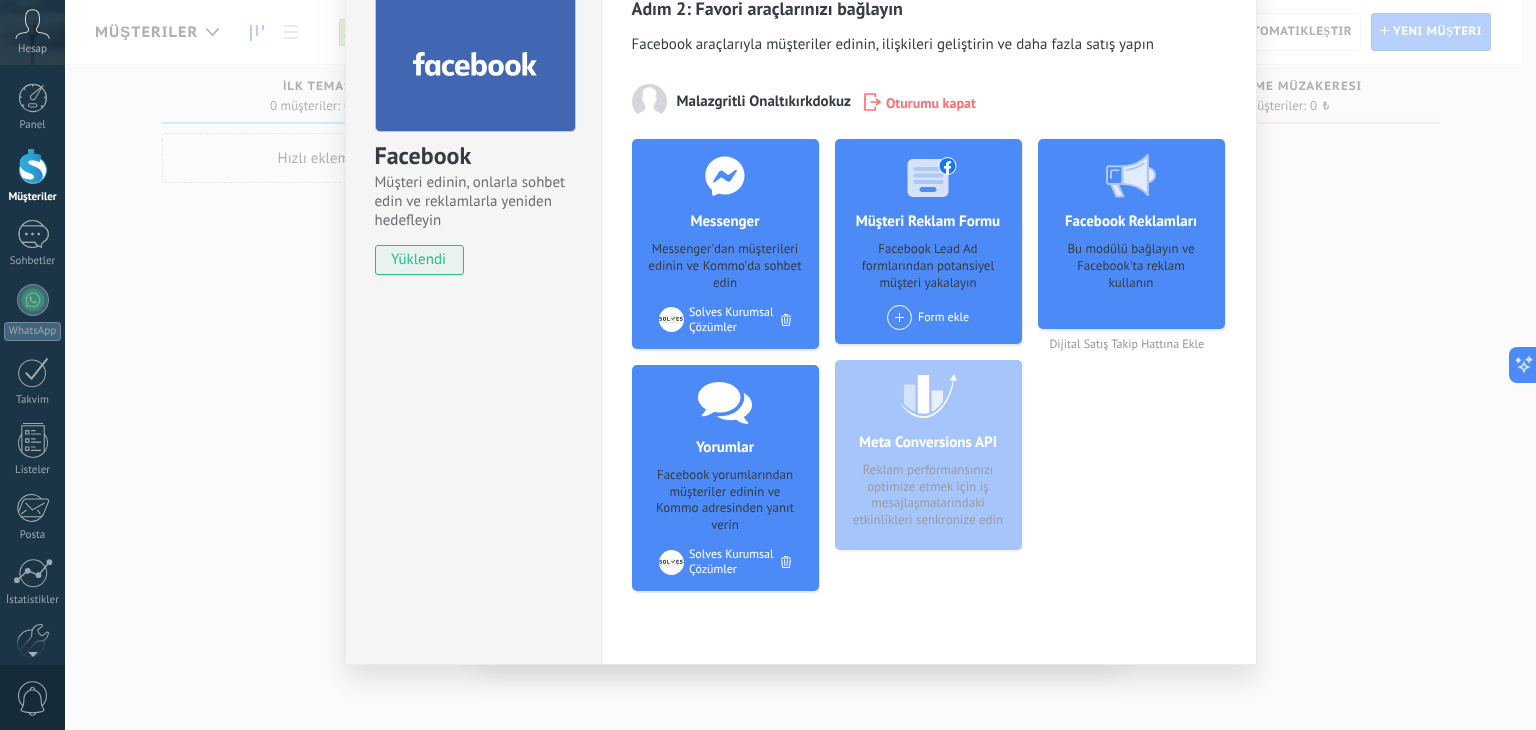 click on "Form ekle" at bounding box center (928, 317) 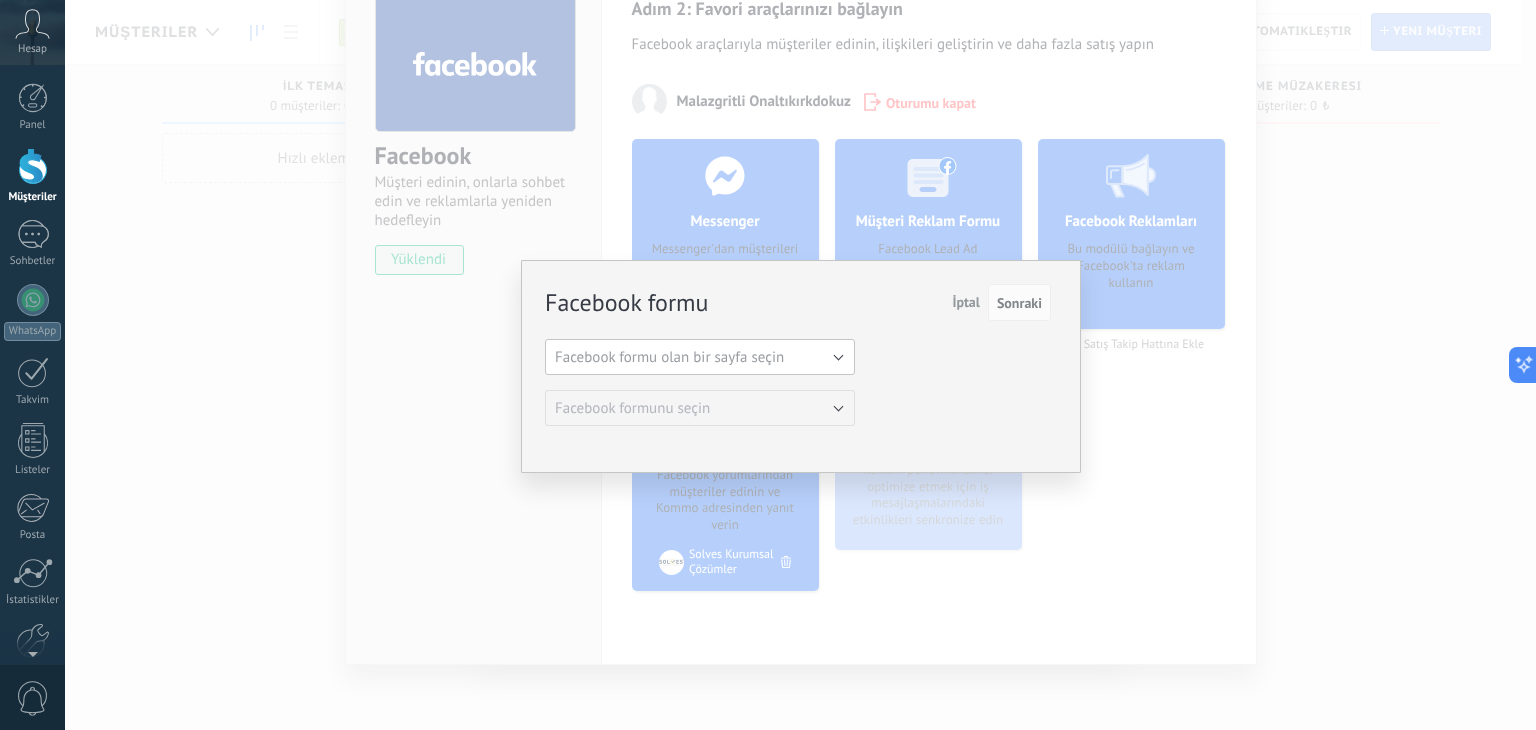 click on "Facebook formu olan bir sayfa seçin" at bounding box center [700, 357] 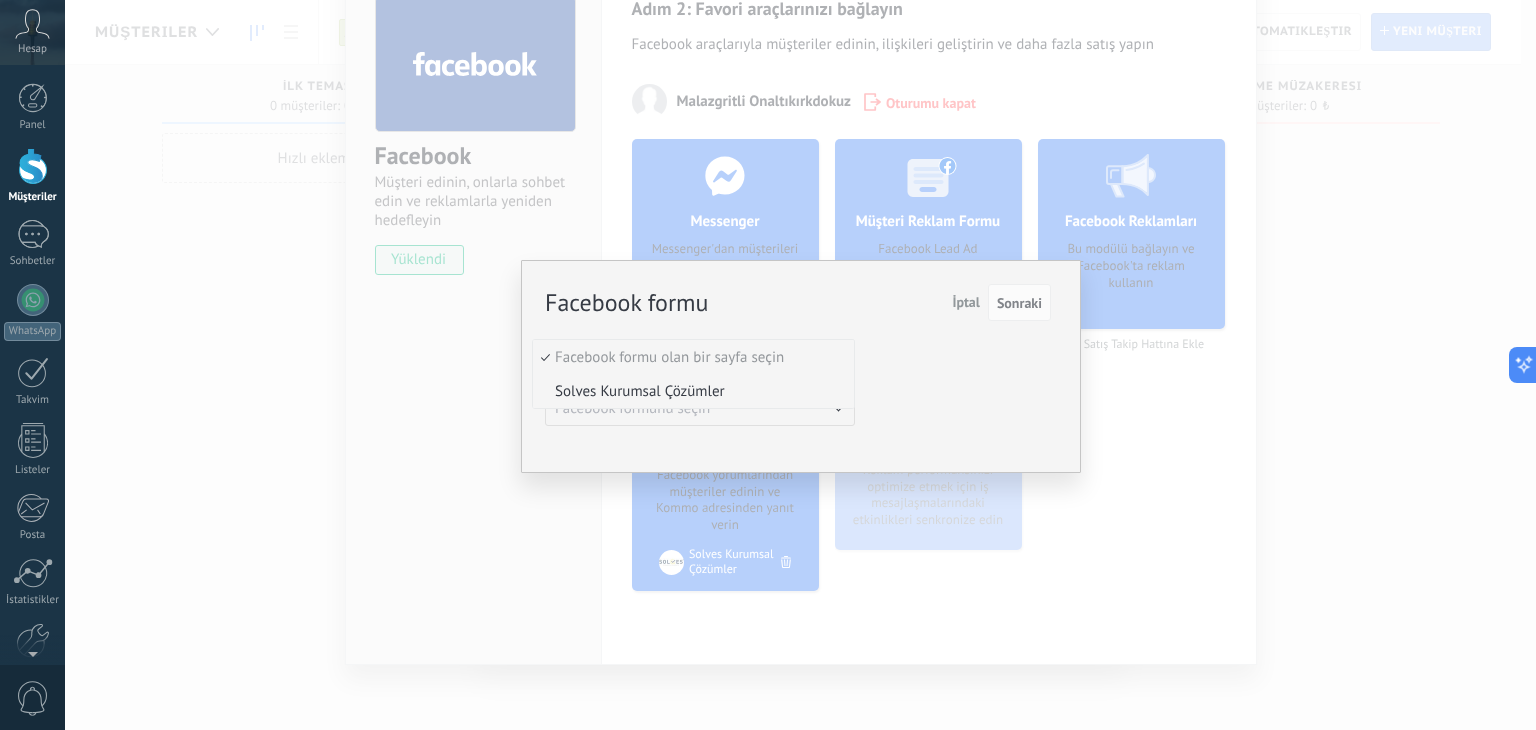 click on "Solves Kurumsal Çözümler" at bounding box center (690, 391) 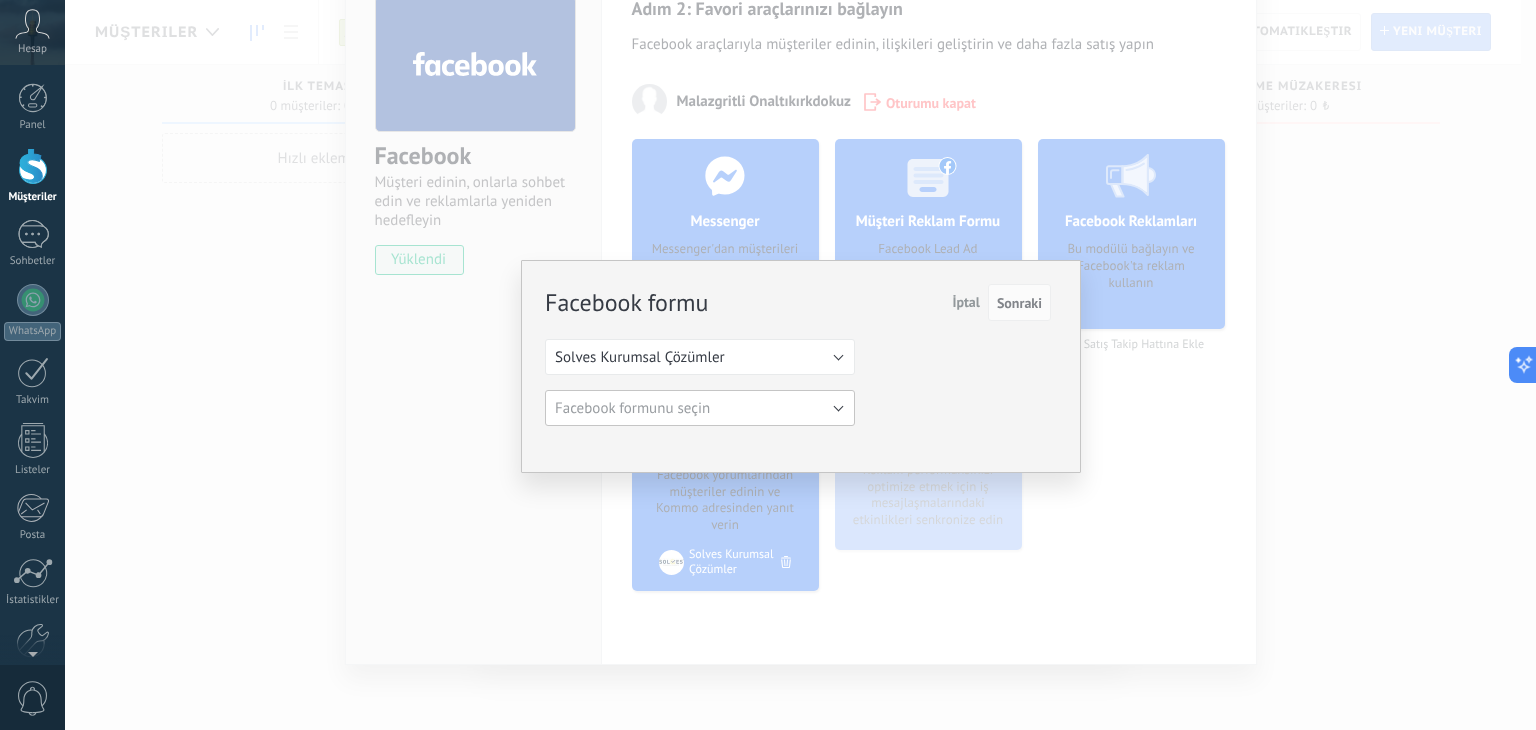 click on "Facebook formunu seçin" at bounding box center [700, 408] 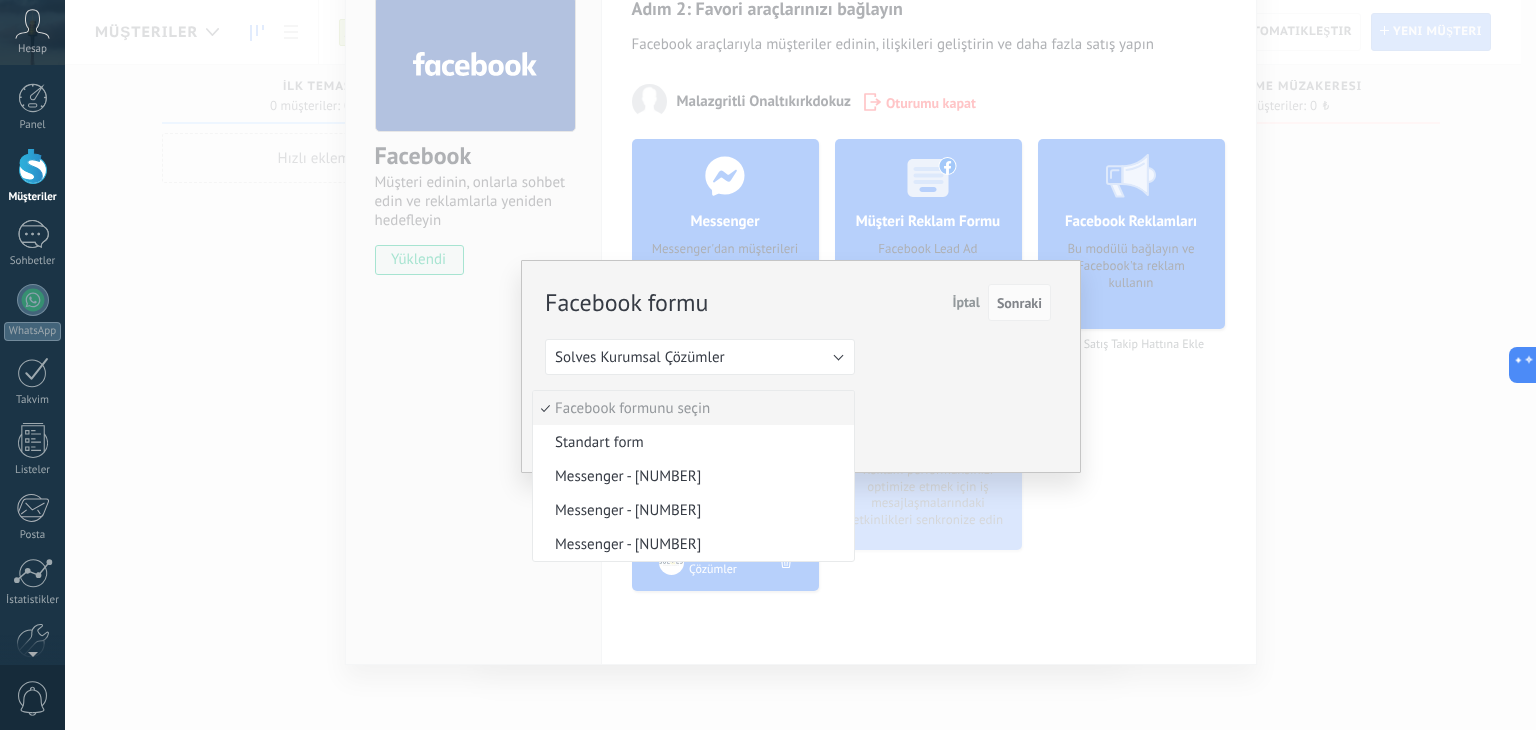 click on "Standart form" at bounding box center (690, 442) 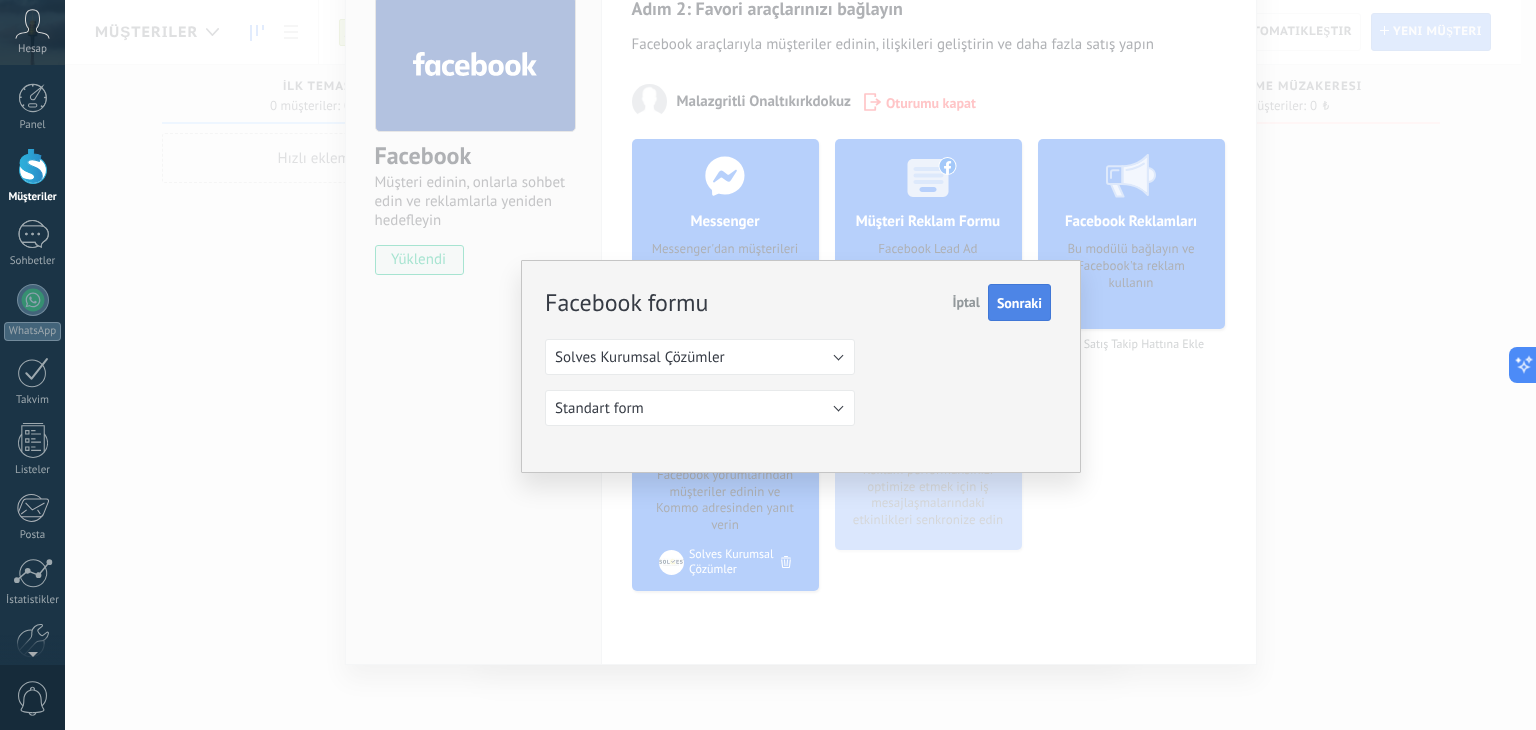 click on "Sonraki" at bounding box center (1019, 303) 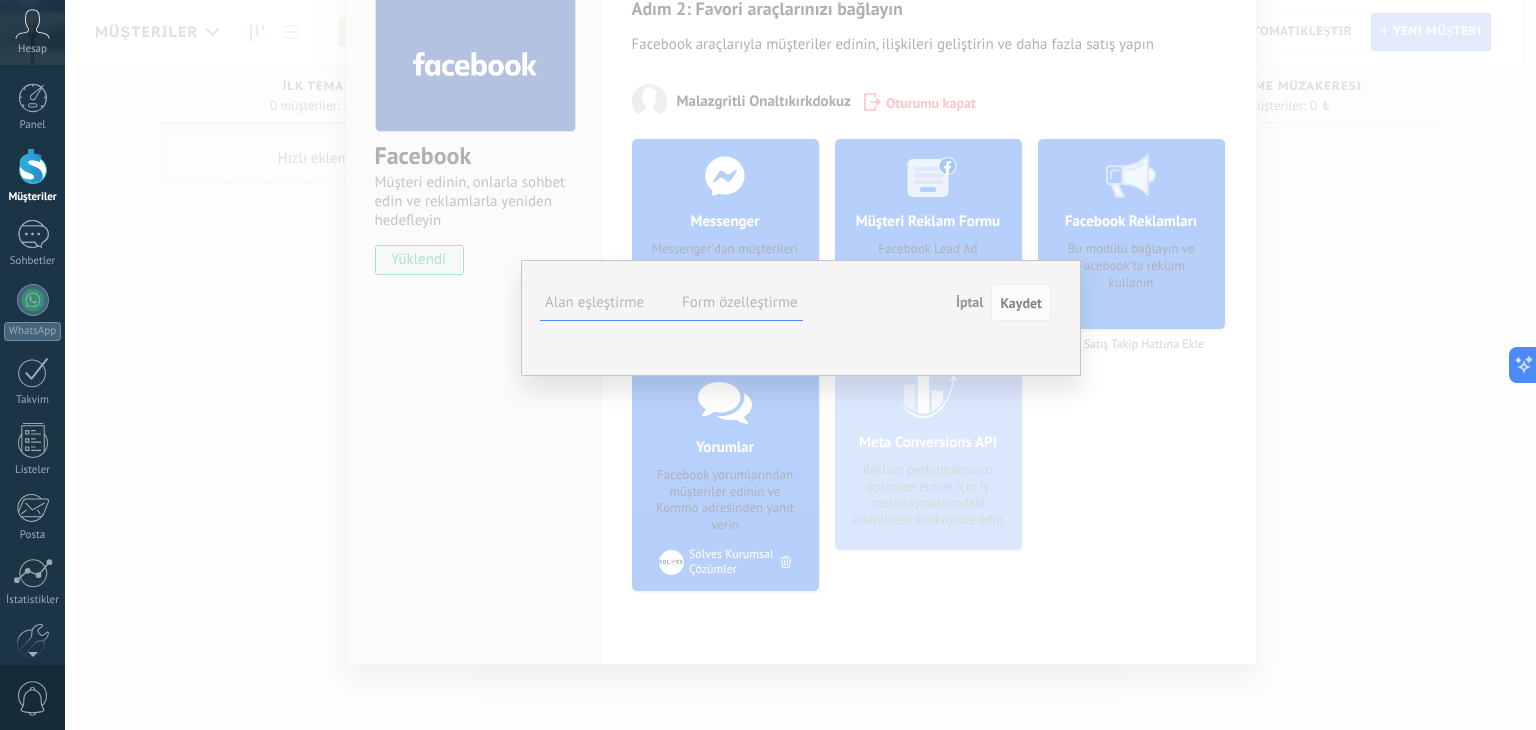 click on "Alan seçin" at bounding box center [0, 0] 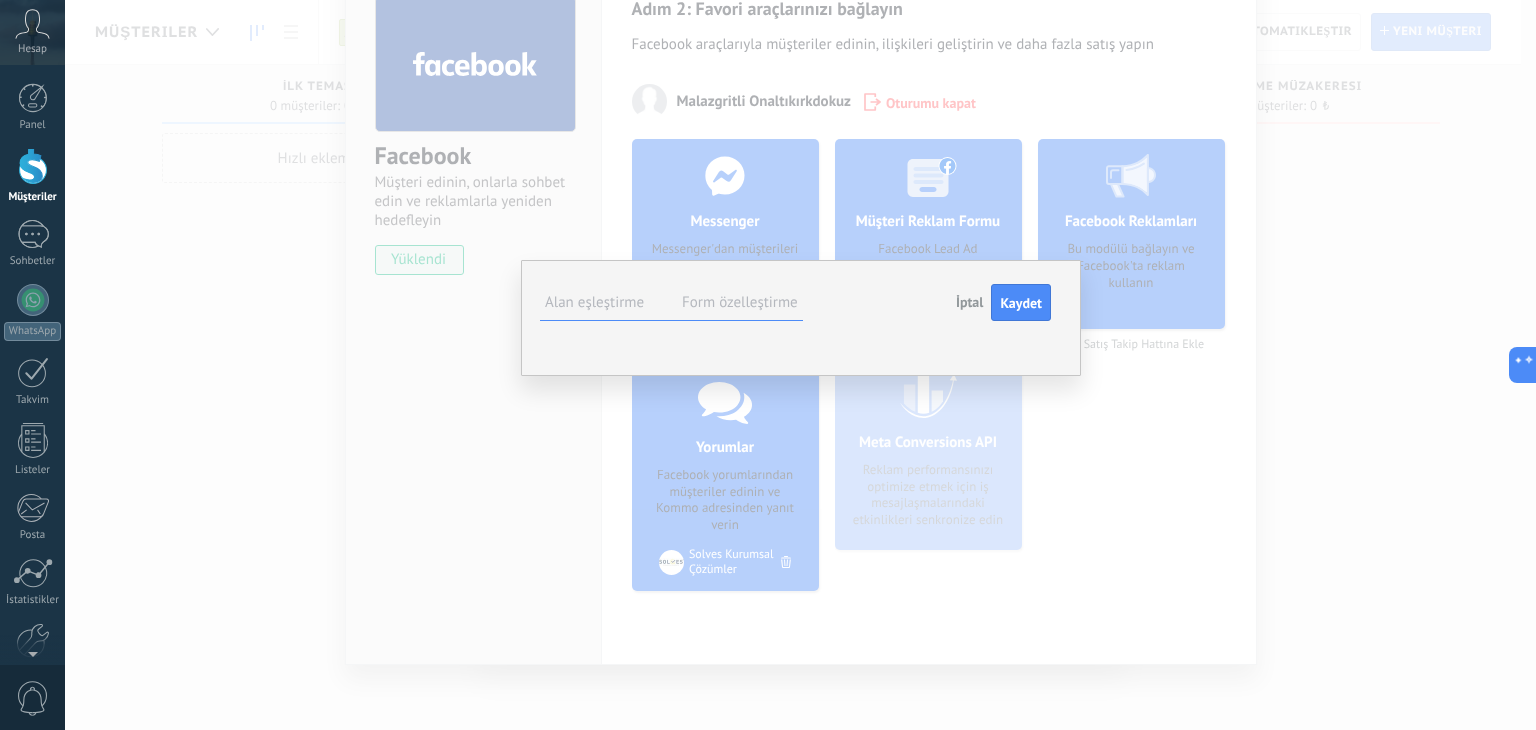 click on "Alan seçin" at bounding box center (0, 0) 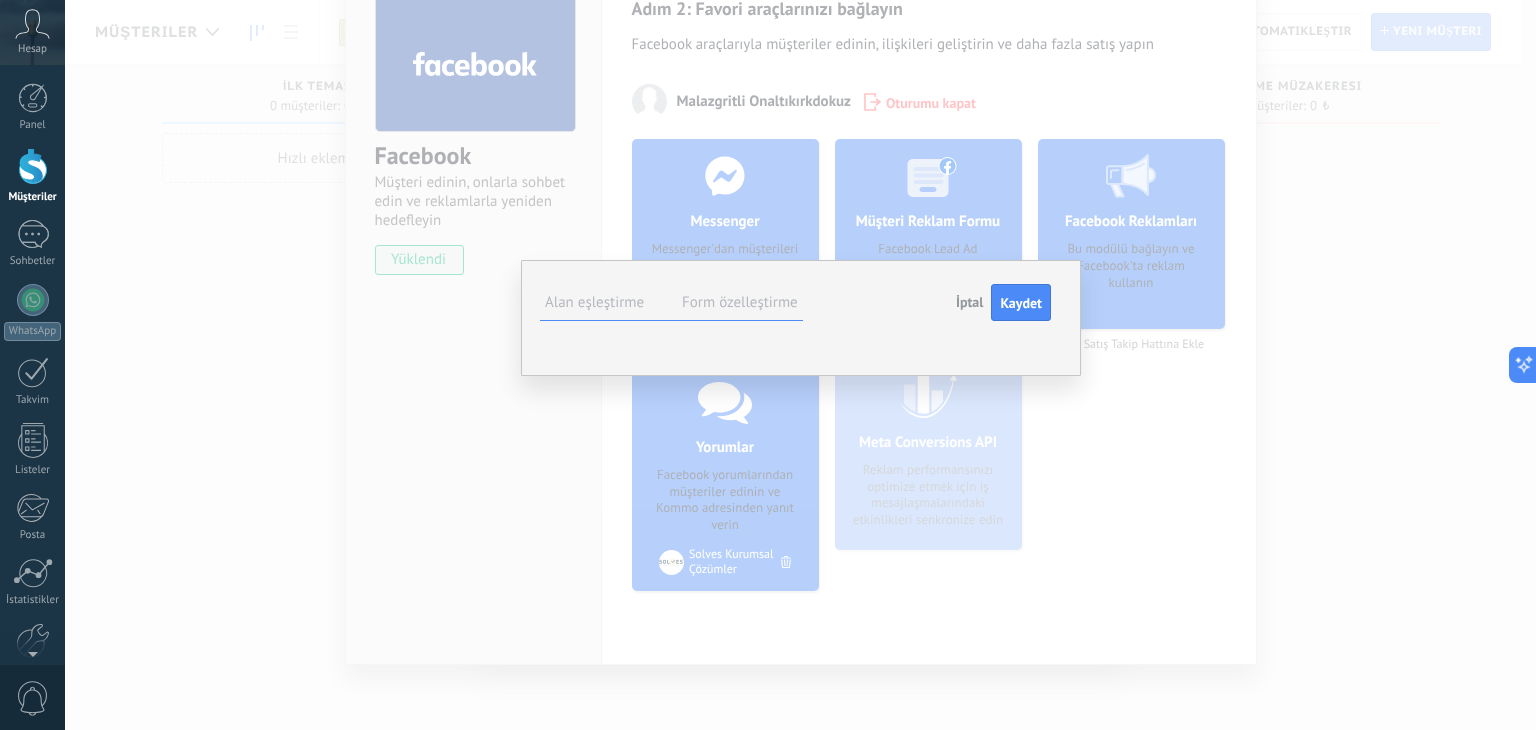 click on "Telefon (kişi)" at bounding box center [0, 0] 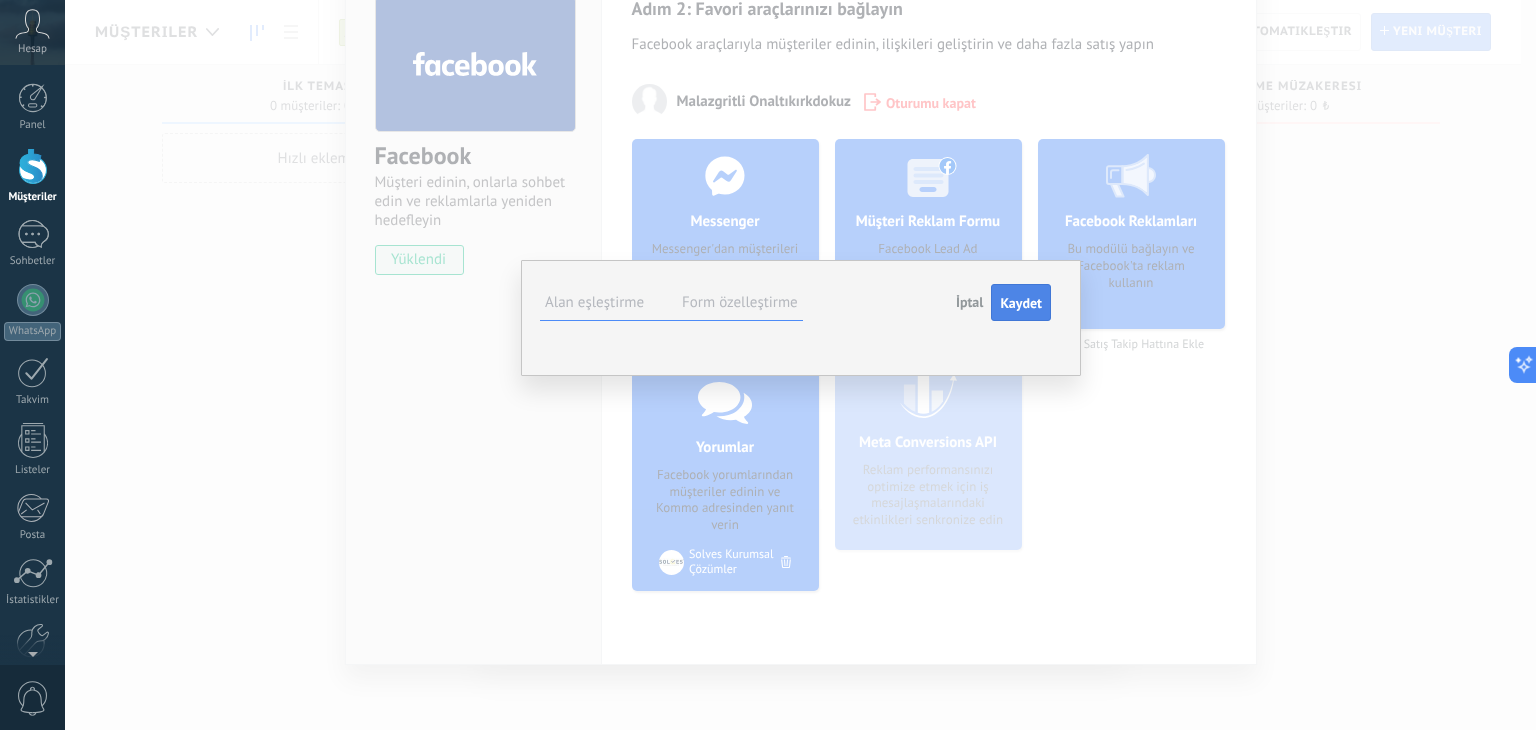click on "Kaydet" at bounding box center [1021, 303] 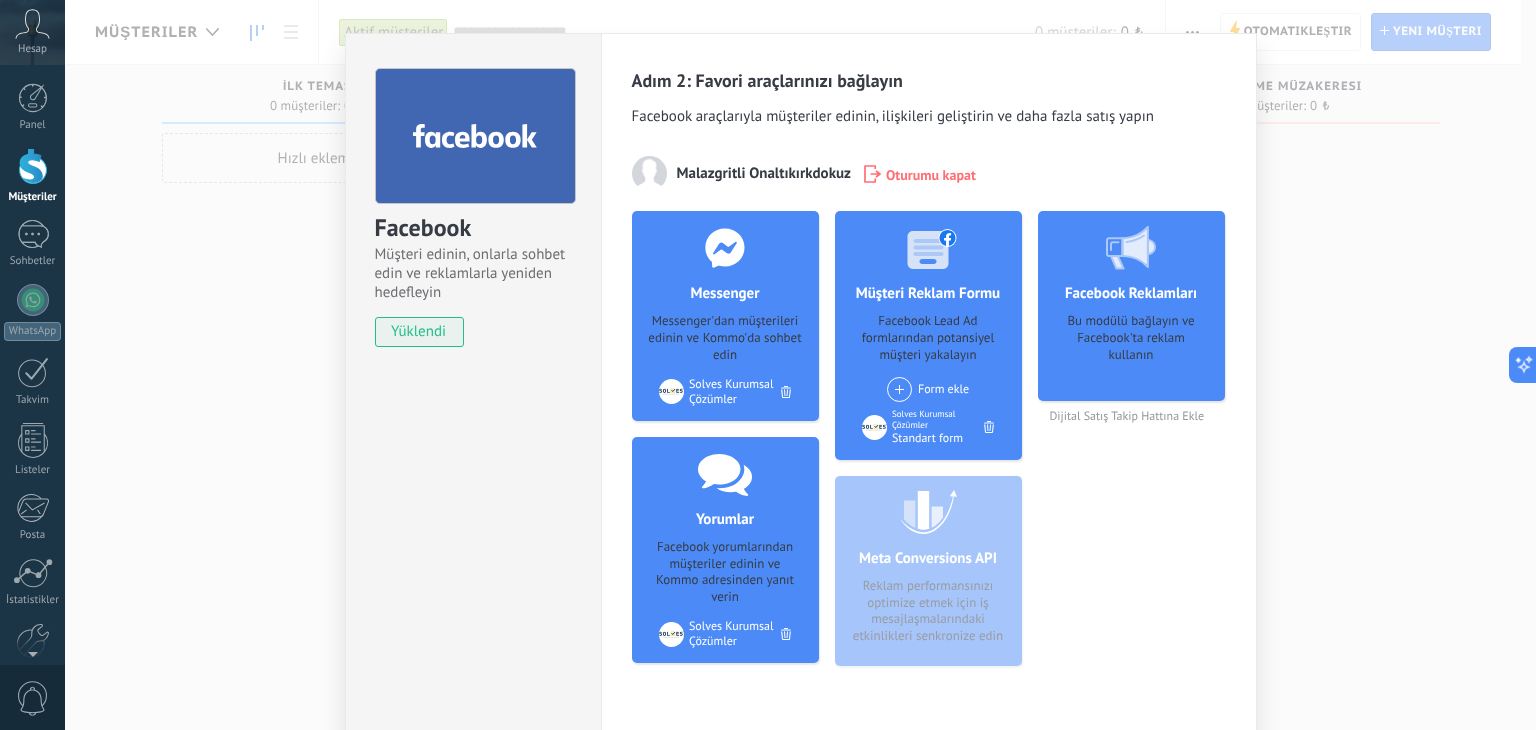 scroll, scrollTop: 0, scrollLeft: 0, axis: both 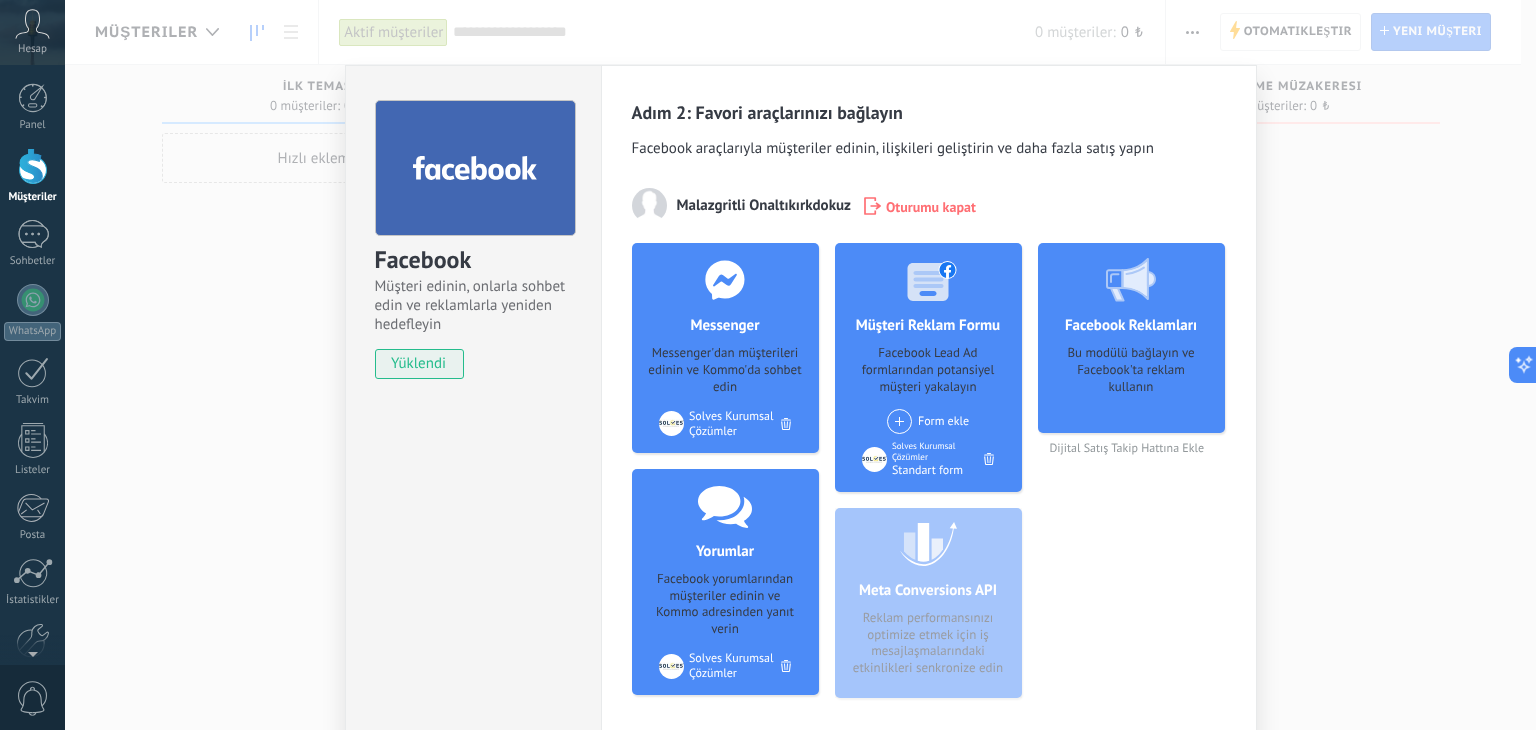click on "Facebook Müşteri edinin, onlarla sohbet edin ve reklamlarla yeniden hedefleyin yüklendi Kaldır Adım 2: Favori araçlarınızı bağlayın Facebook araçlarıyla müşteriler edinin, ilişkileri geliştirin ve daha fazla satış yapın Malazgritli Onaltıkırkdokuz Oturumu kapat Messenger Messenger'dan müşterileri edinin ve Kommo'da sohbet edin Sayfa ekle Solves Kurumsal Çözümler Yorumlar Facebook yorumlarından müşteriler edinin ve Kommo adresinden yanıt verin Sayfa ekle Solves Kurumsal Çözümler Müşteri Reklam Formu Facebook Lead Ad formlarından potansiyel müşteri yakalayın Form ekle Solves Kurumsal Çözümler Standart form Meta Conversions API Reklam performansınızı optimize etmek için iş mesajlaşmalarındaki etkinlikleri senkronize edin Facebook Reklamları Bu modülü bağlayın ve Facebook'ta reklam kullanın Dijital Satış Takip Hattına Ekle daha fazla" at bounding box center [800, 365] 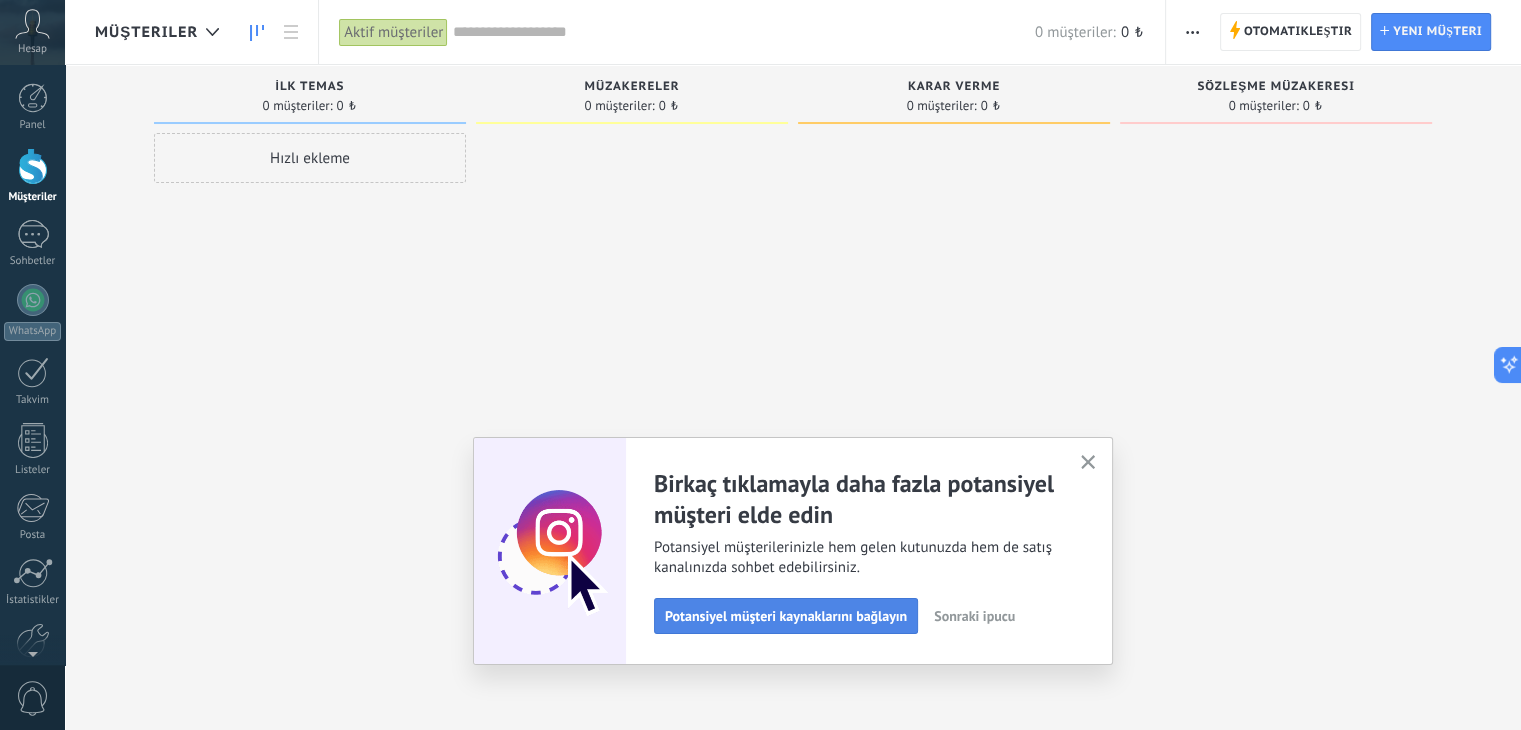 click on "Potansiyel müşteri kaynaklarını bağlayın" at bounding box center (786, 616) 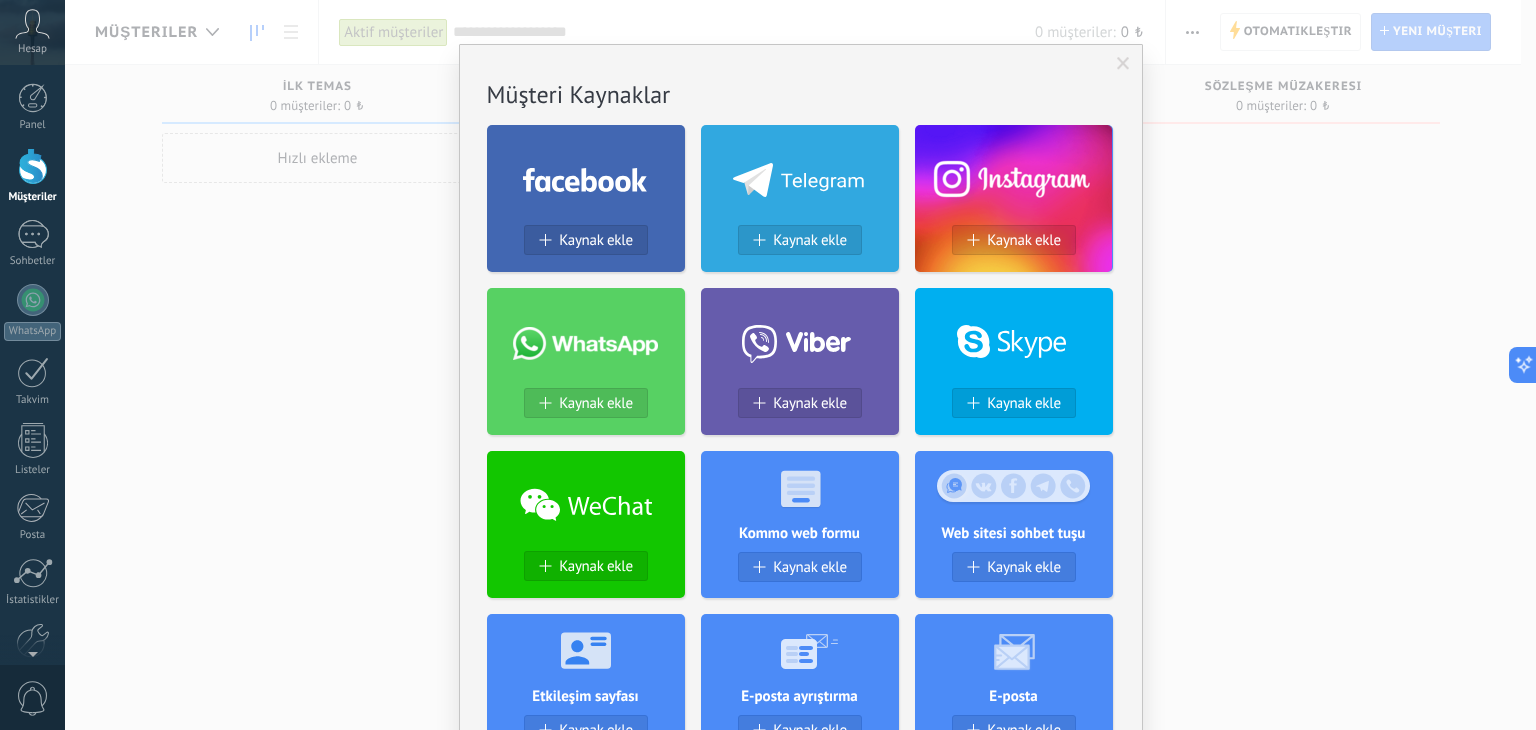scroll, scrollTop: 0, scrollLeft: 0, axis: both 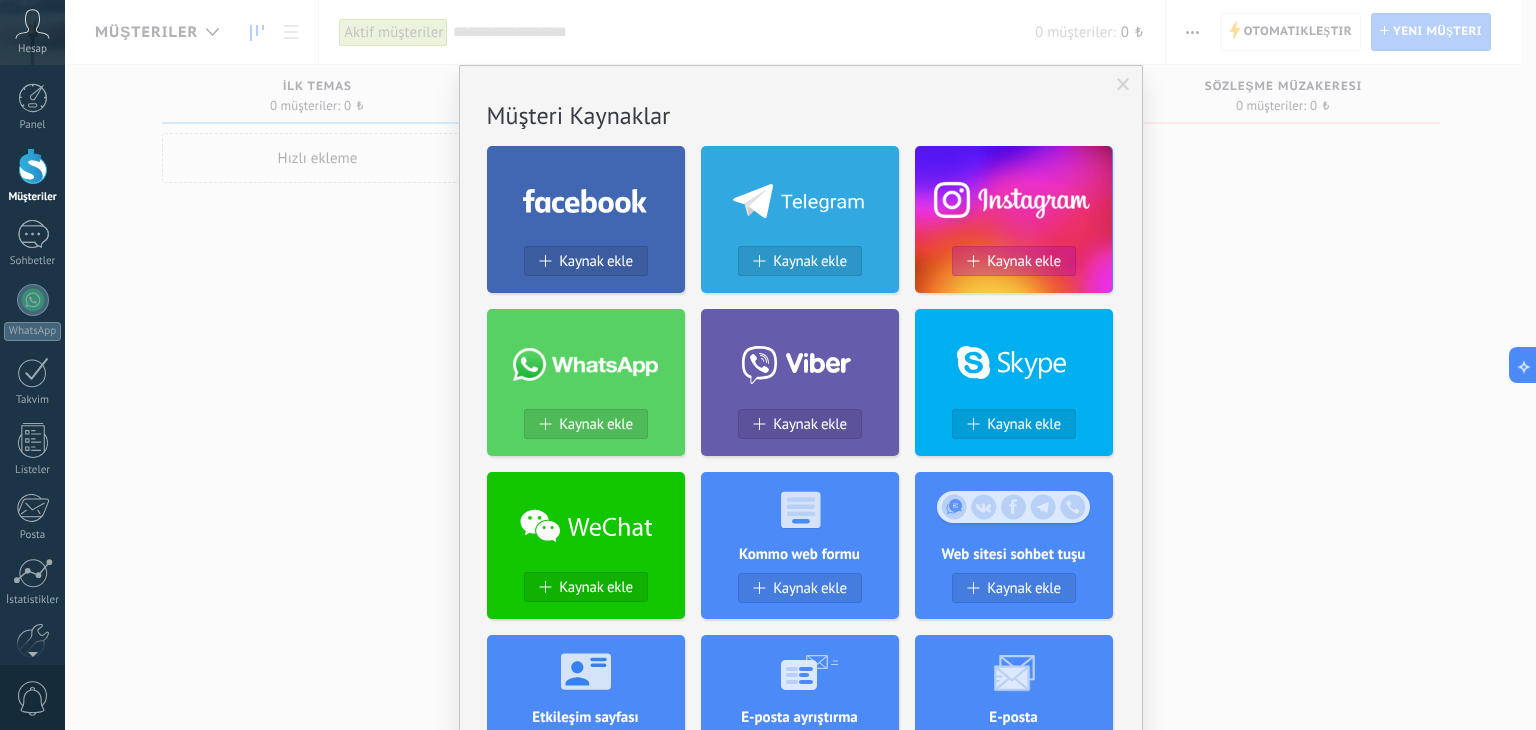 click on "Kaynak ekle" at bounding box center (1024, 261) 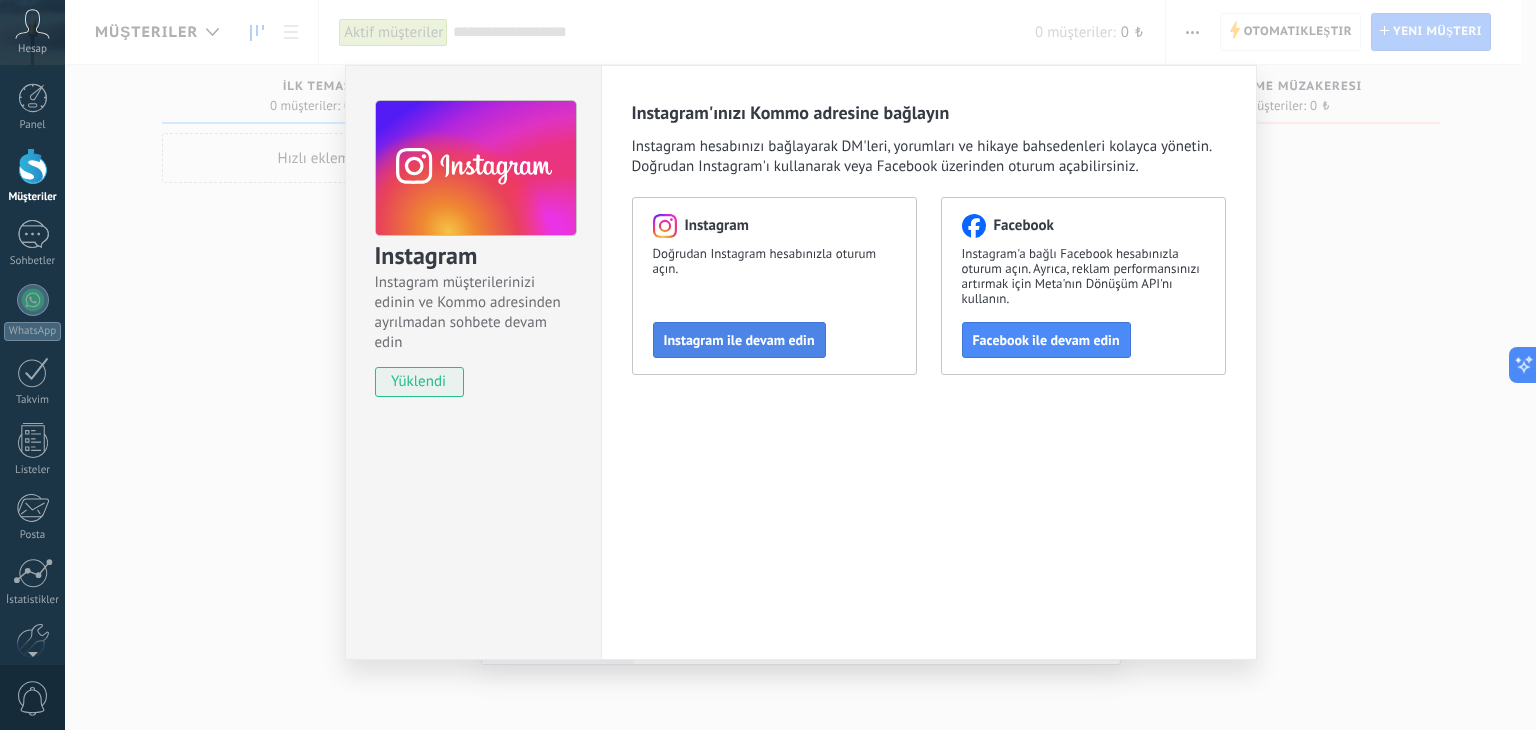 click on "Instagram ile devam edin" at bounding box center [739, 340] 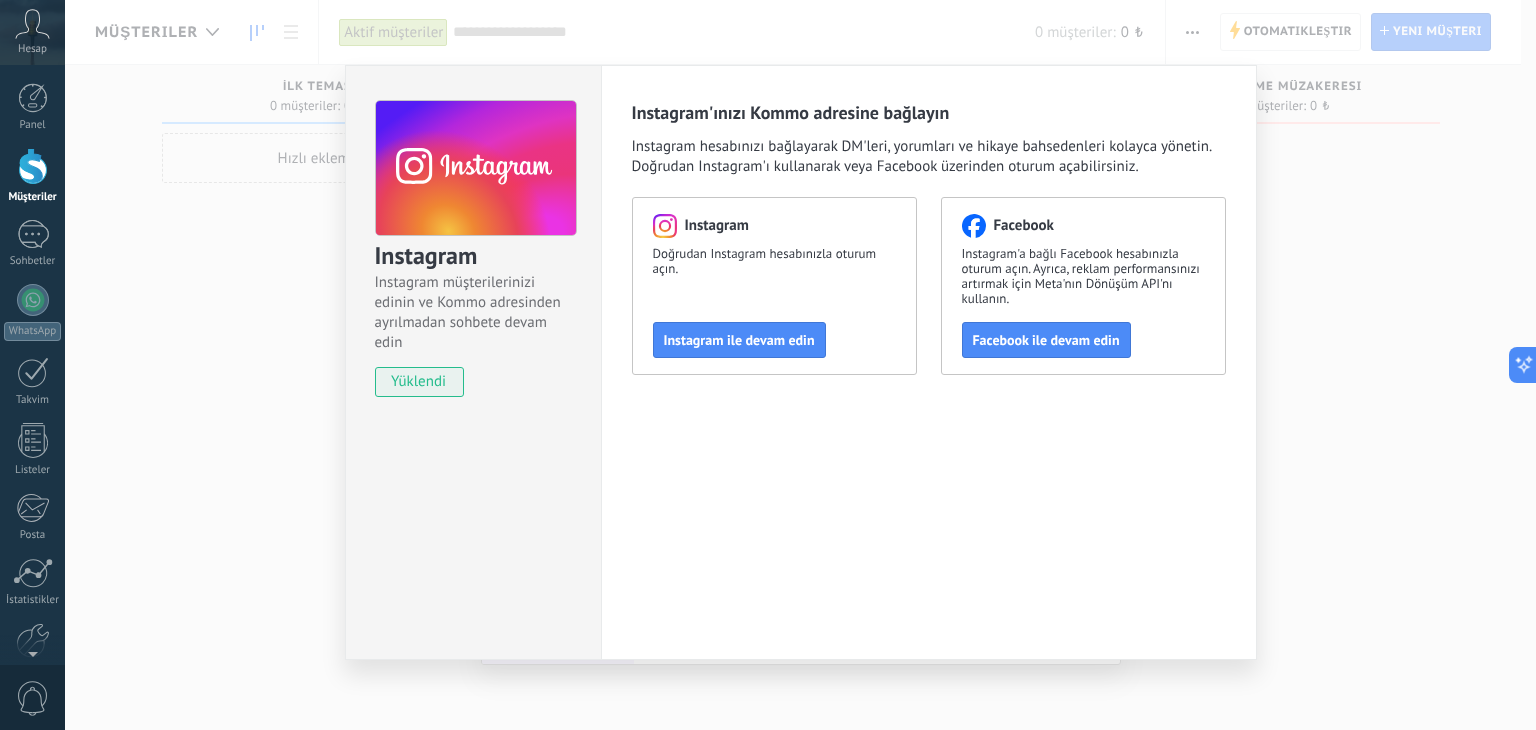 click on "Instagram Instagram müşterilerinizi edinin ve Kommo adresinden ayrılmadan sohbete devam edin yüklendi Instagram'ınızı Kommo adresine bağlayın Instagram hesabınızı bağlayarak DM'leri, yorumları ve hikaye bahsedenleri kolayca yönetin. Doğrudan Instagram'ı kullanarak veya Facebook üzerinden oturum açabilirsiniz. Instagram Doğrudan Instagram hesabınızla oturum açın. Instagram ile devam edin Facebook Instagram'a bağlı Facebook hesabınızla oturum açın. Ayrıca, reklam performansınızı artırmak için Meta'nın Dönüşüm API'nı kullanın. Facebook ile devam edin" at bounding box center [800, 365] 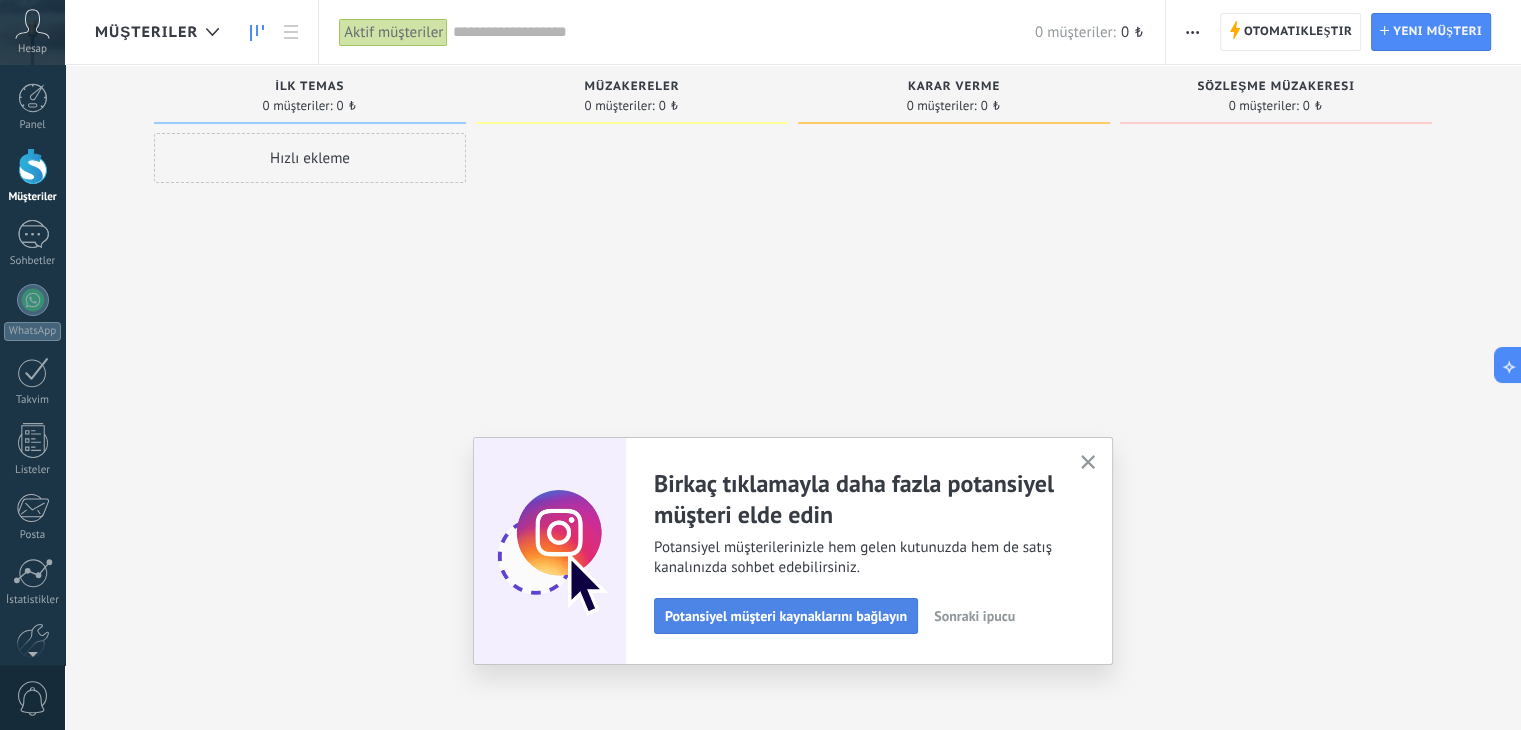 click on "Potansiyel müşteri kaynaklarını bağlayın" at bounding box center (786, 616) 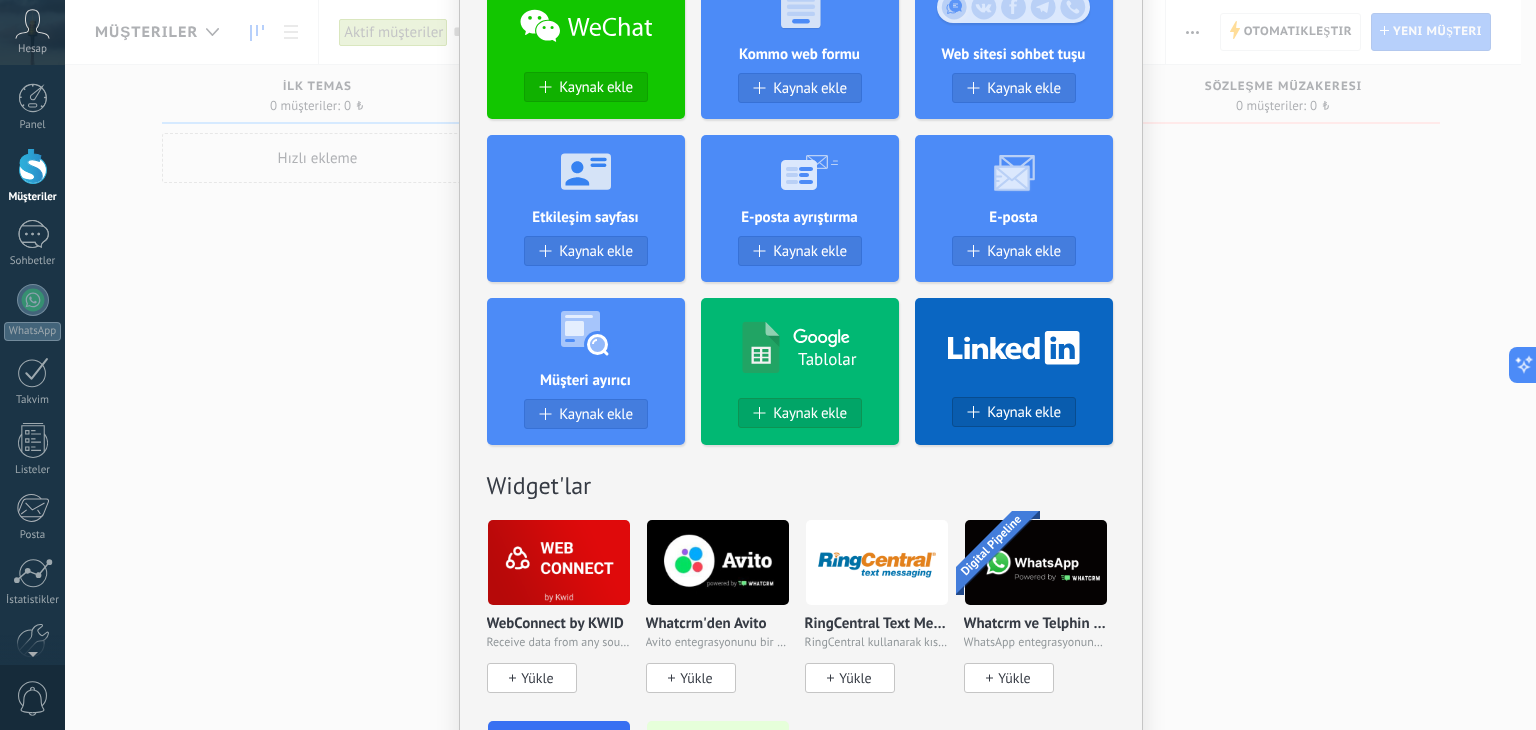 scroll, scrollTop: 700, scrollLeft: 0, axis: vertical 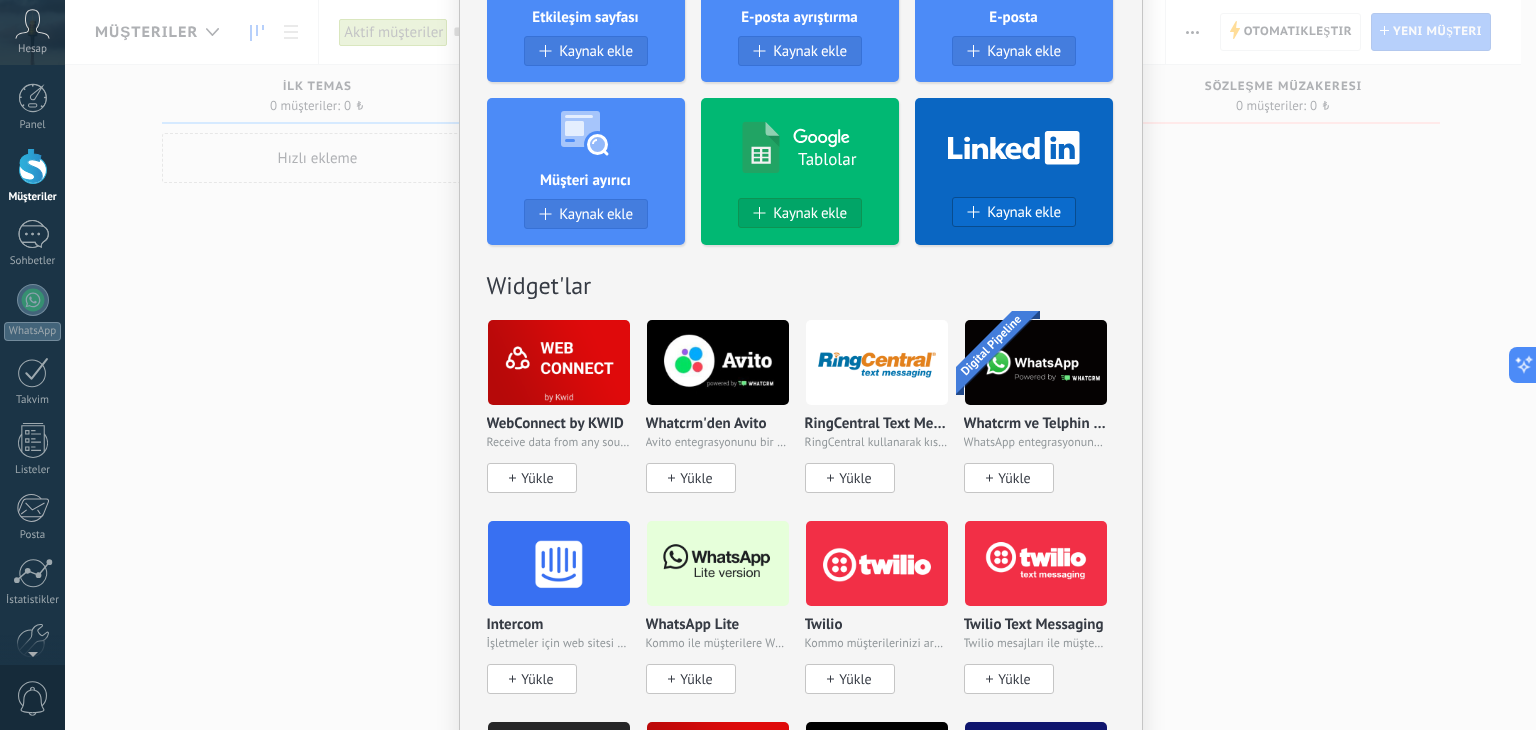 click on "Kaynak ekle" at bounding box center (1024, 212) 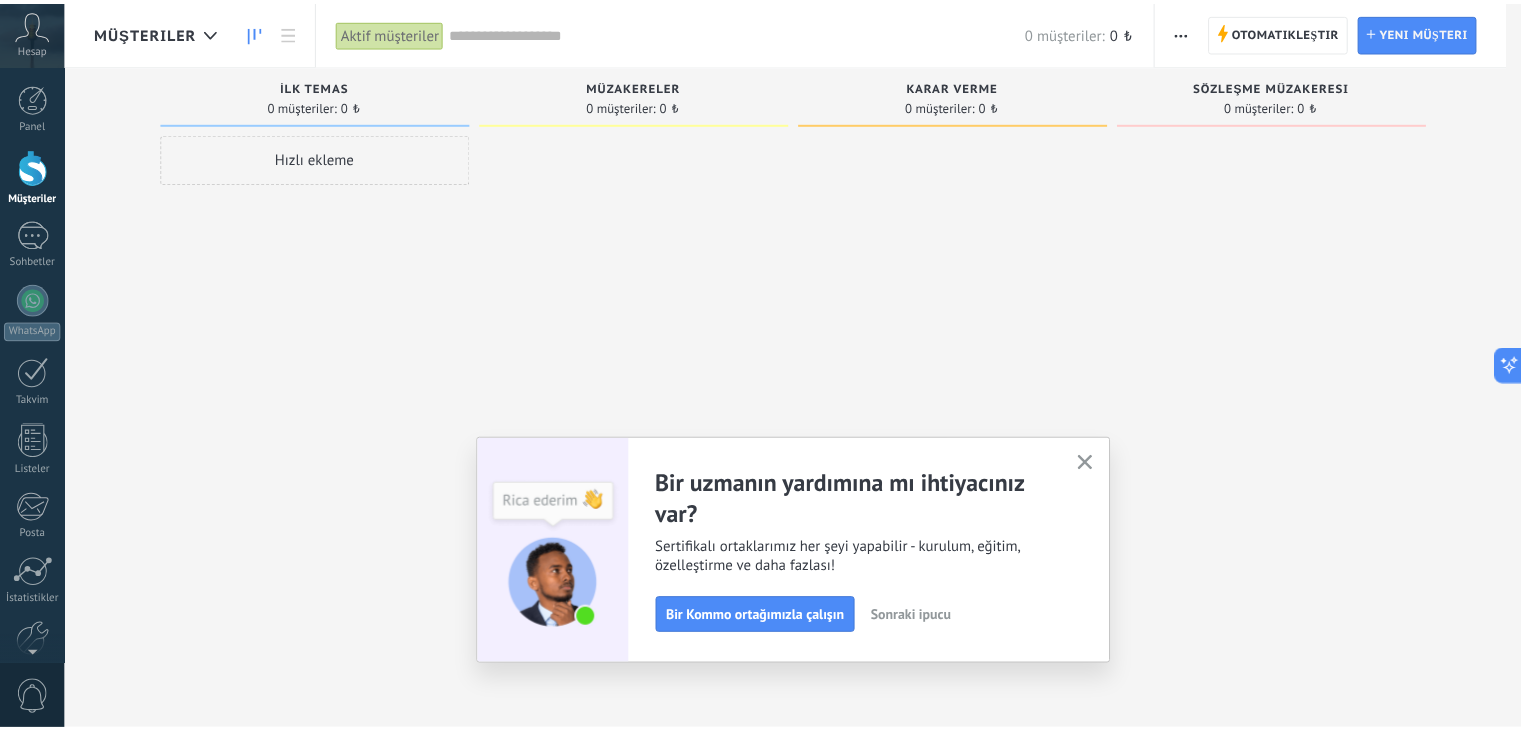 scroll, scrollTop: 0, scrollLeft: 0, axis: both 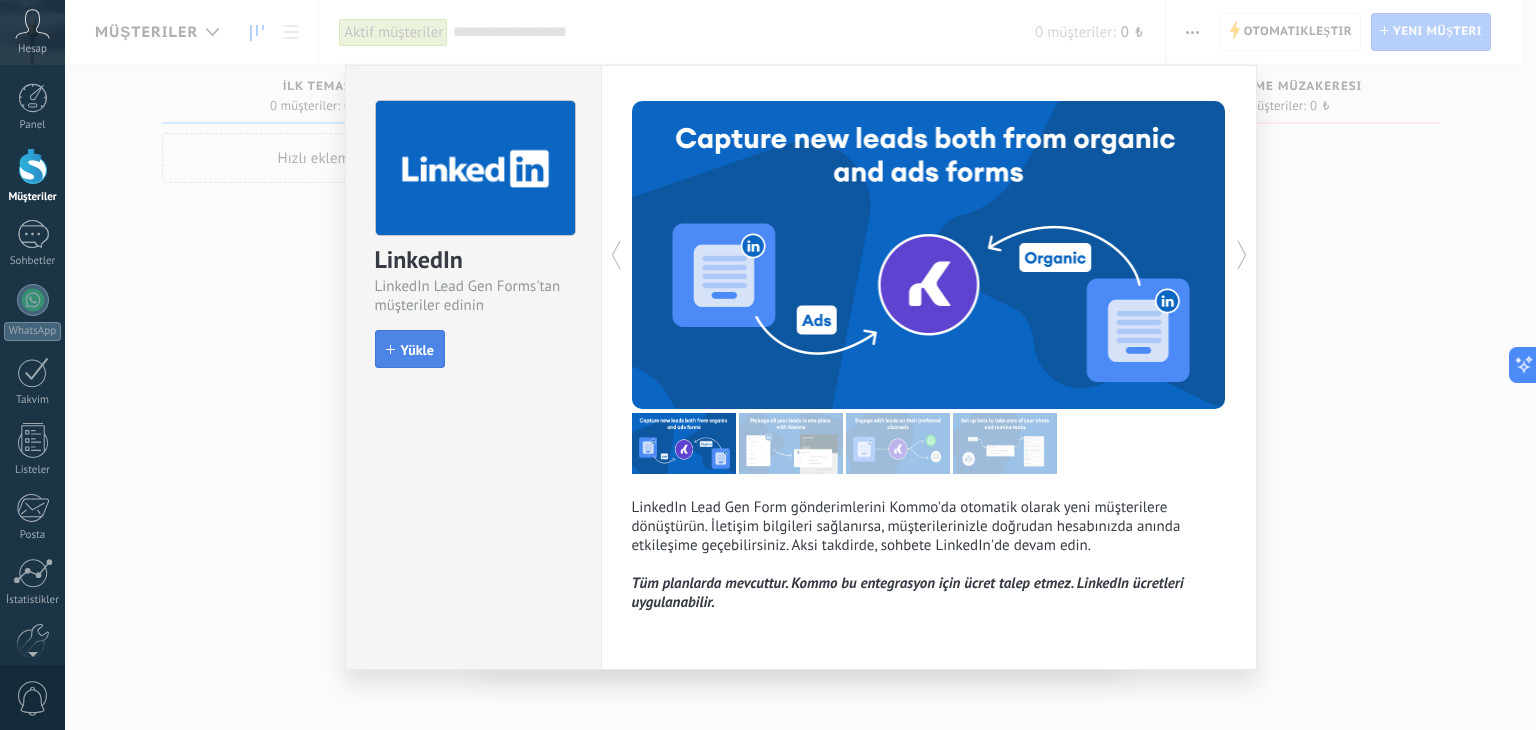 click on "Yükle" at bounding box center (410, 349) 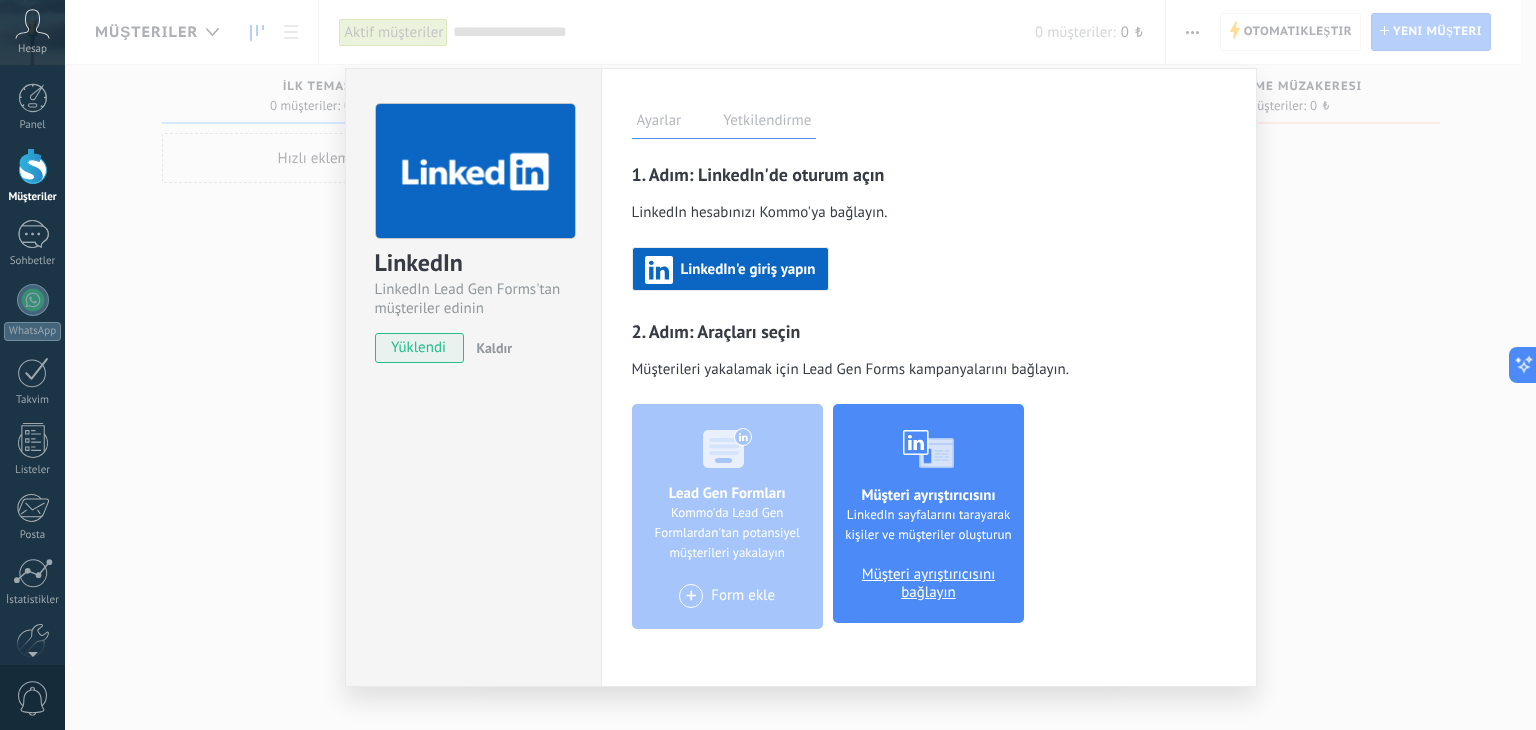 click on "LinkedIn'e giriş yapın" at bounding box center (748, 270) 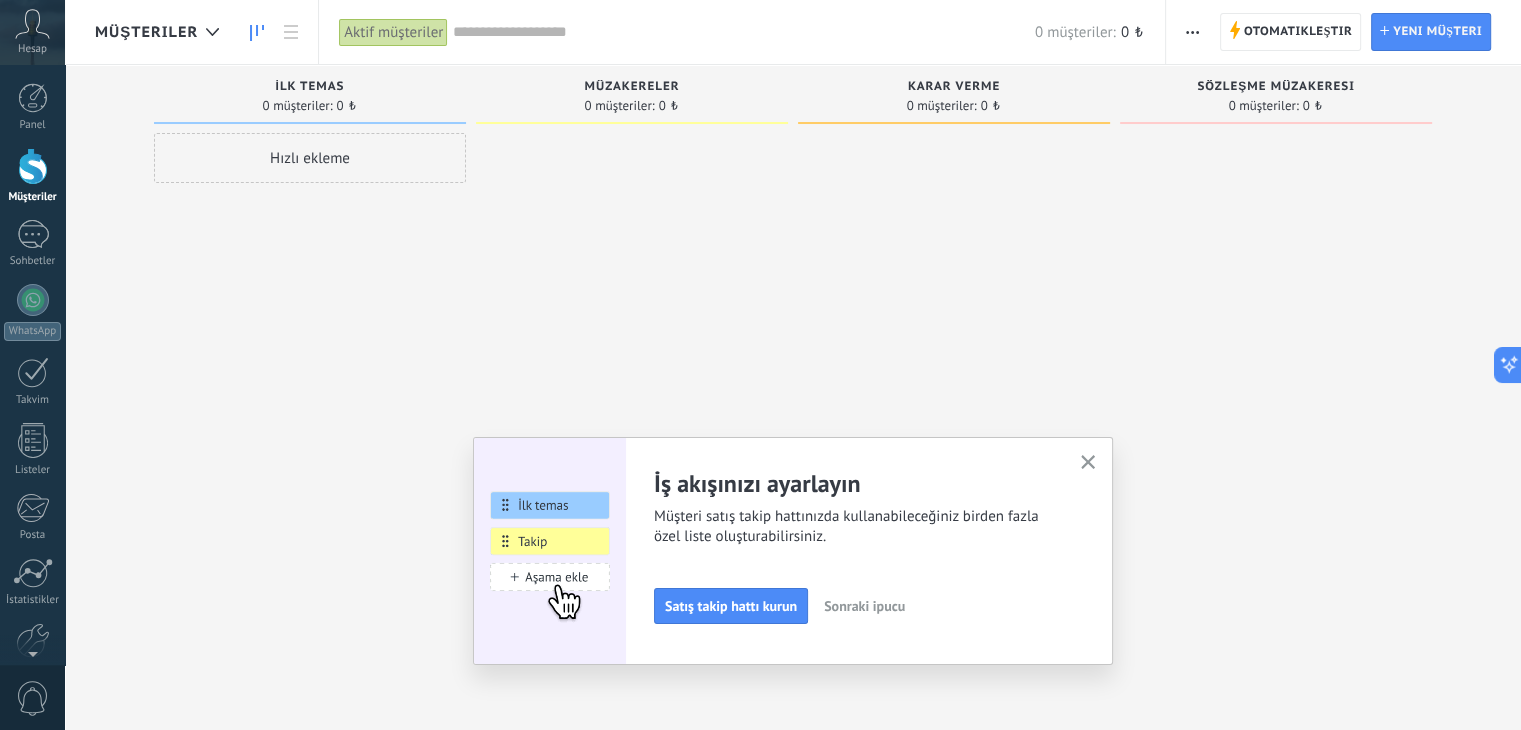 click 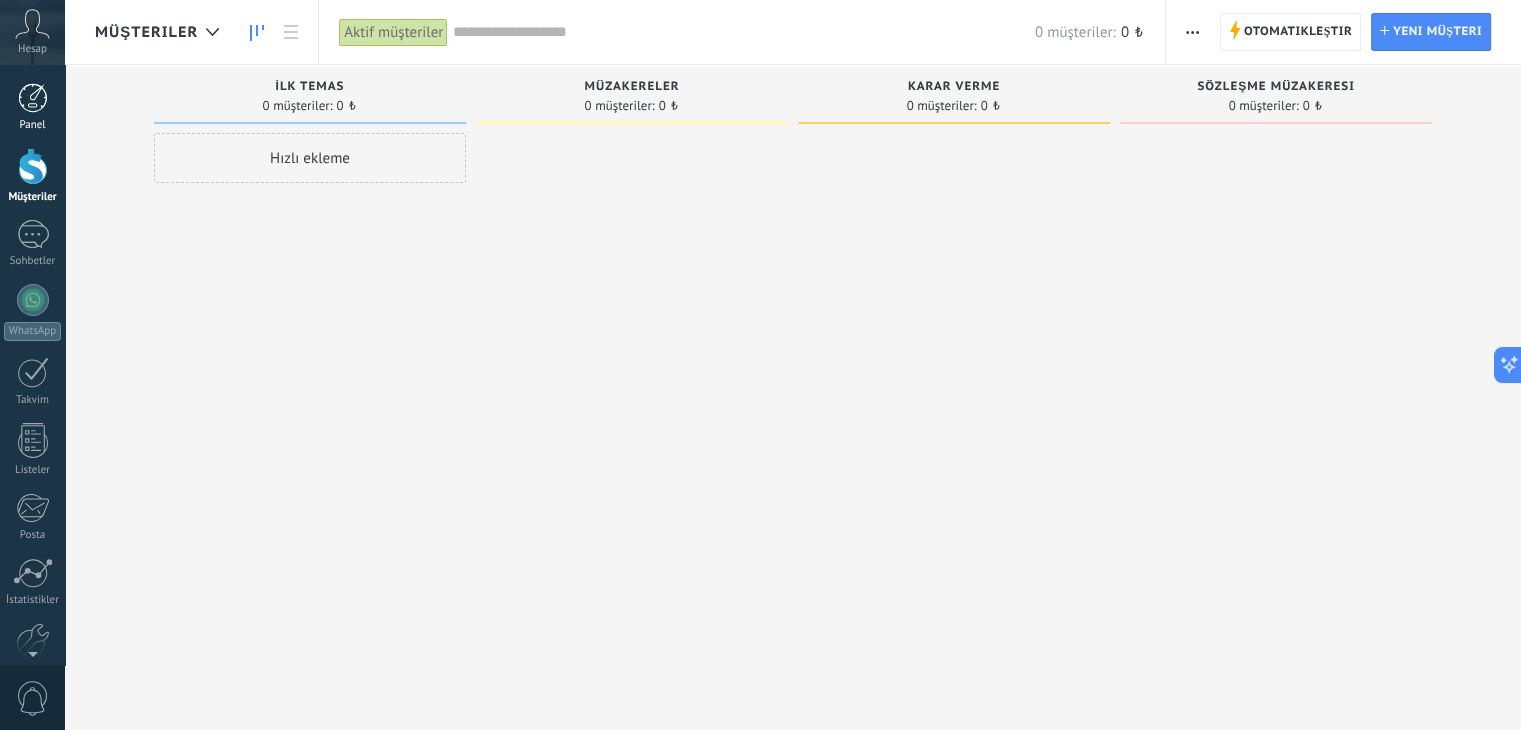 click at bounding box center (33, 98) 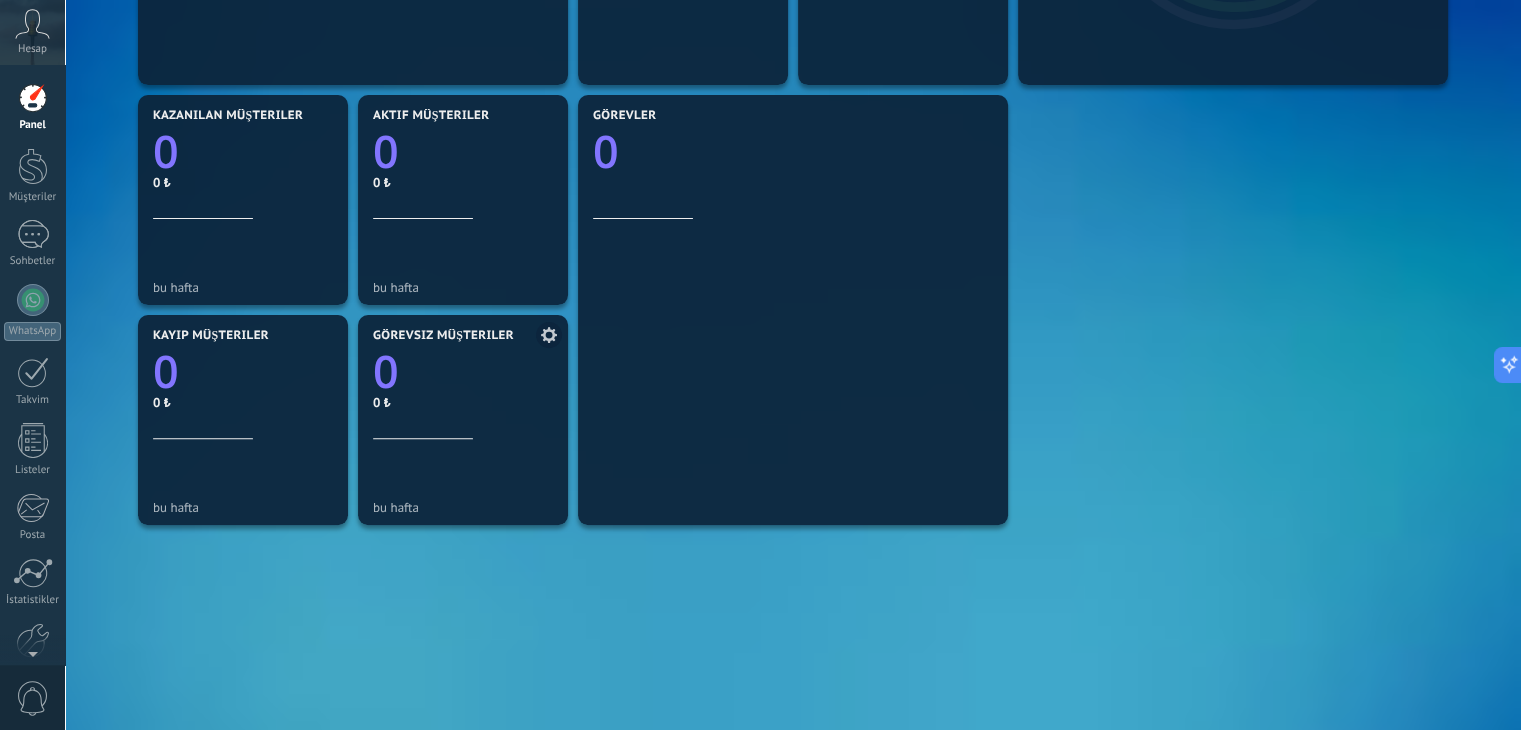 scroll, scrollTop: 685, scrollLeft: 0, axis: vertical 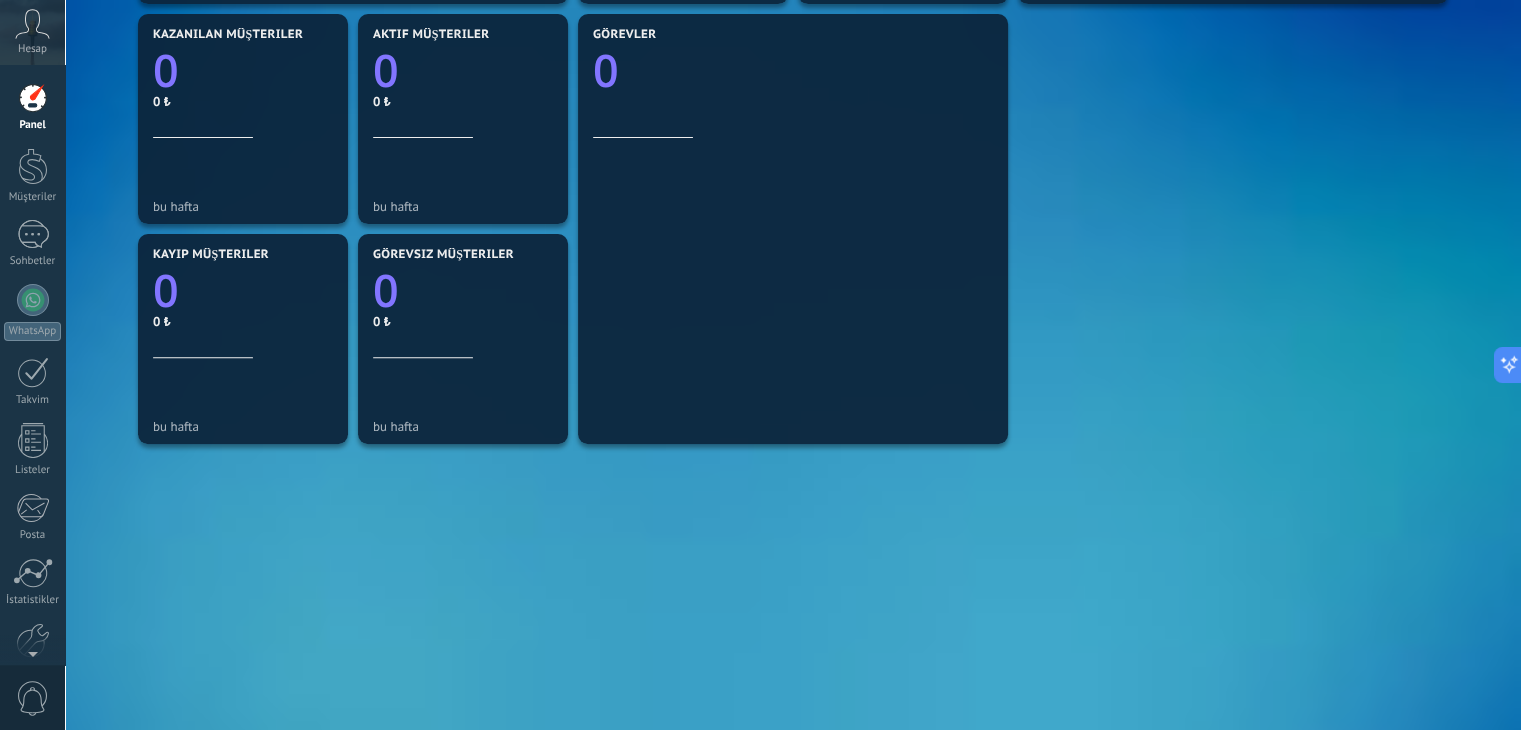 click at bounding box center [33, 166] 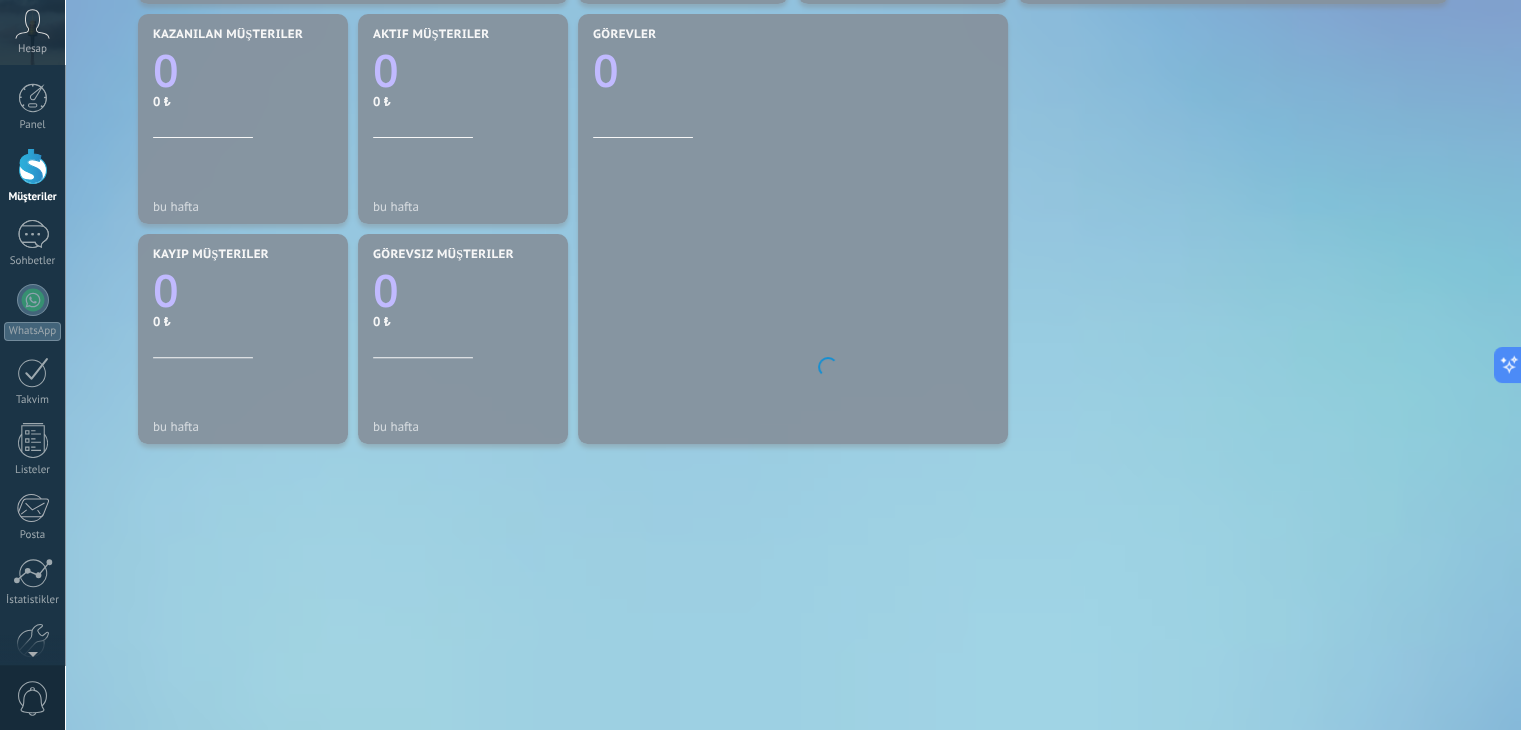 scroll, scrollTop: 0, scrollLeft: 0, axis: both 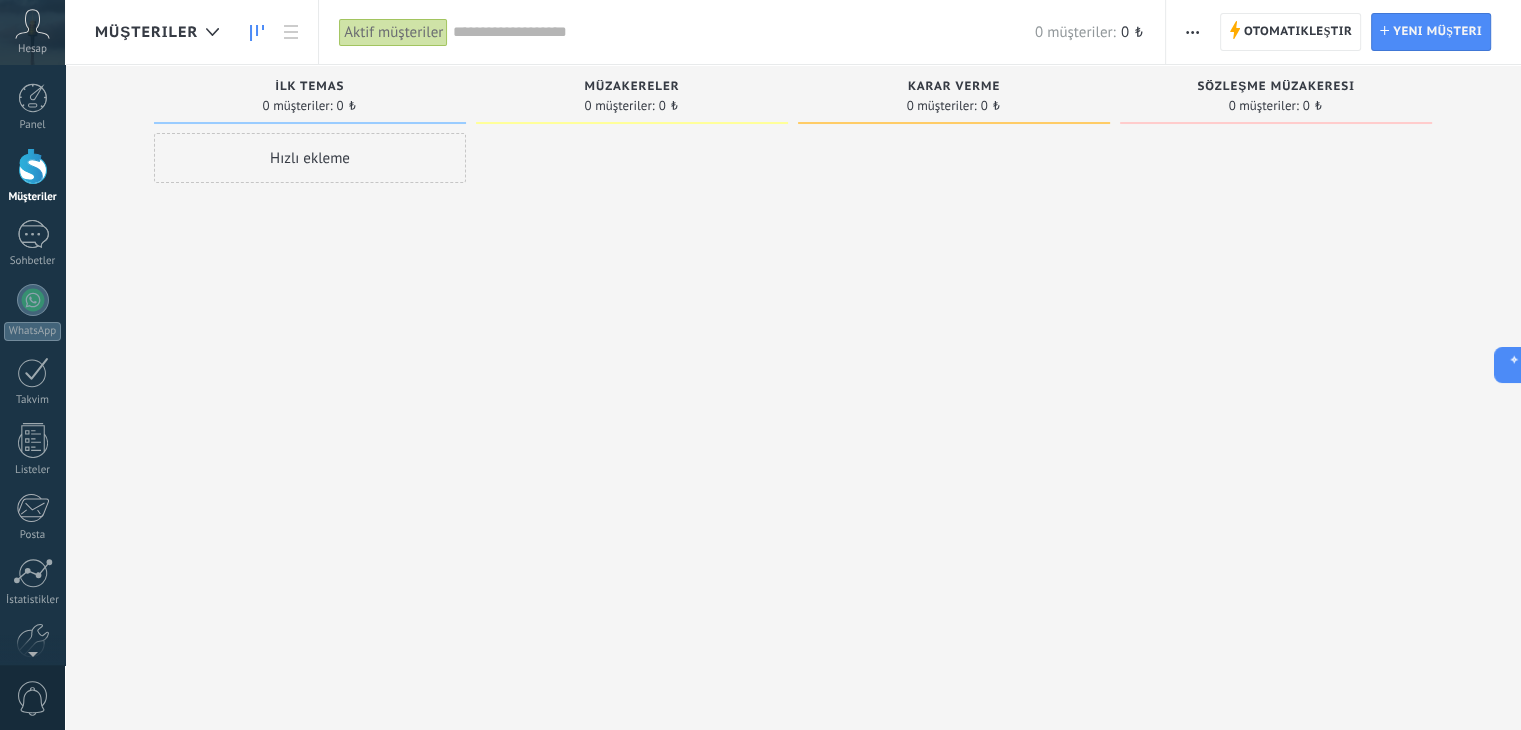 click on "Hızlı ekleme" at bounding box center [310, 158] 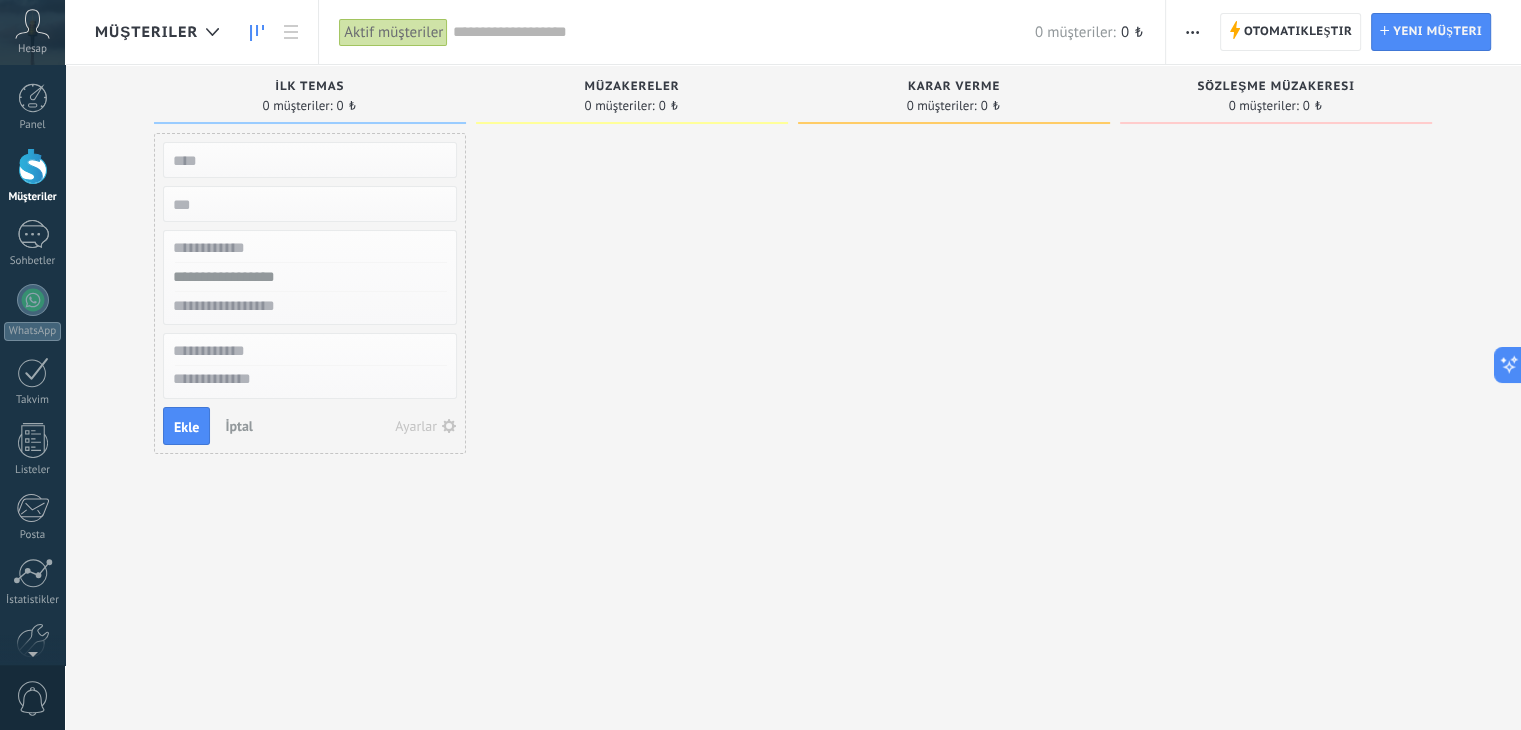 click on "İptal" at bounding box center (239, 426) 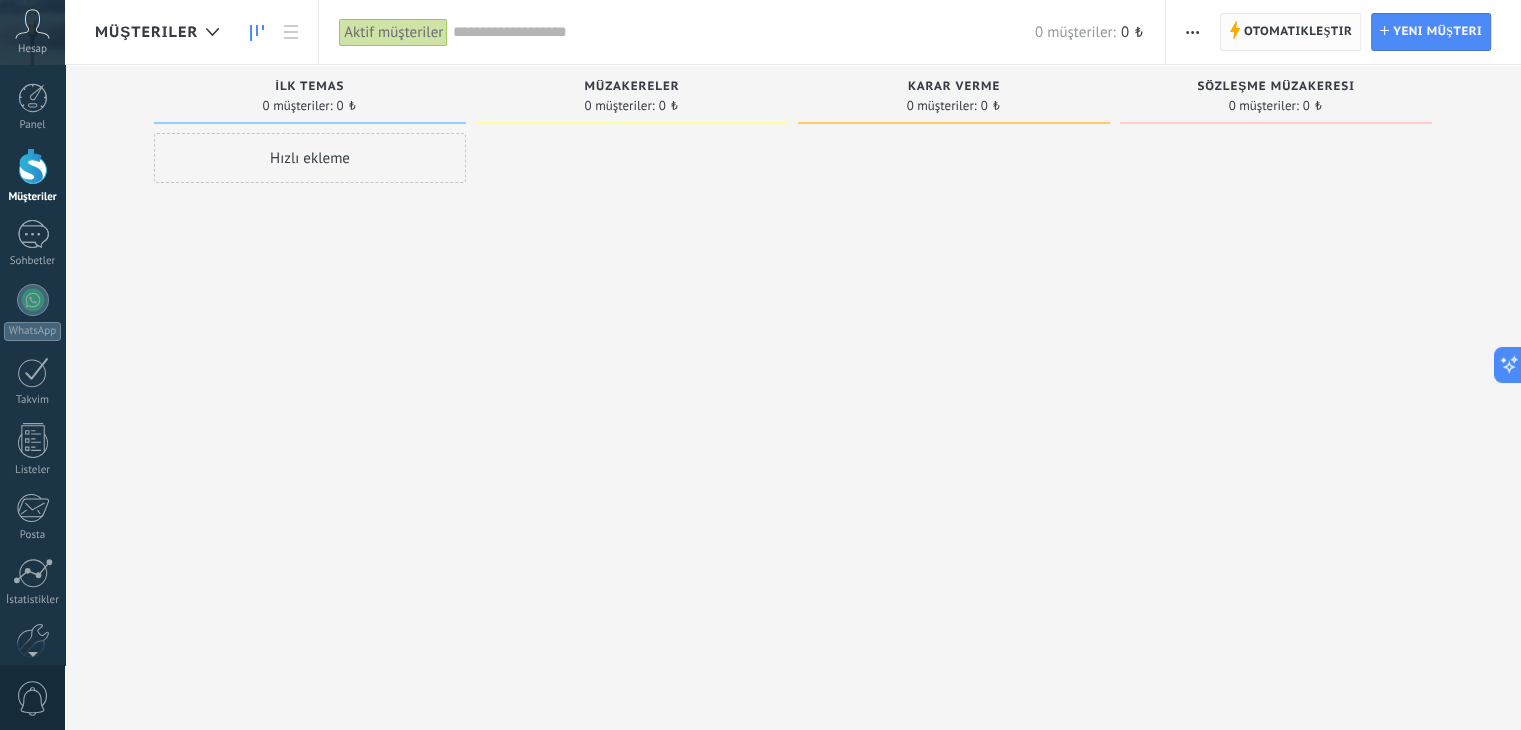 click on "Otomatikleştir" at bounding box center (1298, 32) 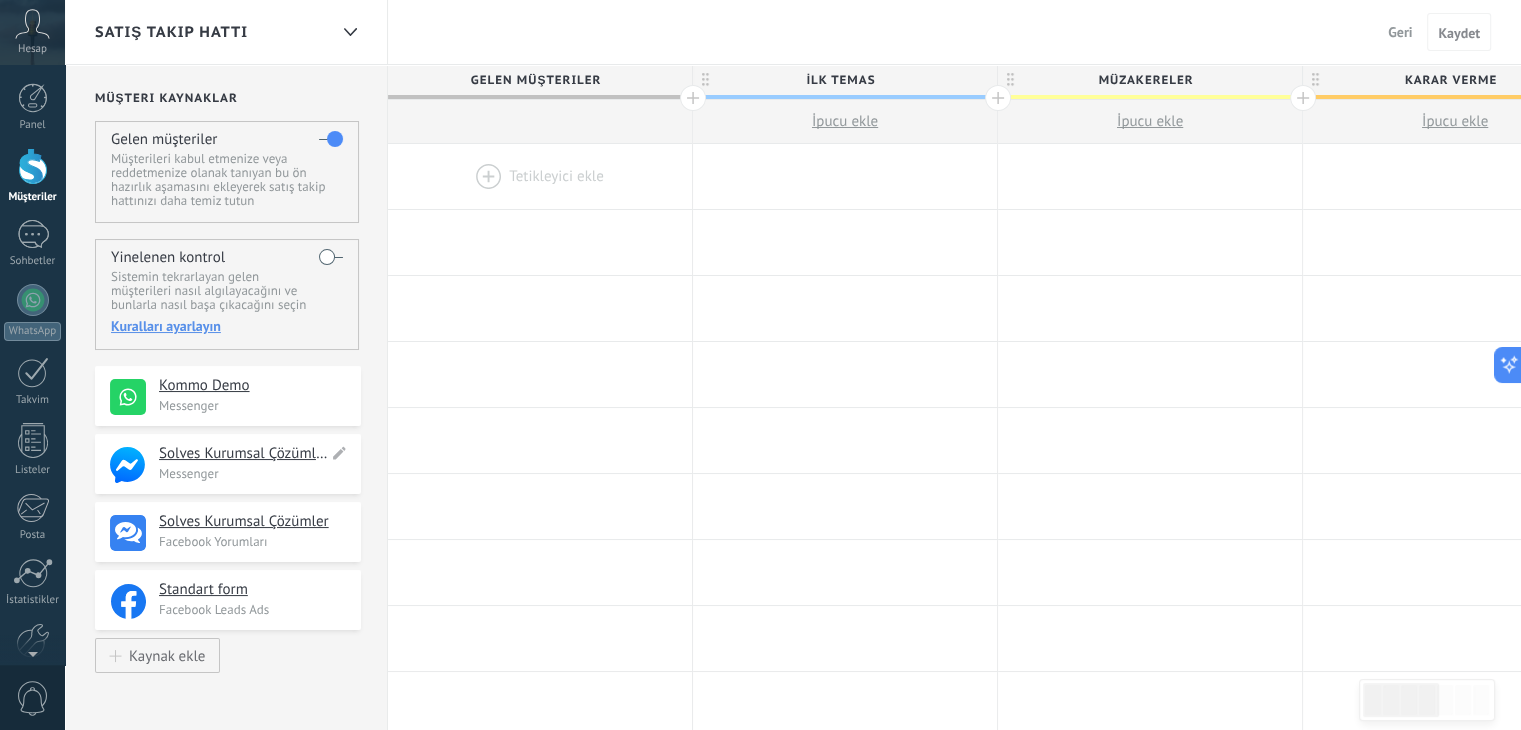 drag, startPoint x: 225, startPoint y: 393, endPoint x: 264, endPoint y: 461, distance: 78.39005 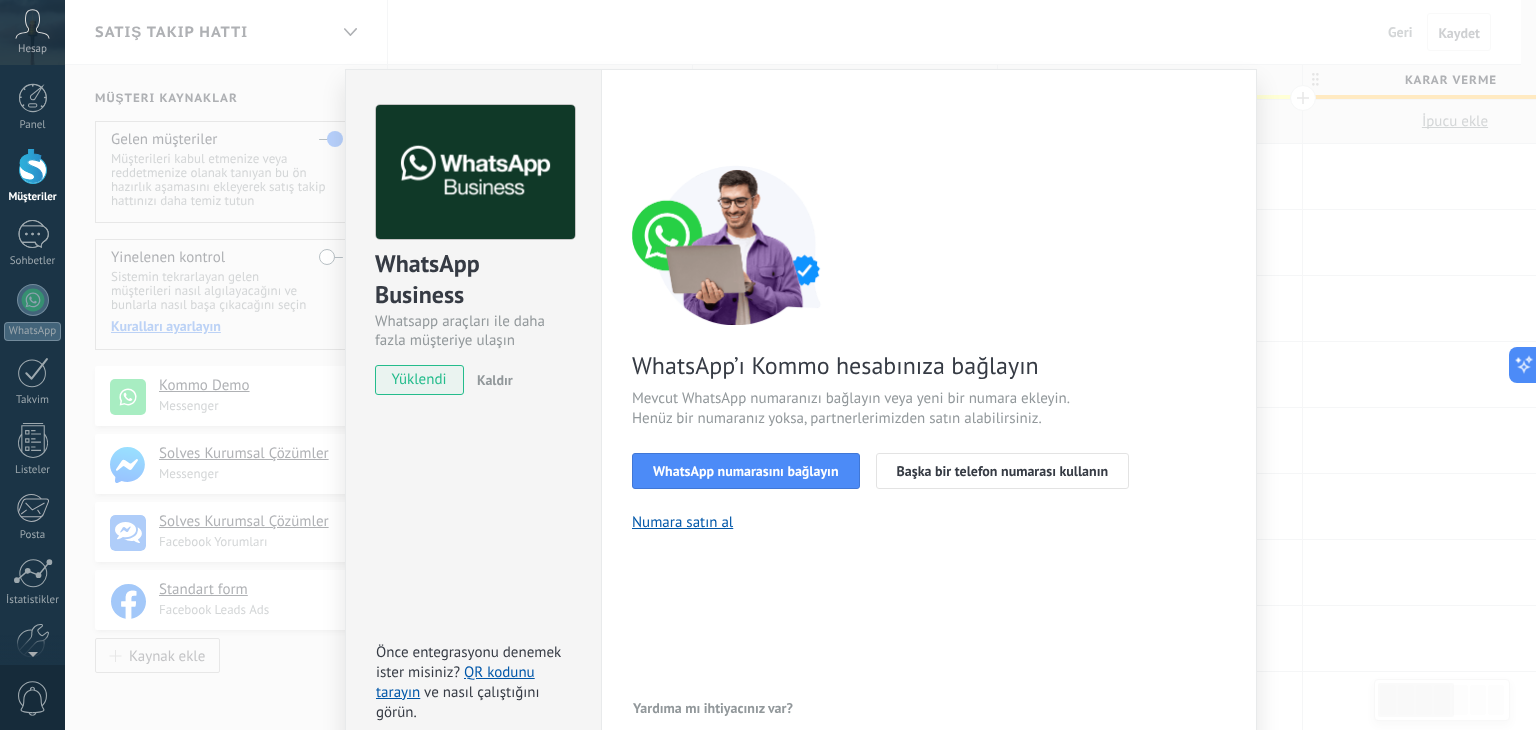 click on "WhatsApp BusinessWhatsapp araçları ile daha fazla müşteriye ulaşın yüklendi Kaldır Önce entegrasyonu denemek ister misiniz? QR kodunu tarayın ve nasıl çalıştığını görün. Ayarlar Yetkilendirme Bu sekme, bu hesaba entegrasyon erişimi vermiş olan kullanıcıların kaydını tutar. Bir kullanıcının bu entegrasyon adına hesaba istek gönderme özelliğini kaldırmak isterseniz, erişimi iptal edebilirsiniz. Tüm kullanıcıların erişimi iptal edilirse entegrasyon çalışmayı durdurur. Bu uygulama yüklü, ancak henüz kimse ona erişim izni vermedi. WhatsApp Cloud API daha fazla _: Kaydet < Geri 1 Uygulama seçin 2 Facebook’a bağlanın 3 Kurulumu tamamlayın WhatsApp’ı Kommo hesabınıza bağlayın Mevcut WhatsApp numaranızı bağlayın veya yeni bir numara ekleyin. Henüz bir numaranız yoksa, partnerlerimizden satın alabilirsiniz. WhatsApp numarasını bağlayın Başka bir telefon numarası kullanın Numara satın al Yardıma mı ihtiyacınız var?" at bounding box center [800, 365] 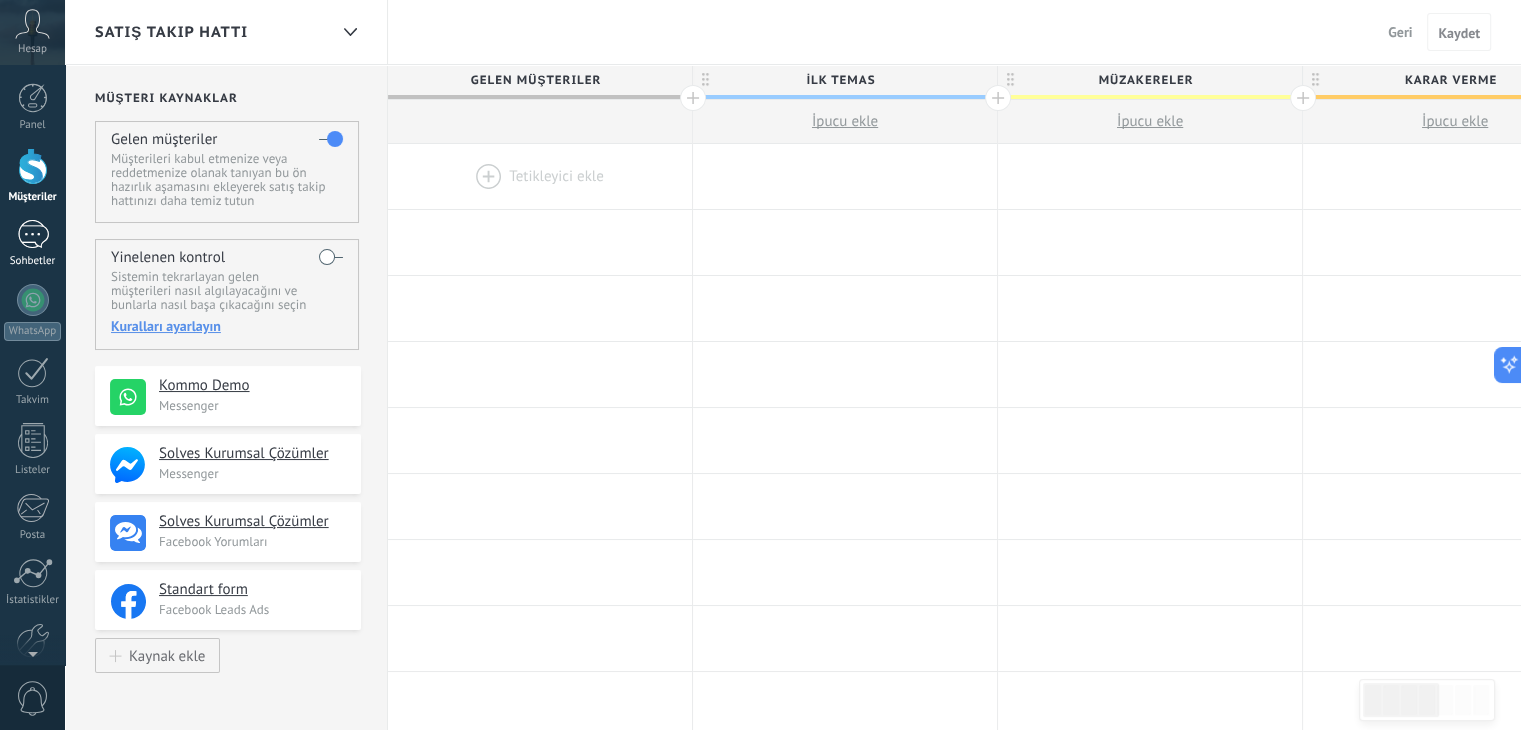 click at bounding box center [33, 234] 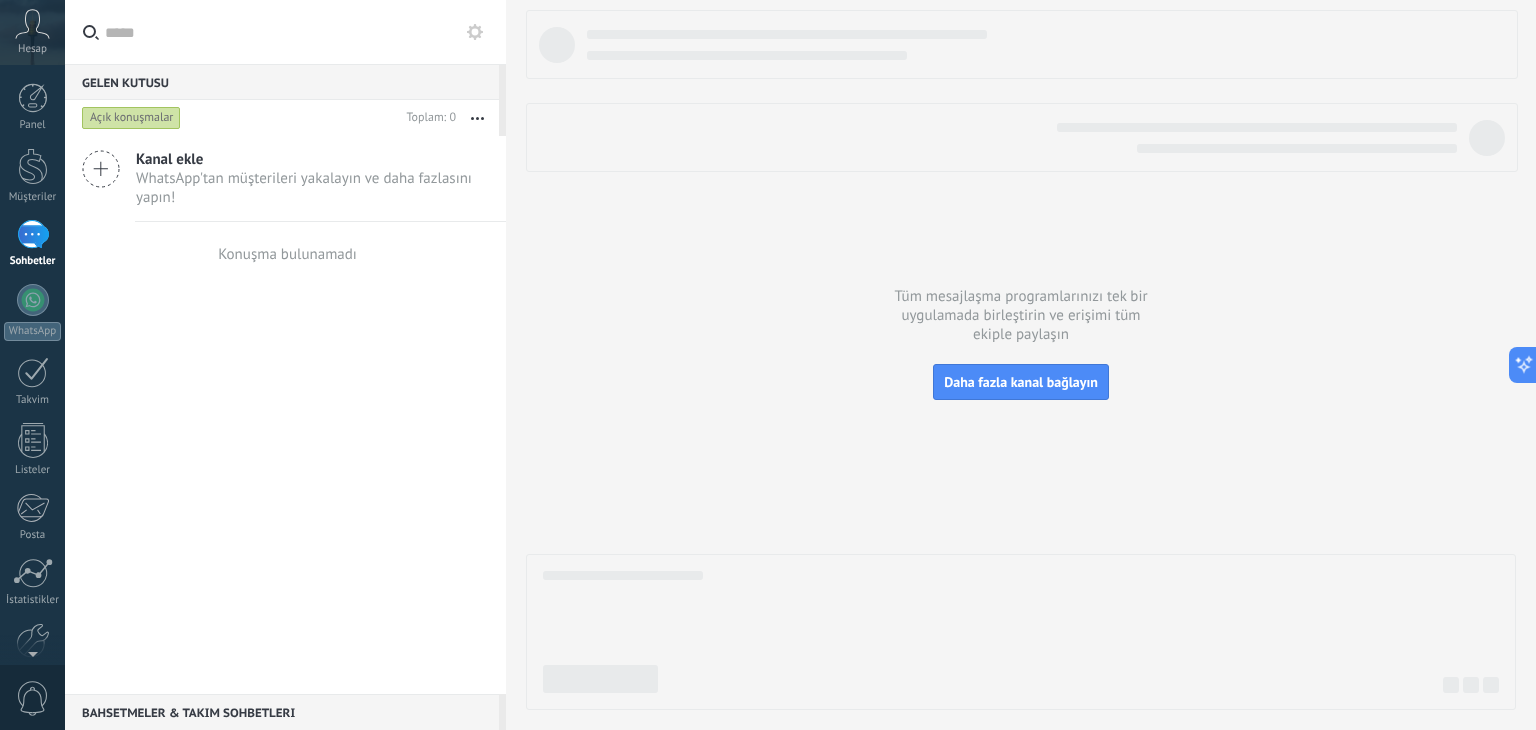 drag, startPoint x: 1535, startPoint y: 70, endPoint x: 28, endPoint y: 185, distance: 1511.3815 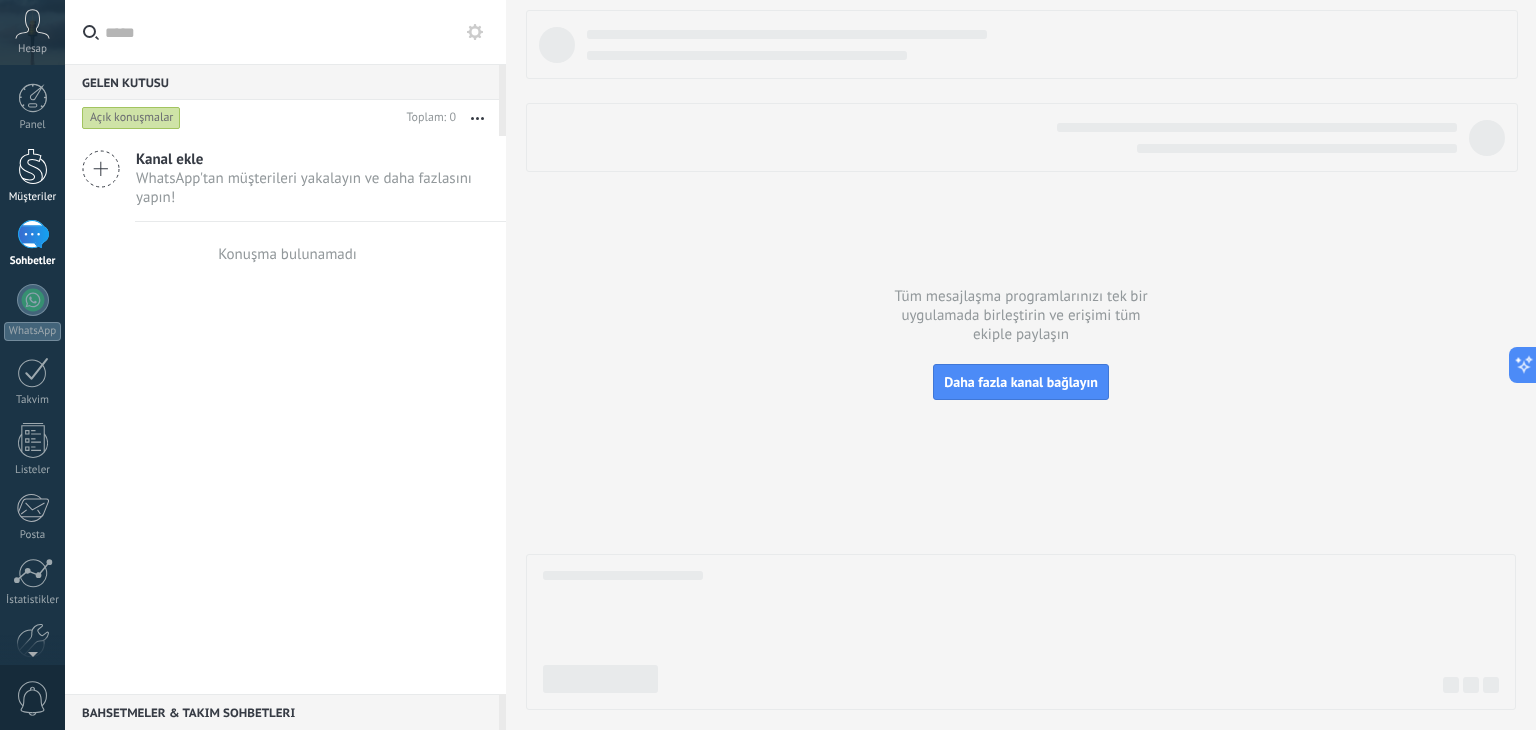 click on "Müşteriler" at bounding box center (32, 176) 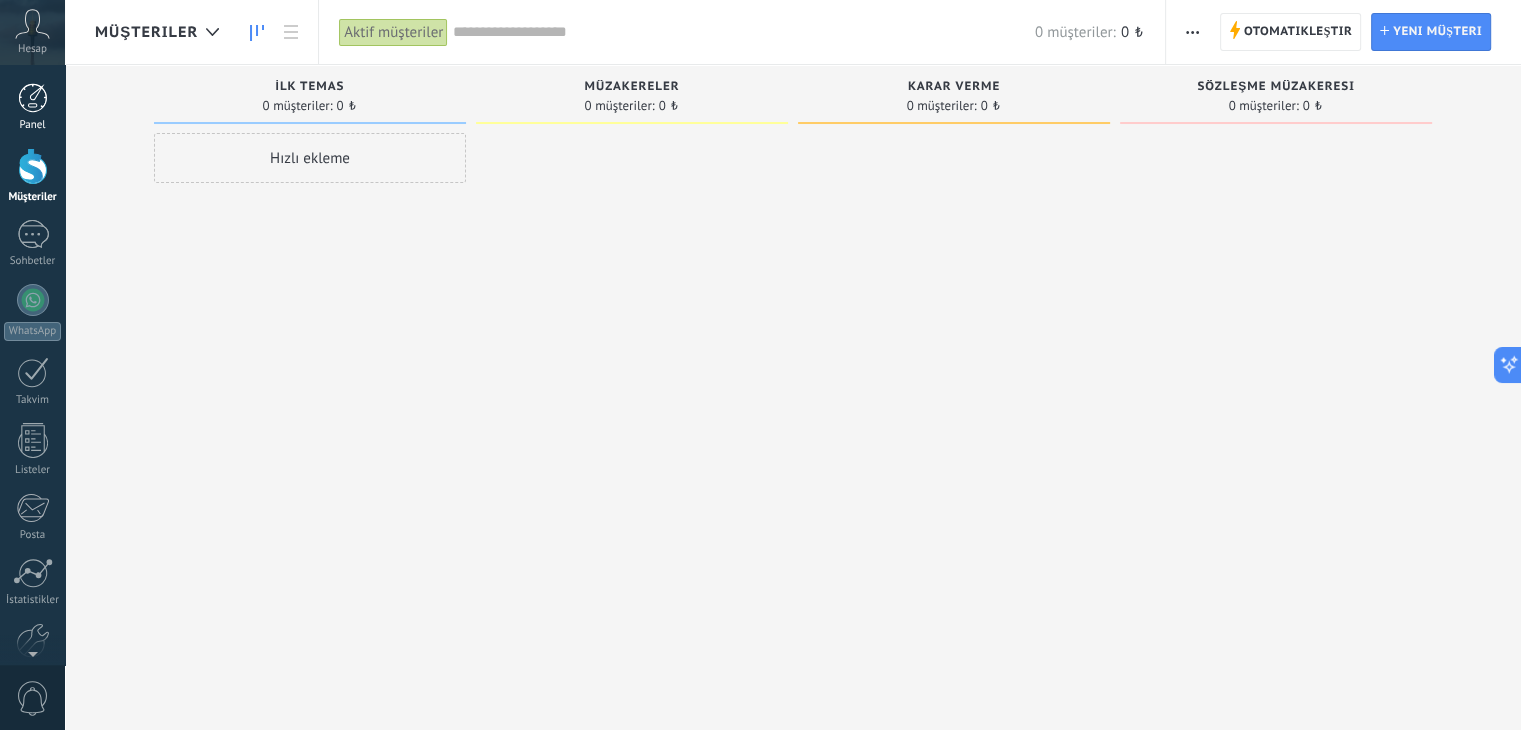 click on "Panel" at bounding box center [32, 107] 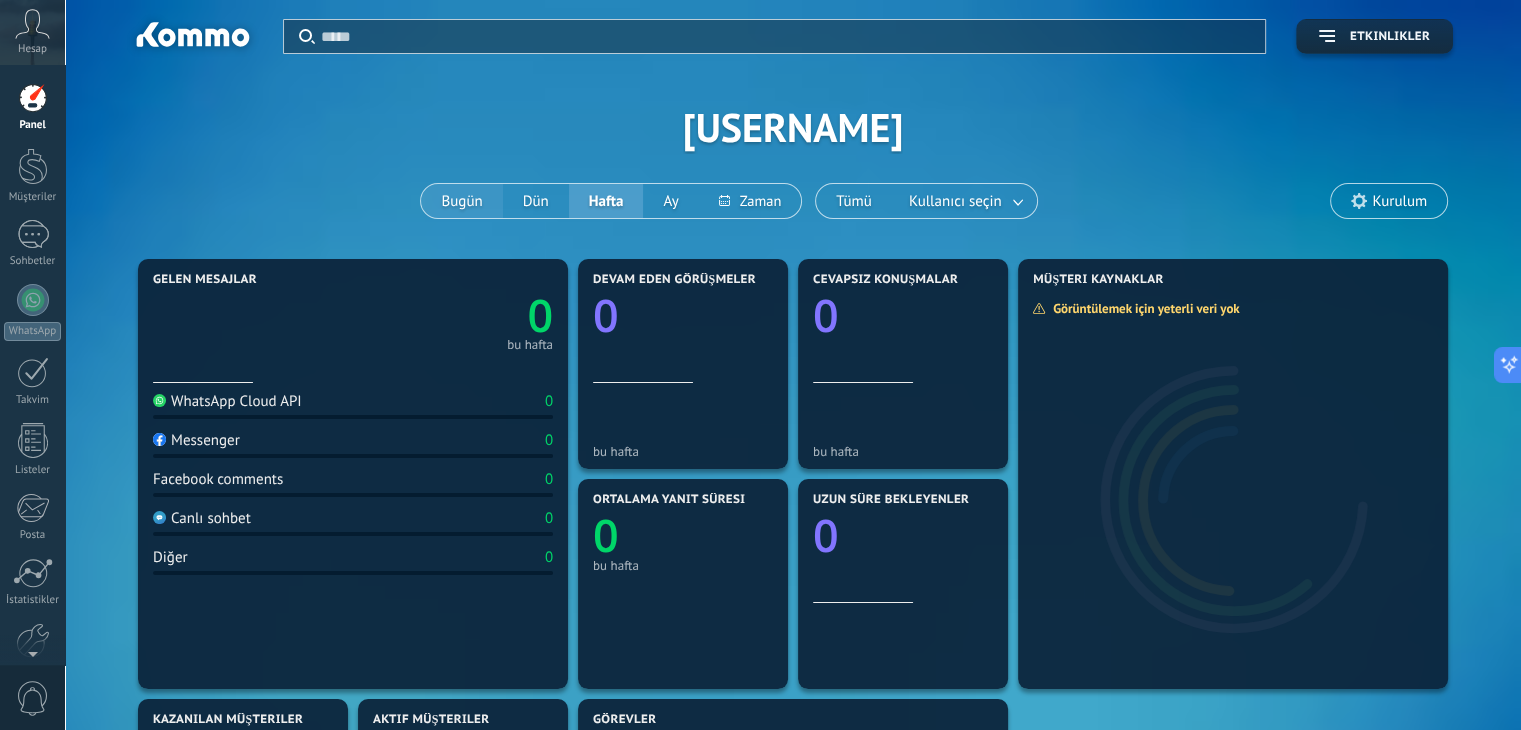 click on "Bugün" at bounding box center [461, 201] 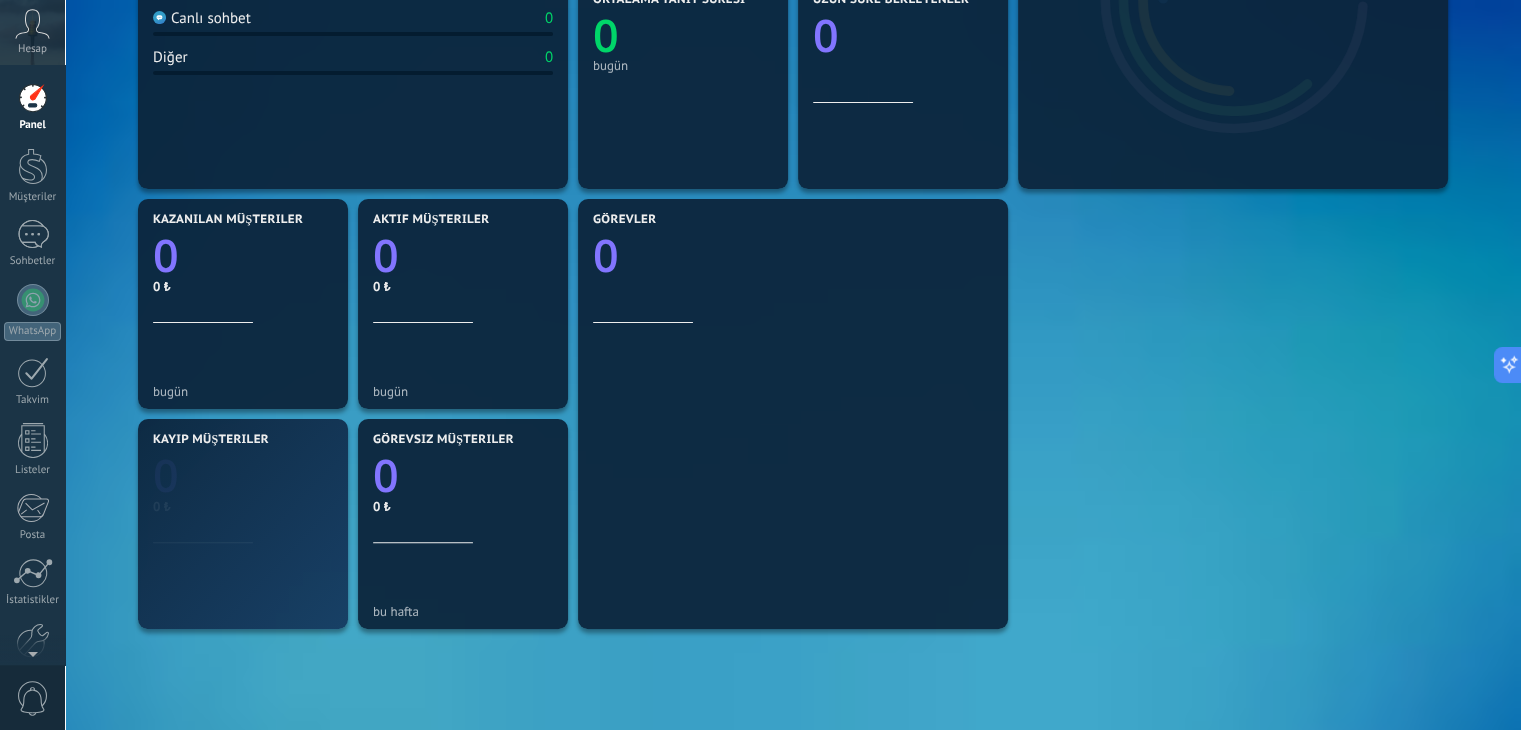 scroll, scrollTop: 685, scrollLeft: 0, axis: vertical 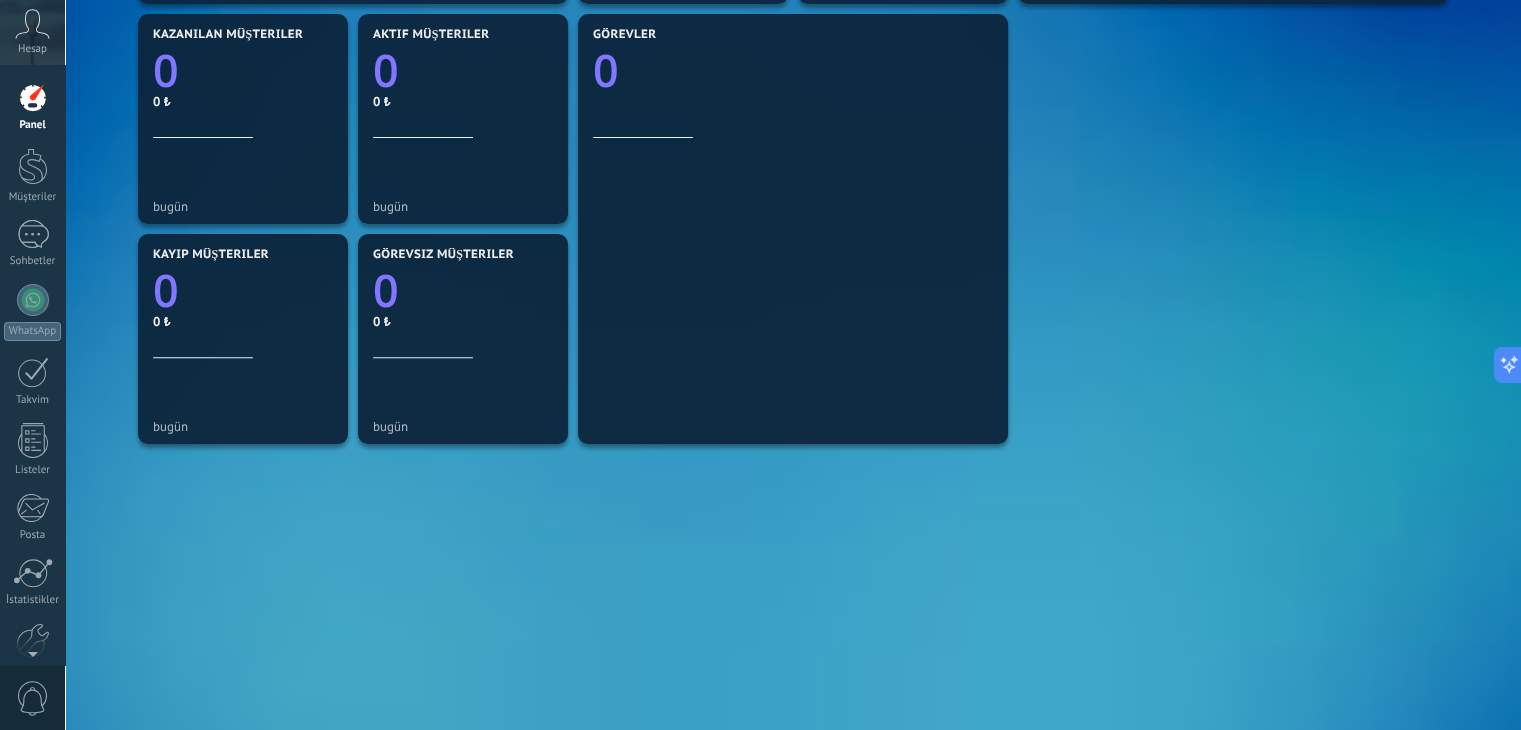 click on "Hesap" at bounding box center (32, 49) 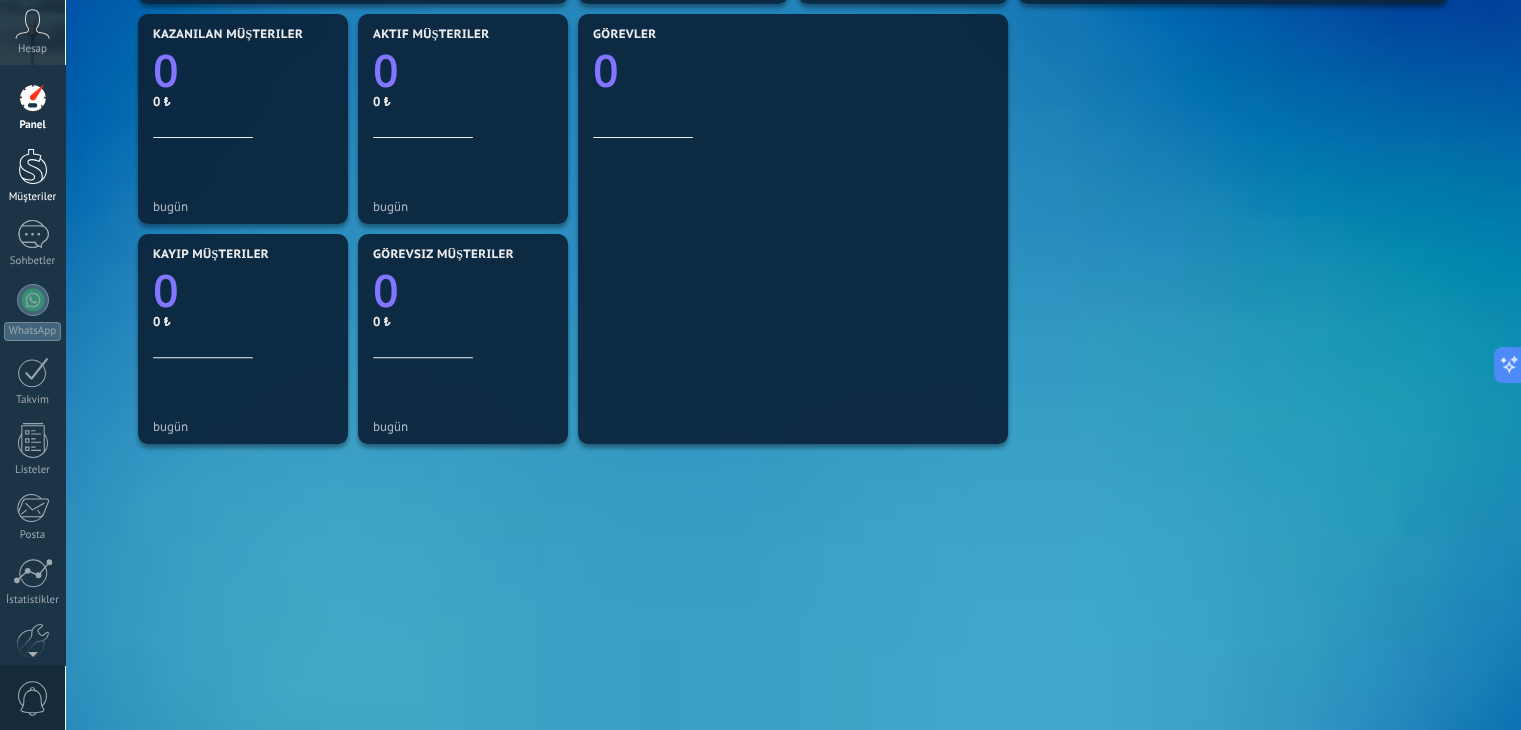 click at bounding box center [33, 166] 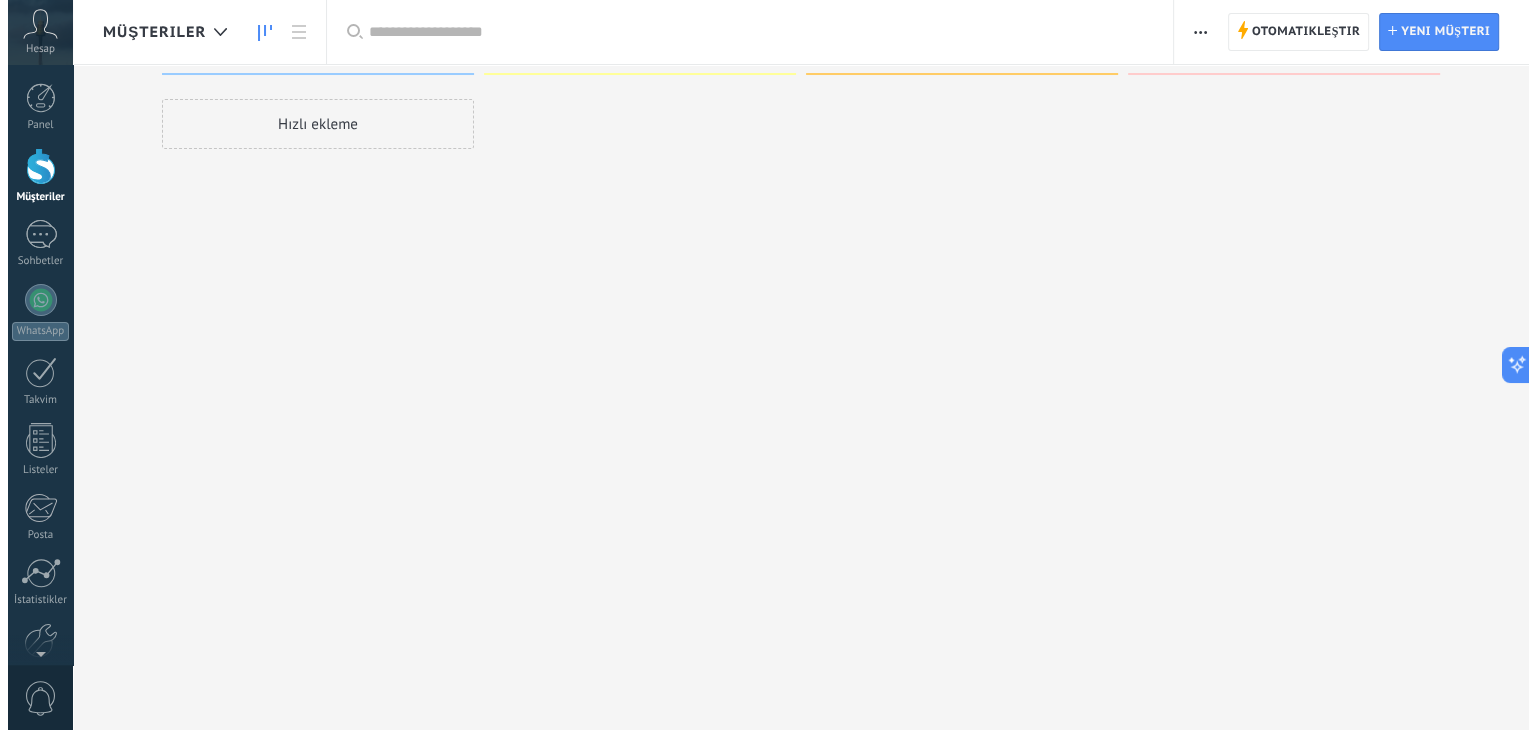 scroll, scrollTop: 0, scrollLeft: 0, axis: both 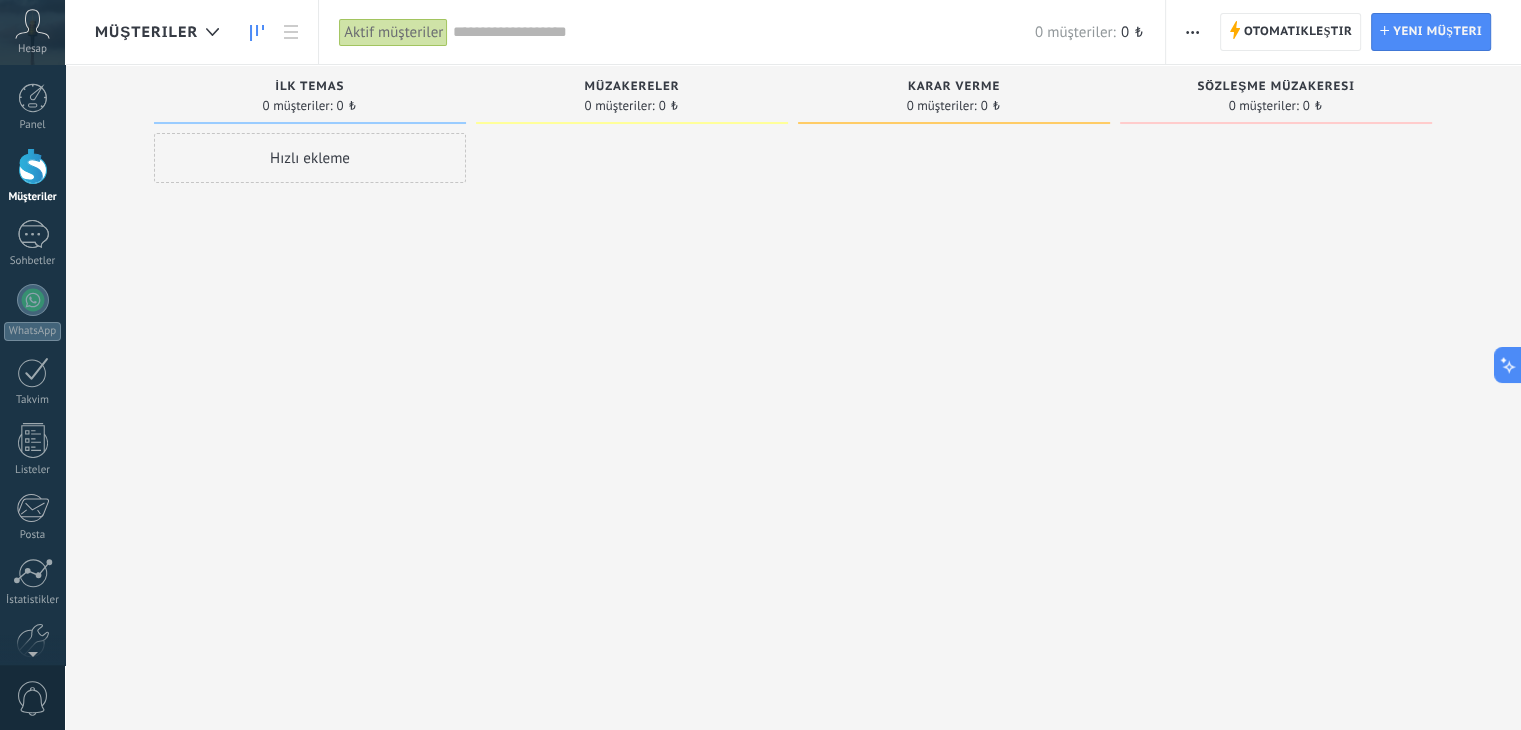click 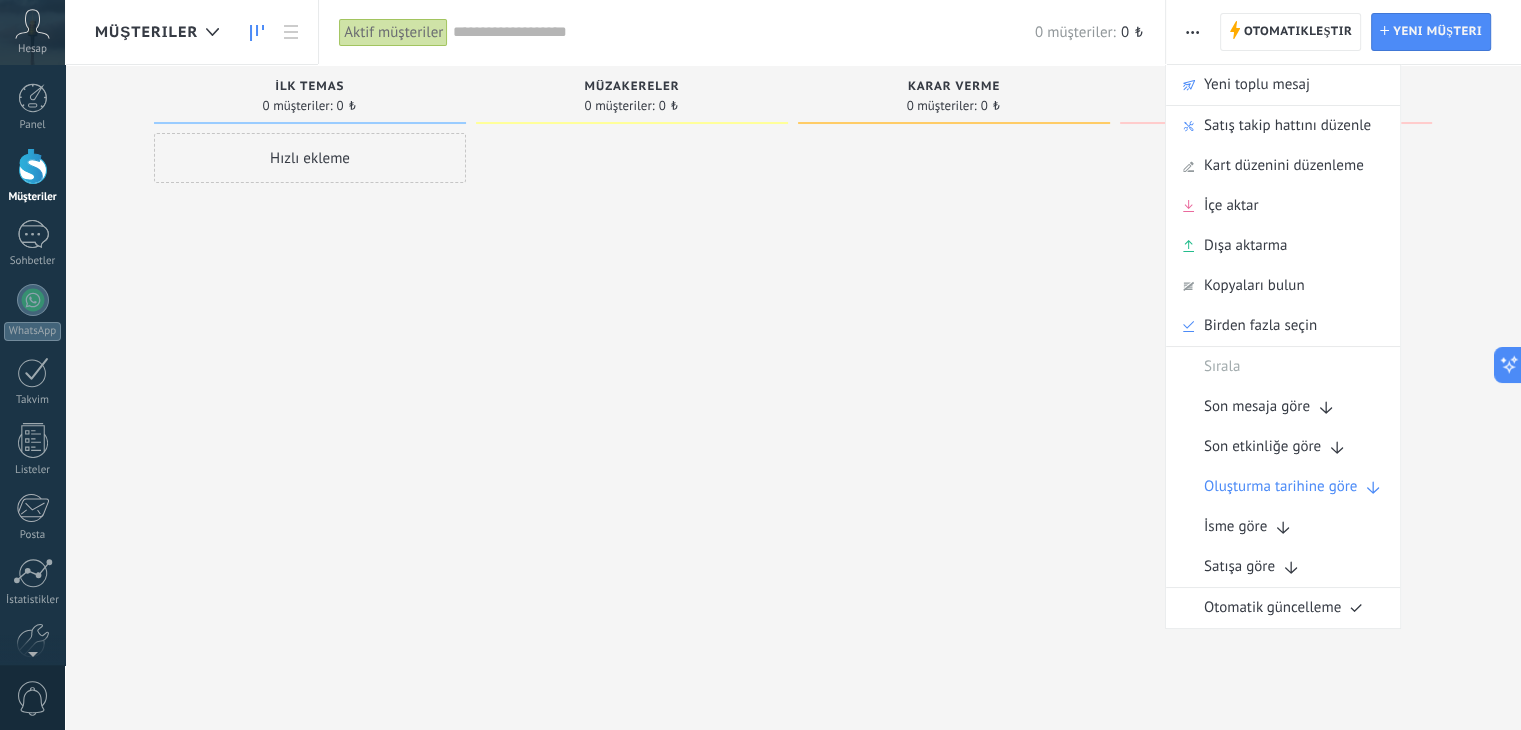click on "Müşteriler" at bounding box center [33, 197] 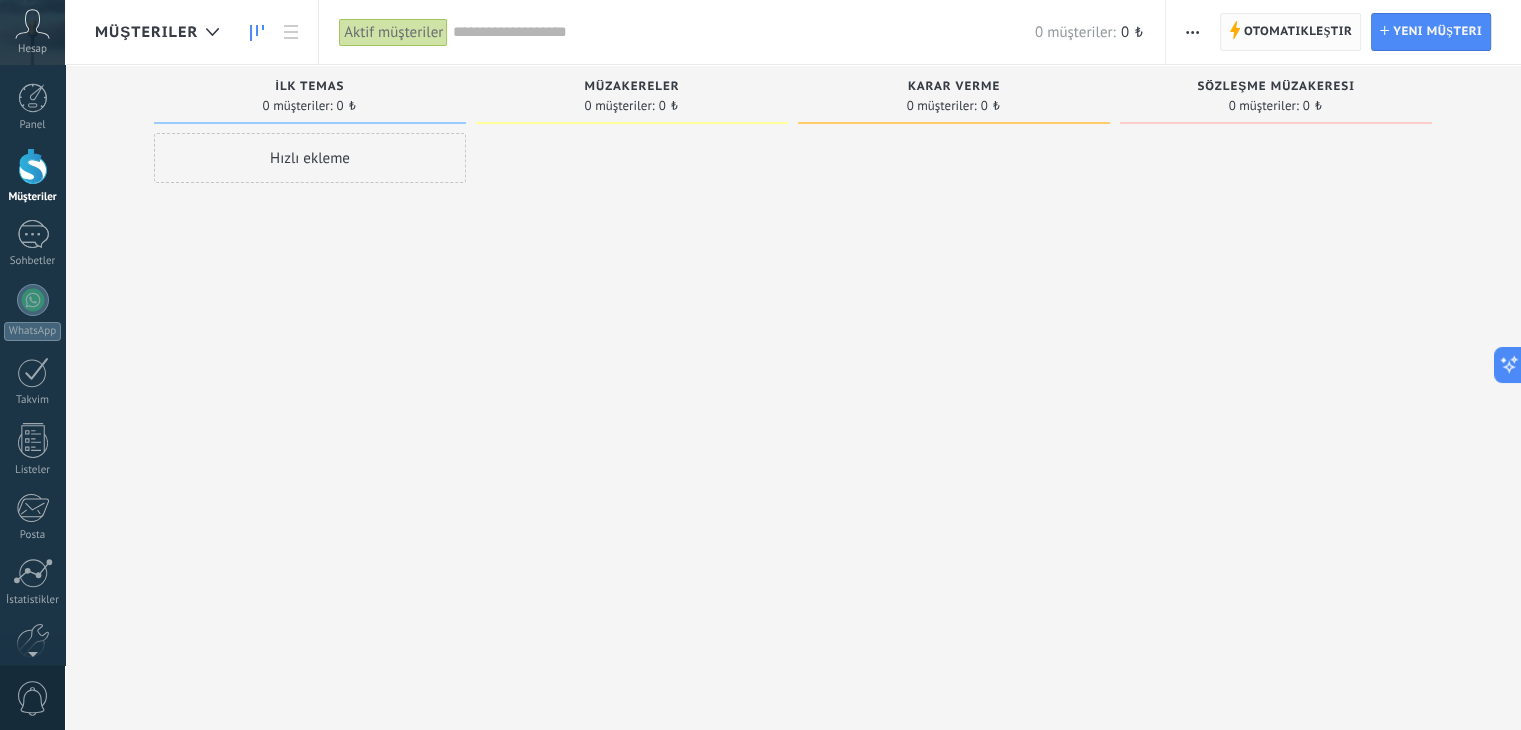 click on "Otomatikleştir" at bounding box center (1298, 32) 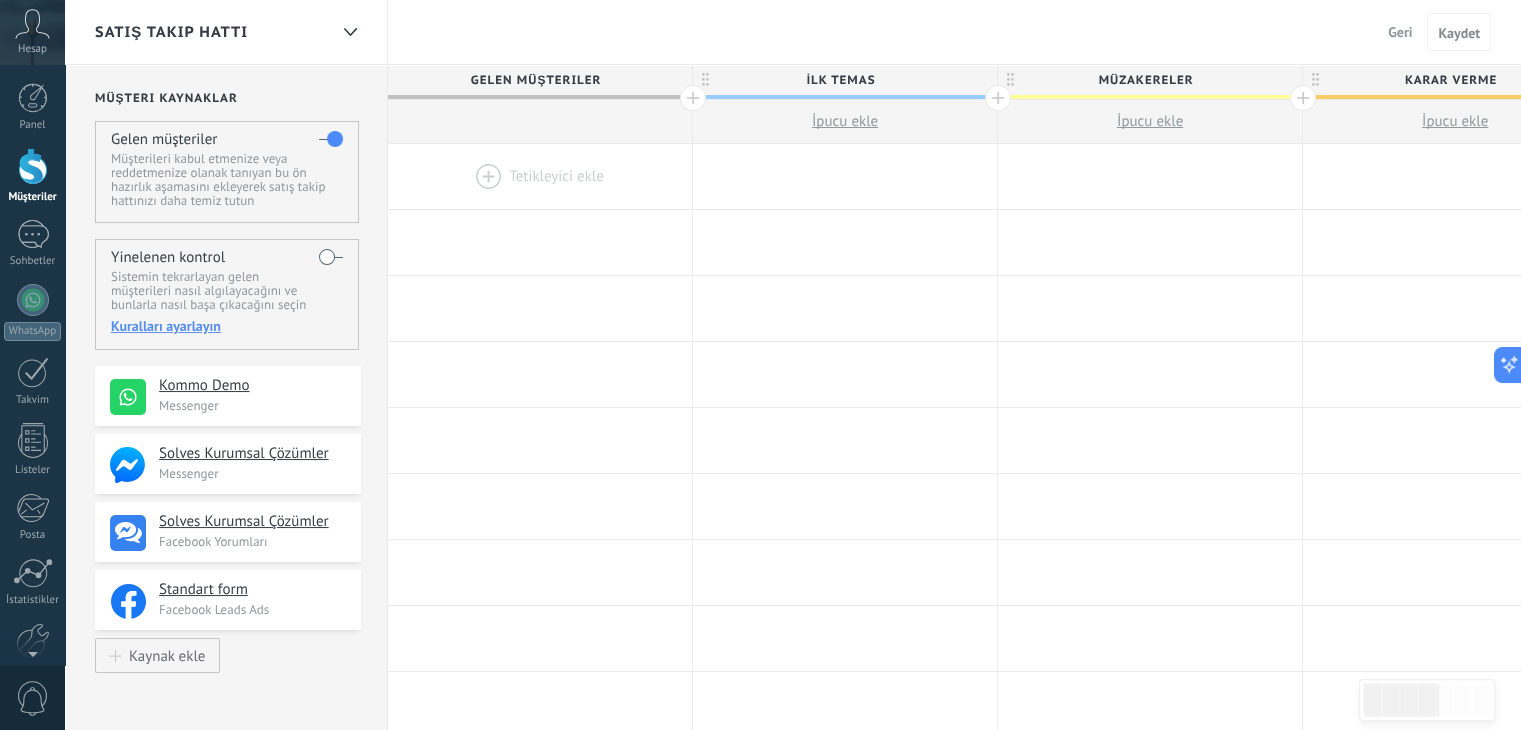 click on "Müşteriler" at bounding box center (32, 176) 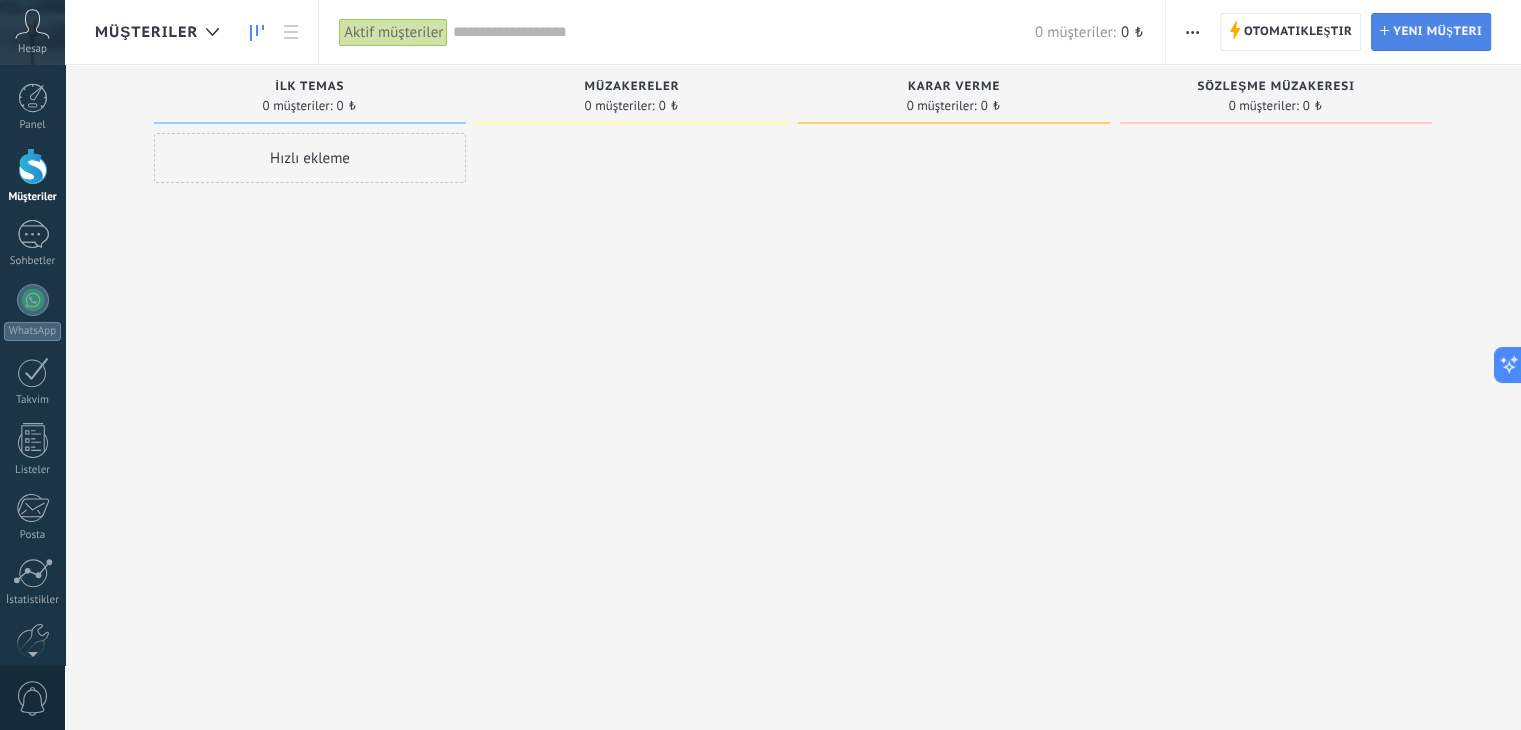click on "Yeni müşteri" at bounding box center [1437, 32] 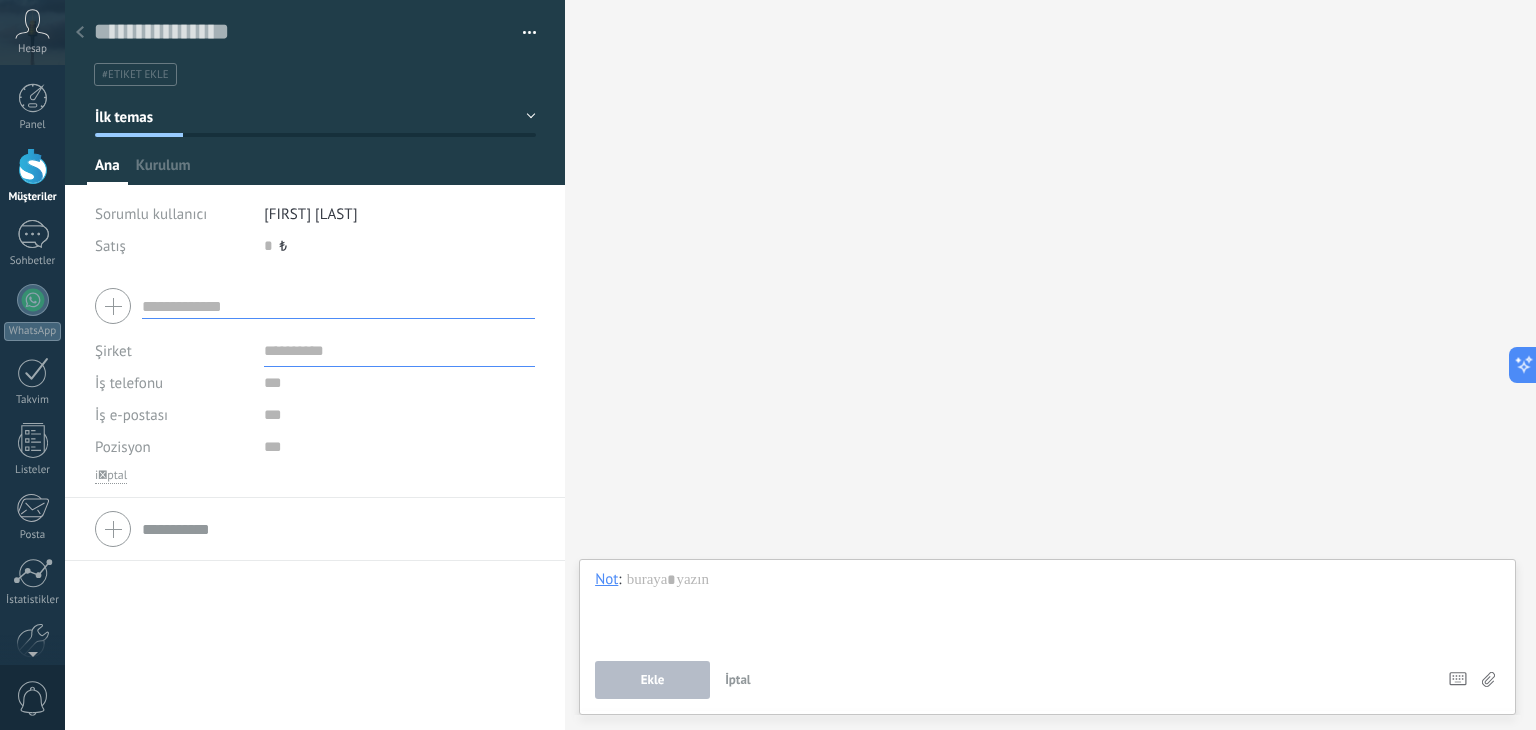 click on "İptal" at bounding box center (738, 679) 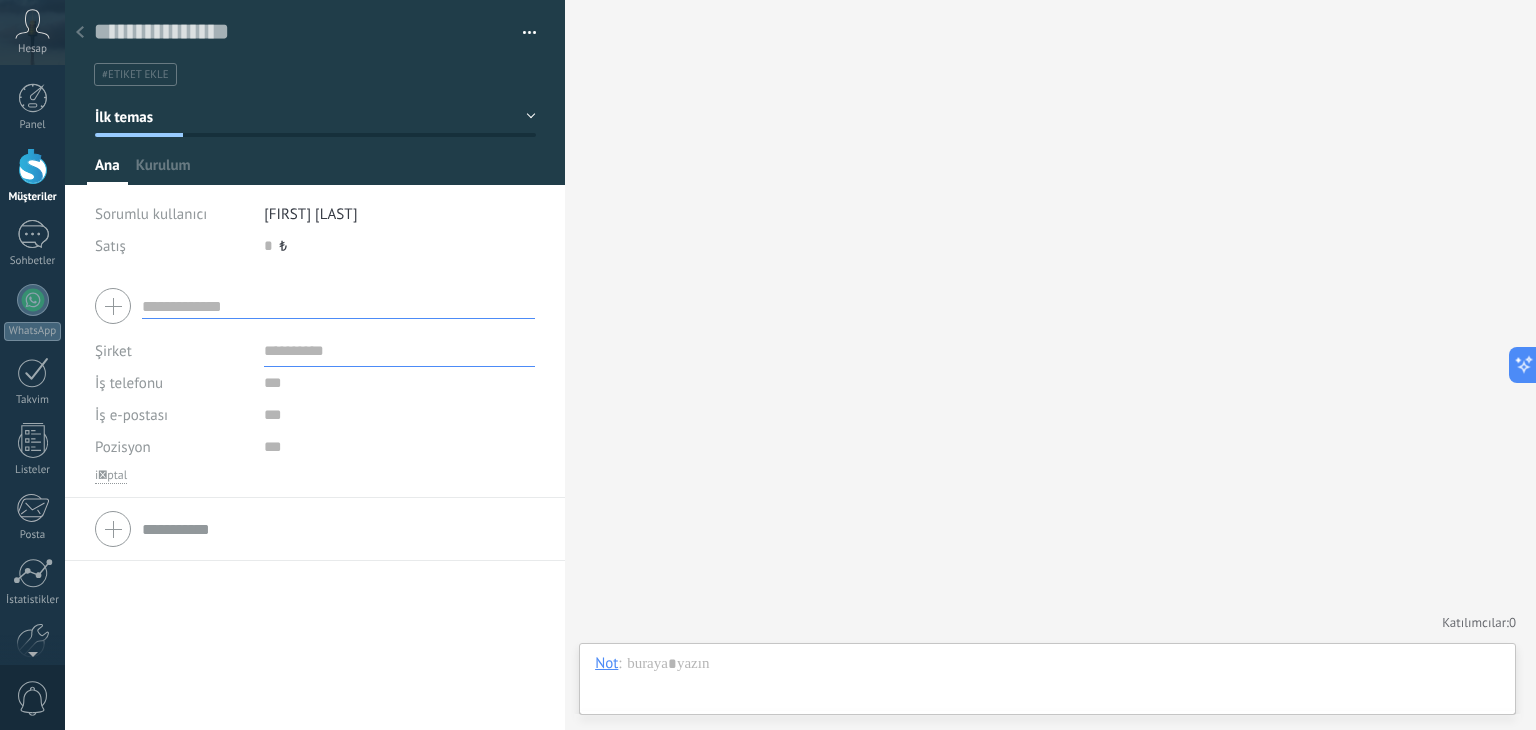 click at bounding box center [522, 33] 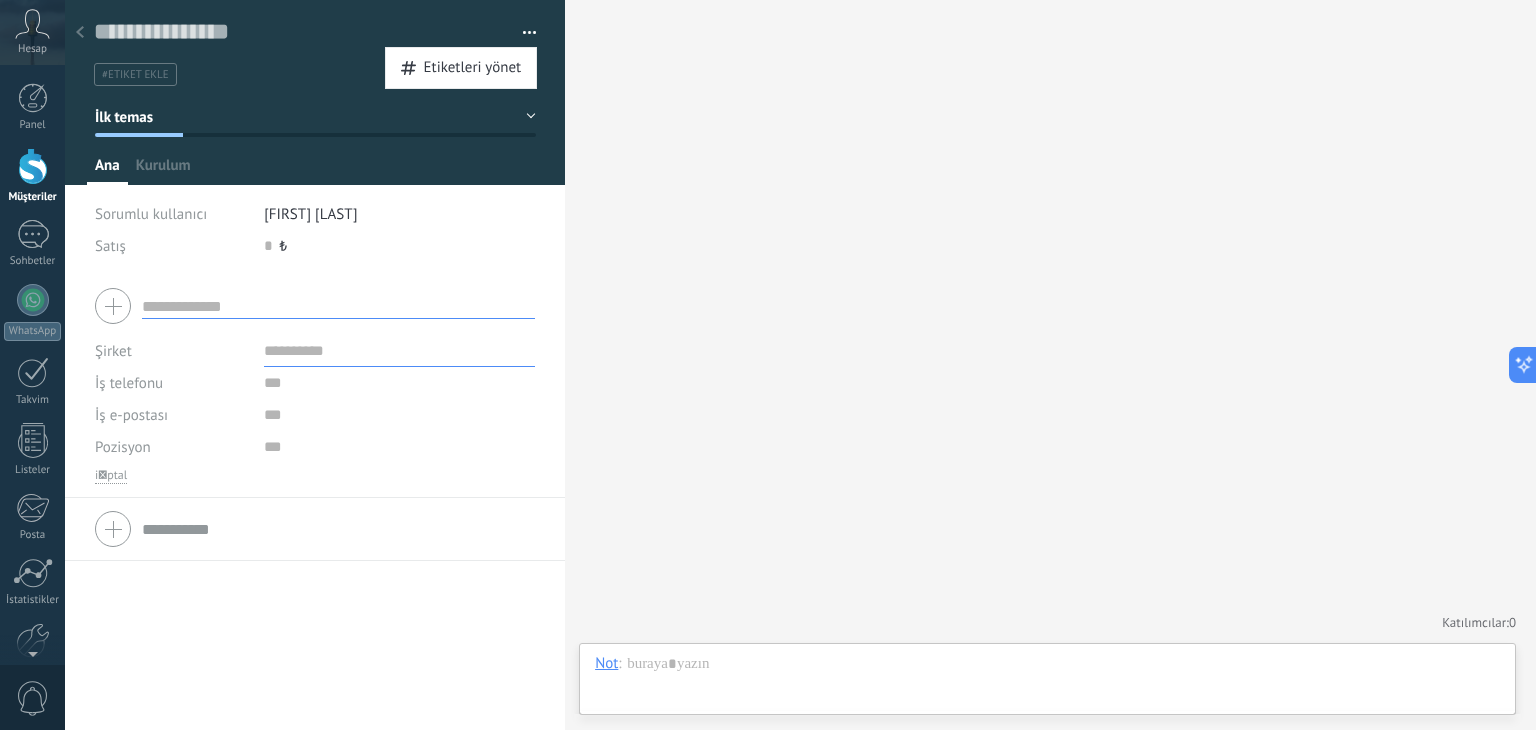 click 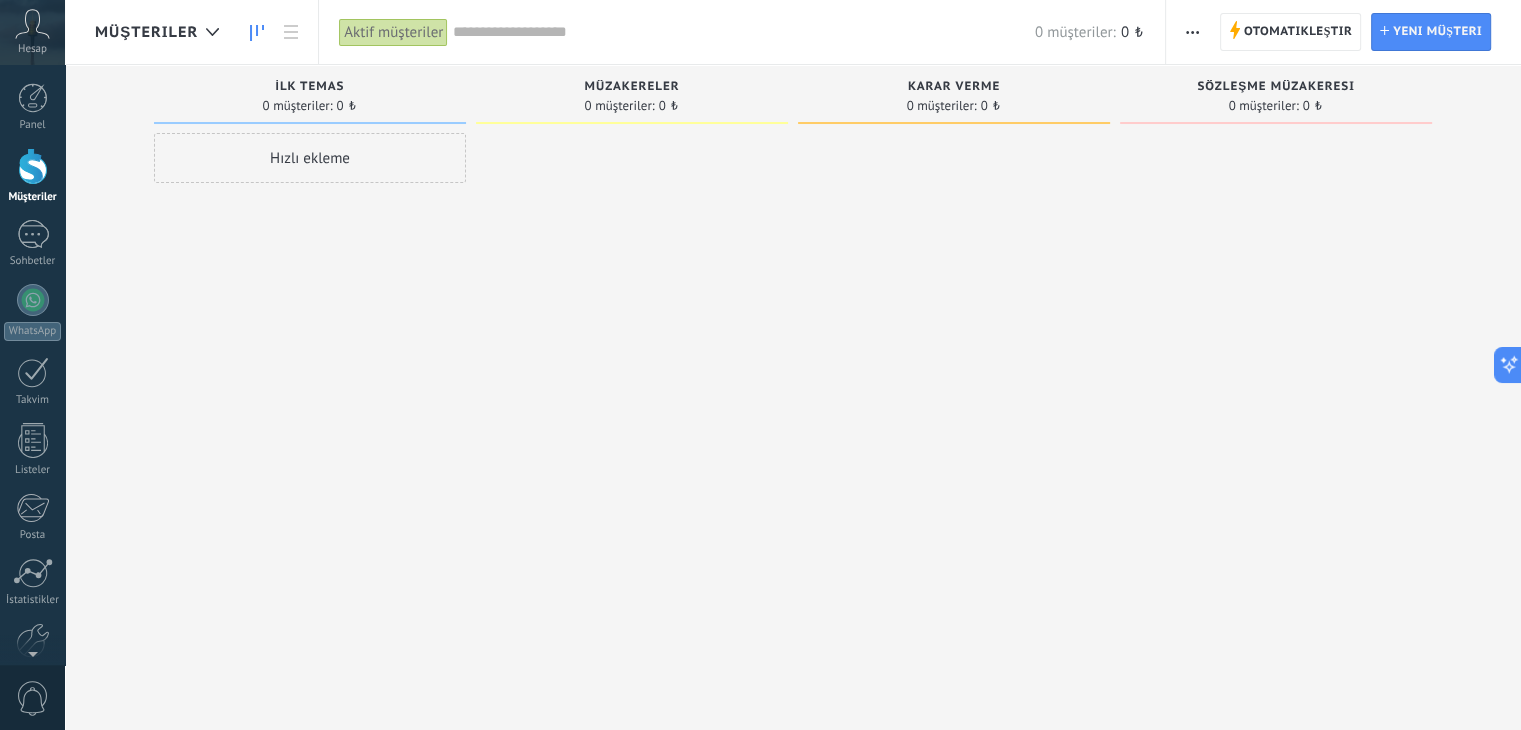 click at bounding box center [1192, 32] 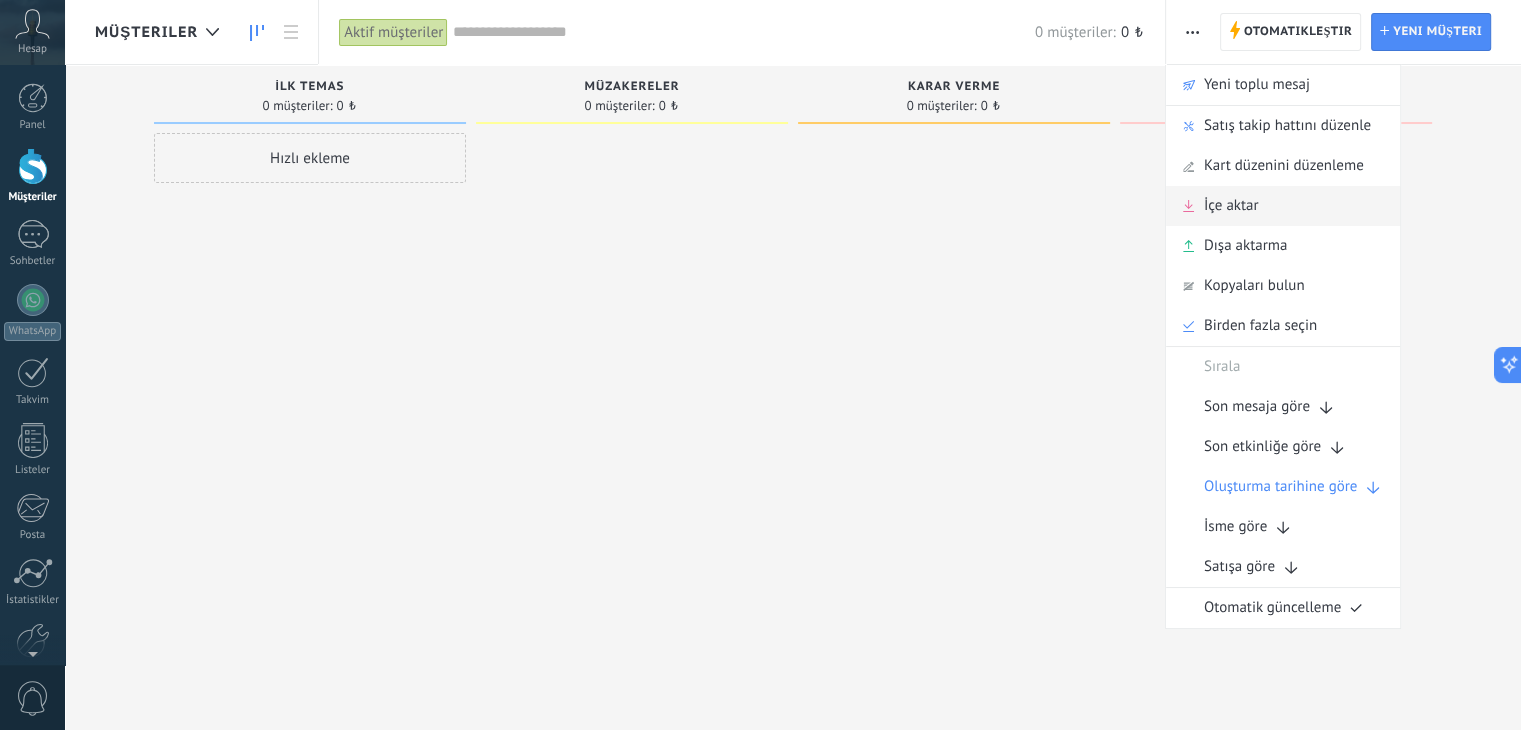 click on "İçe aktar" at bounding box center (1231, 206) 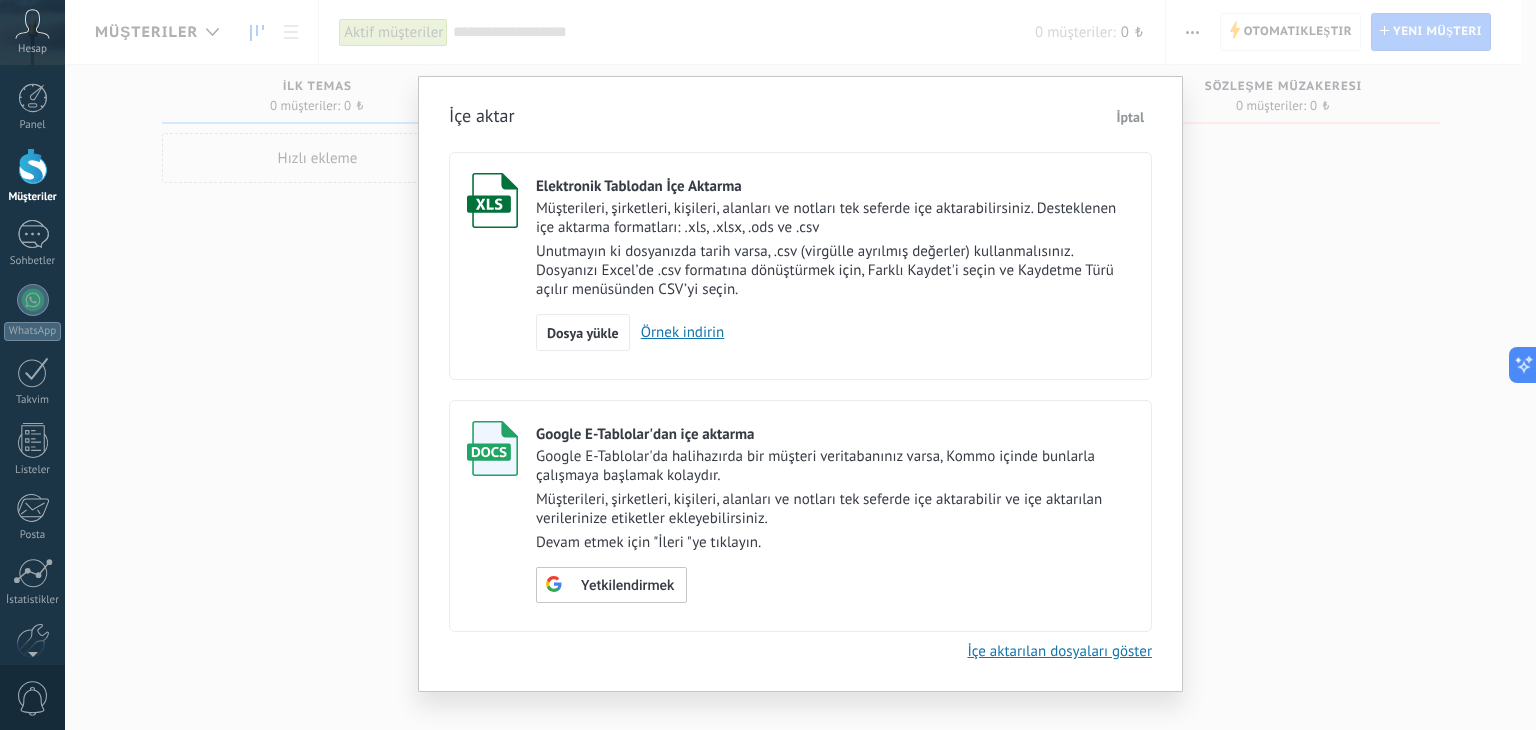 click on "Örnek indirin" at bounding box center (677, 332) 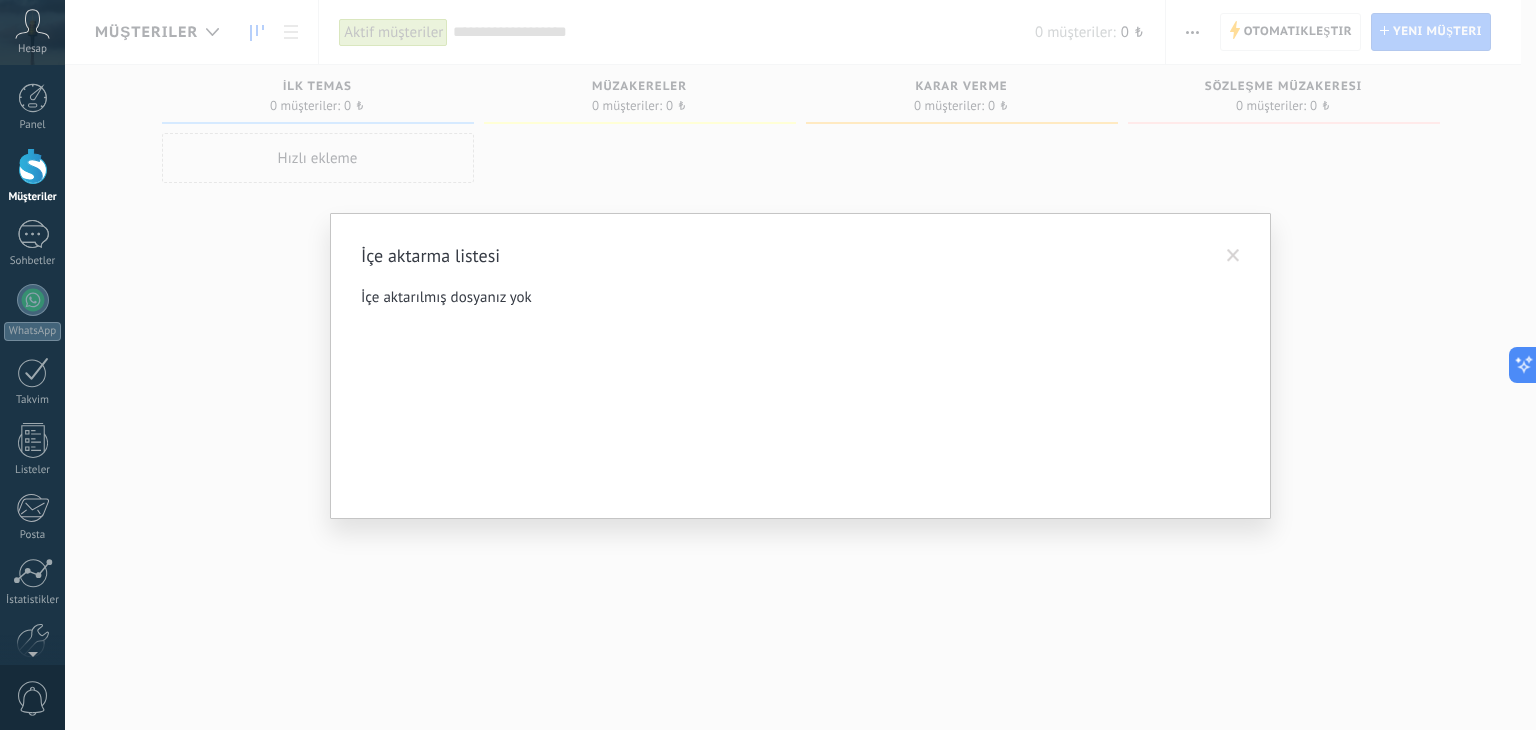 click on "İçe aktarılmış dosyanız yok" at bounding box center (800, 388) 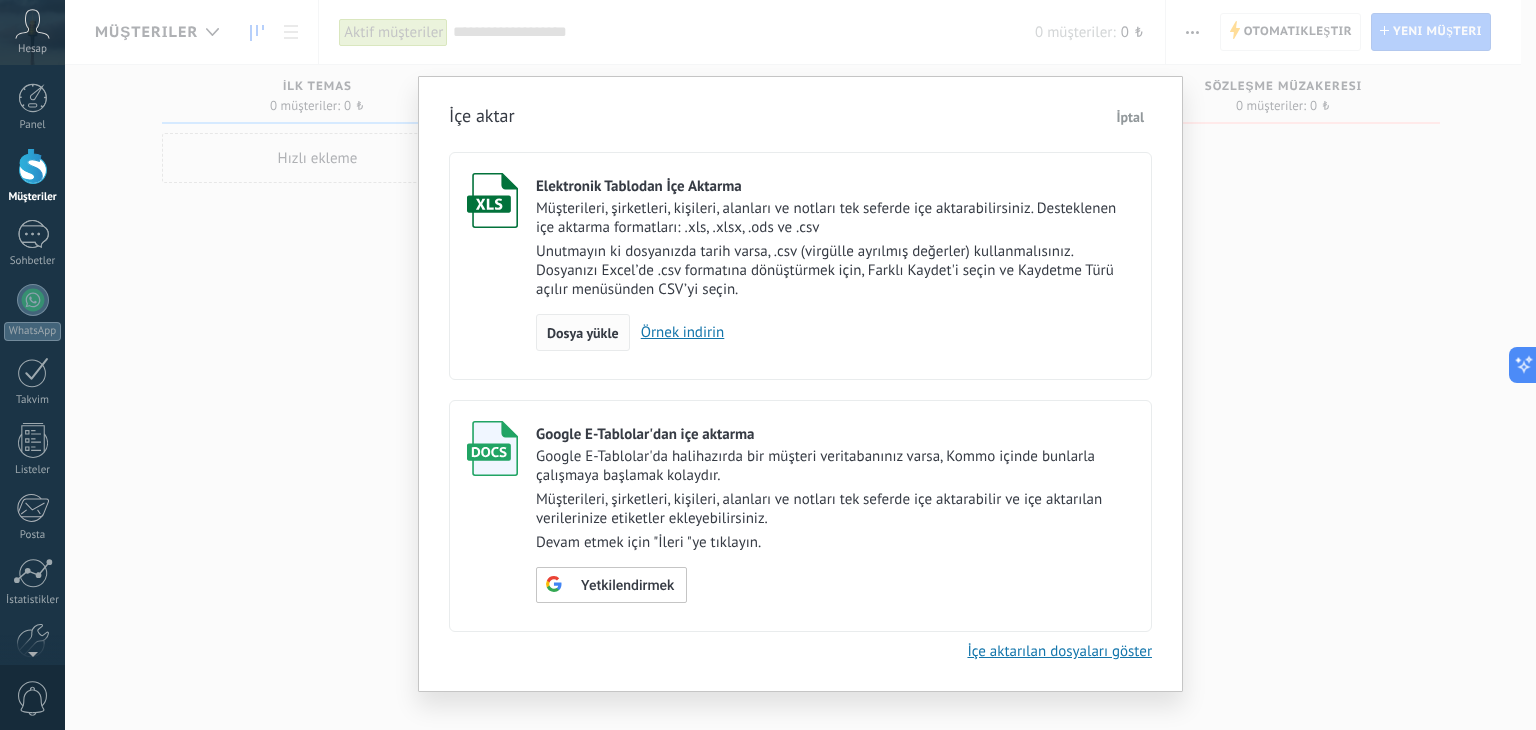 click on "Dosya yükle" at bounding box center [583, 333] 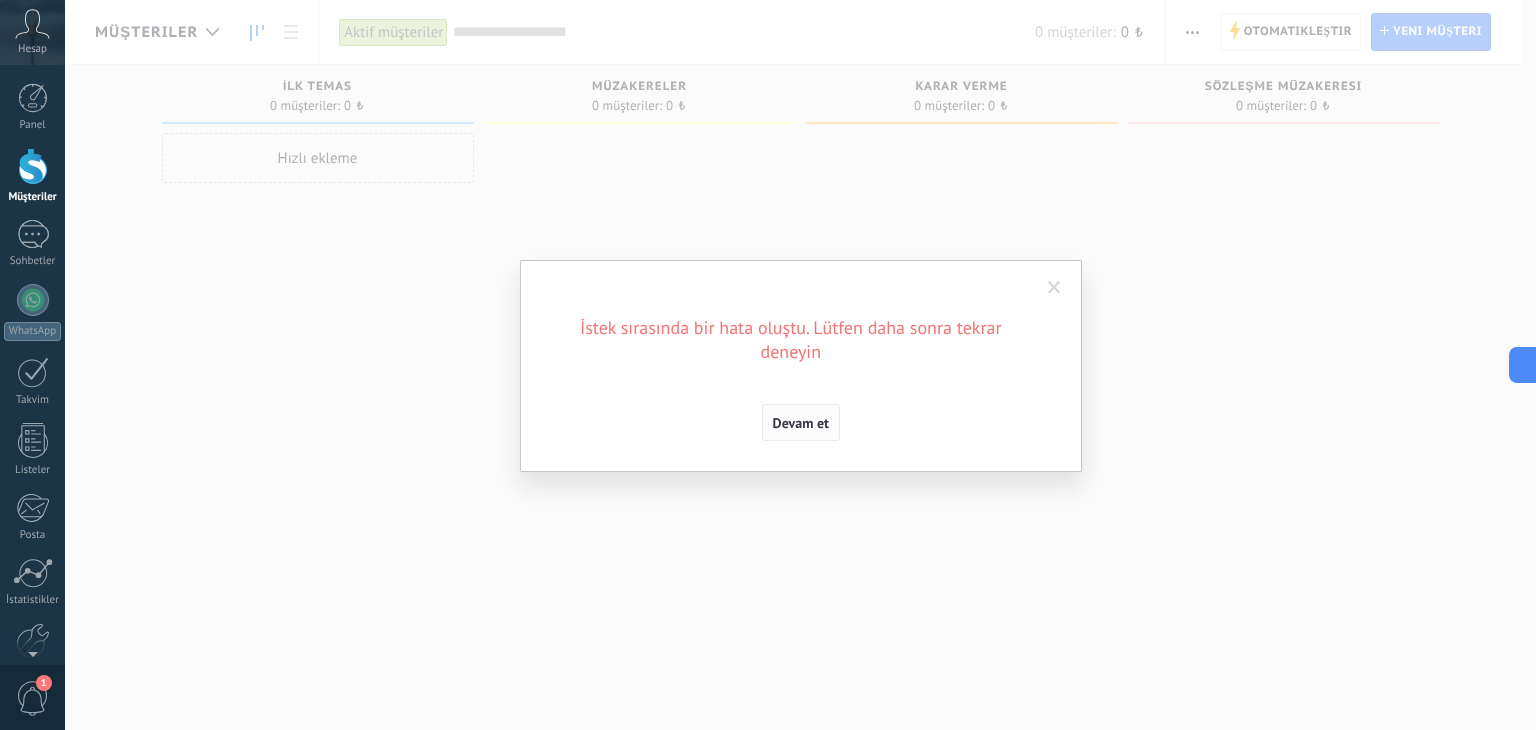 click on "Devam et" at bounding box center (801, 423) 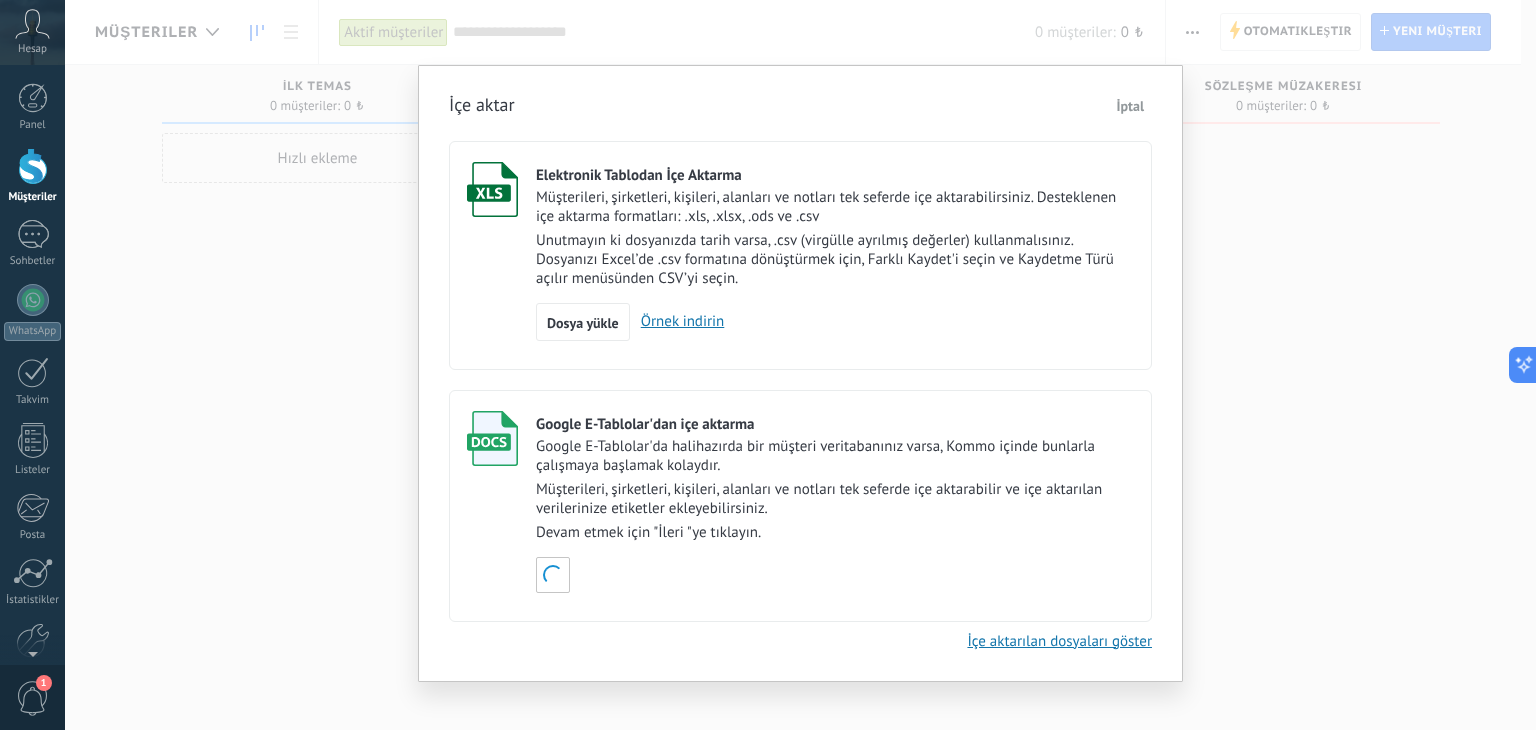 click on "İptal" at bounding box center [1131, 106] 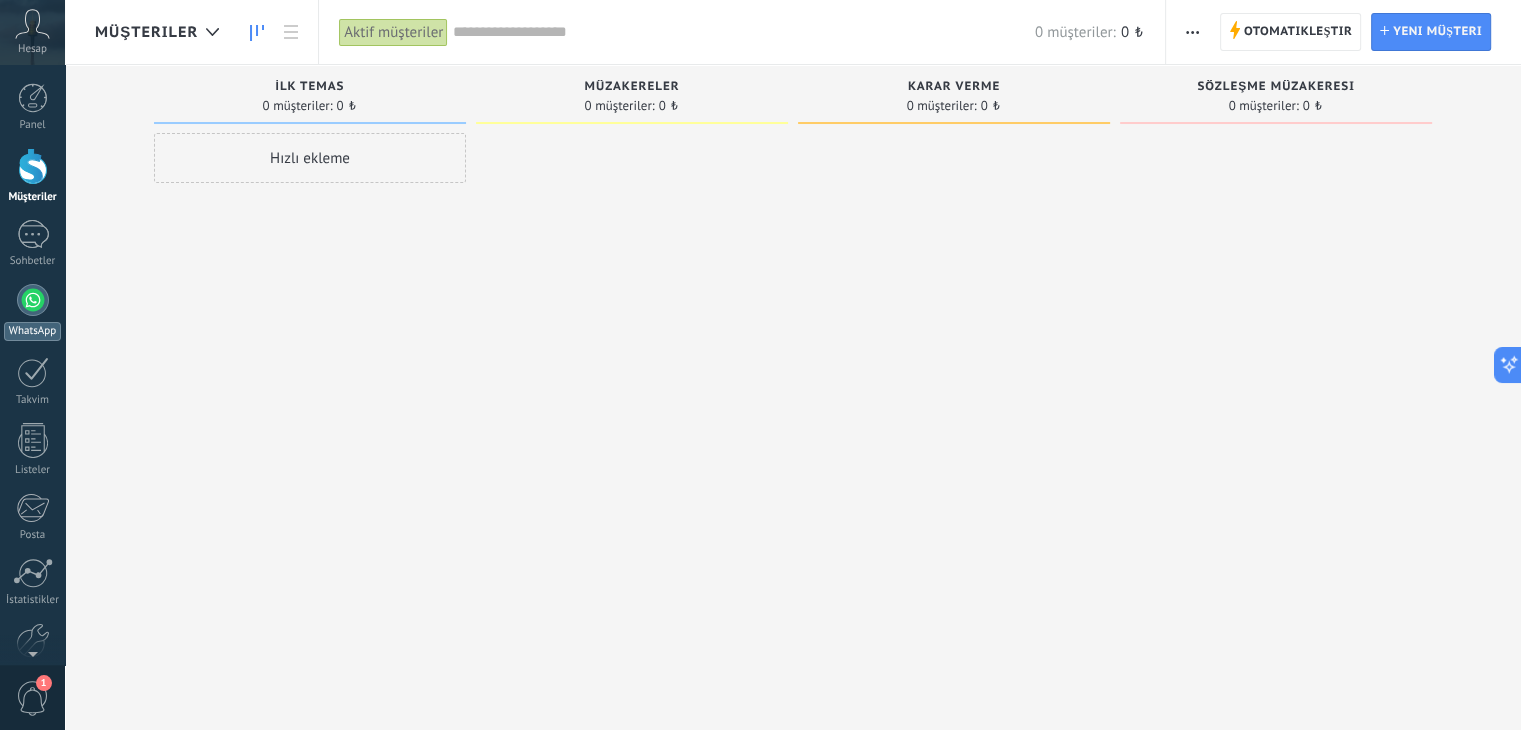 click at bounding box center (33, 300) 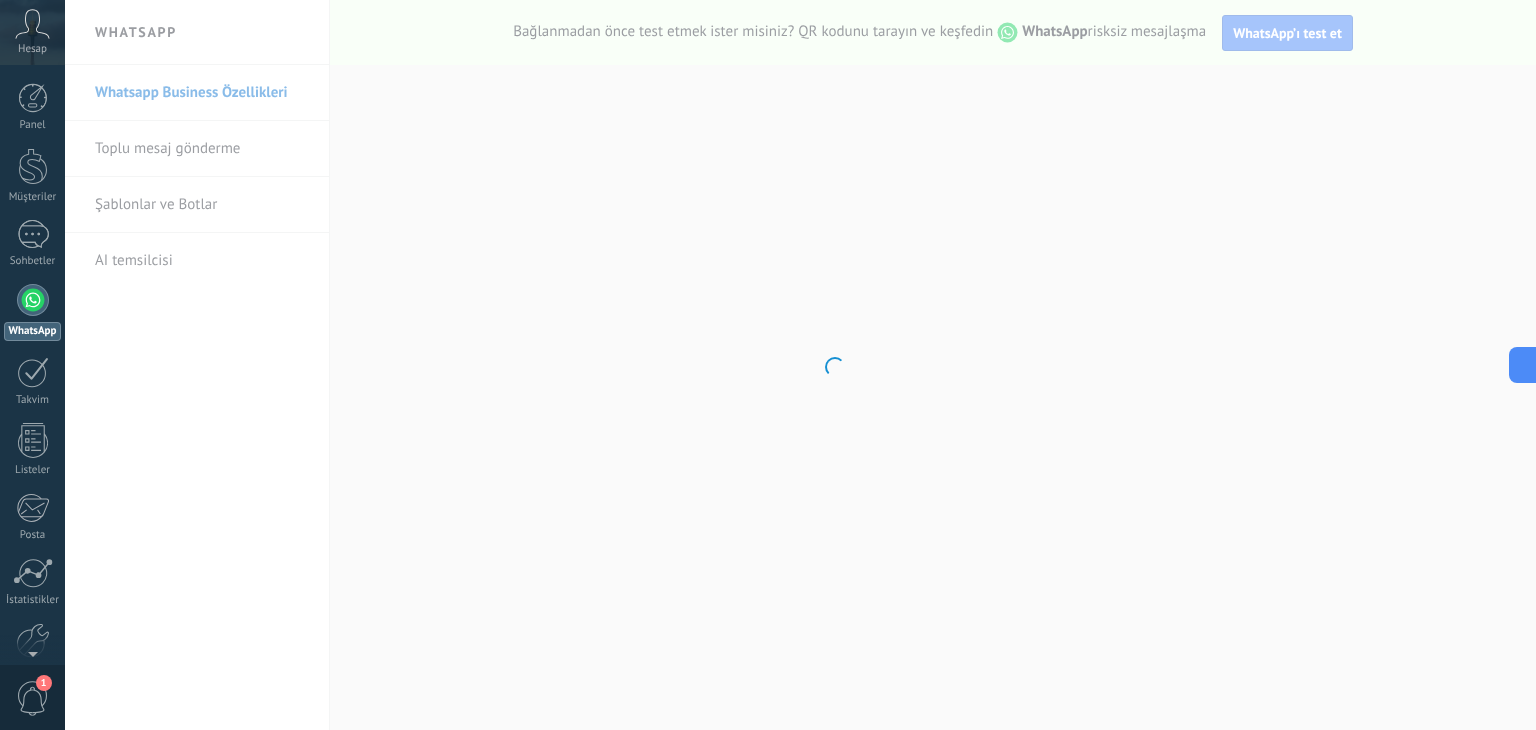click on ".abccls-1,.abccls-2{fill-rule:evenodd}.abccls-2{fill:#fff} .abfcls-1{fill:none}.abfcls-2{fill:#fff} .abncls-1{isolation:isolate}.abncls-2{opacity:.06}.abncls-2,.abncls-3,.abncls-6{mix-blend-mode:multiply}.abncls-3{opacity:.15}.abncls-4,.abncls-8{fill:#fff}.abncls-5{fill:url(#abnlinear-gradient)}.abncls-6{opacity:.04}.abncls-7{fill:url(#abnlinear-gradient-2)}.abncls-8{fill-rule:evenodd} .abqst0{fill:#ffa200} .abwcls-1{fill:#252525} .cls-1{isolation:isolate} .acicls-1{fill:none} .aclcls-1{fill:#232323} .acnst0{display:none} .addcls-1,.addcls-2{fill:none;stroke-miterlimit:10}.addcls-1{stroke:#dfe0e5}.addcls-2{stroke:#a1a7ab} .adecls-1,.adecls-2{fill:none;stroke-miterlimit:10}.adecls-1{stroke:#dfe0e5}.adecls-2{stroke:#a1a7ab} .adqcls-1{fill:#8591a5;fill-rule:evenodd} .aeccls-1{fill:#5c9f37} .aeecls-1{fill:#f86161} .aejcls-1{fill:#8591a5;fill-rule:evenodd} .aekcls-1{fill-rule:evenodd} .aelcls-1{fill-rule:evenodd;fill:currentColor} .aemcls-1{fill-rule:evenodd;fill:currentColor} .aencls-2{fill:#f86161;opacity:.3}" at bounding box center [768, 365] 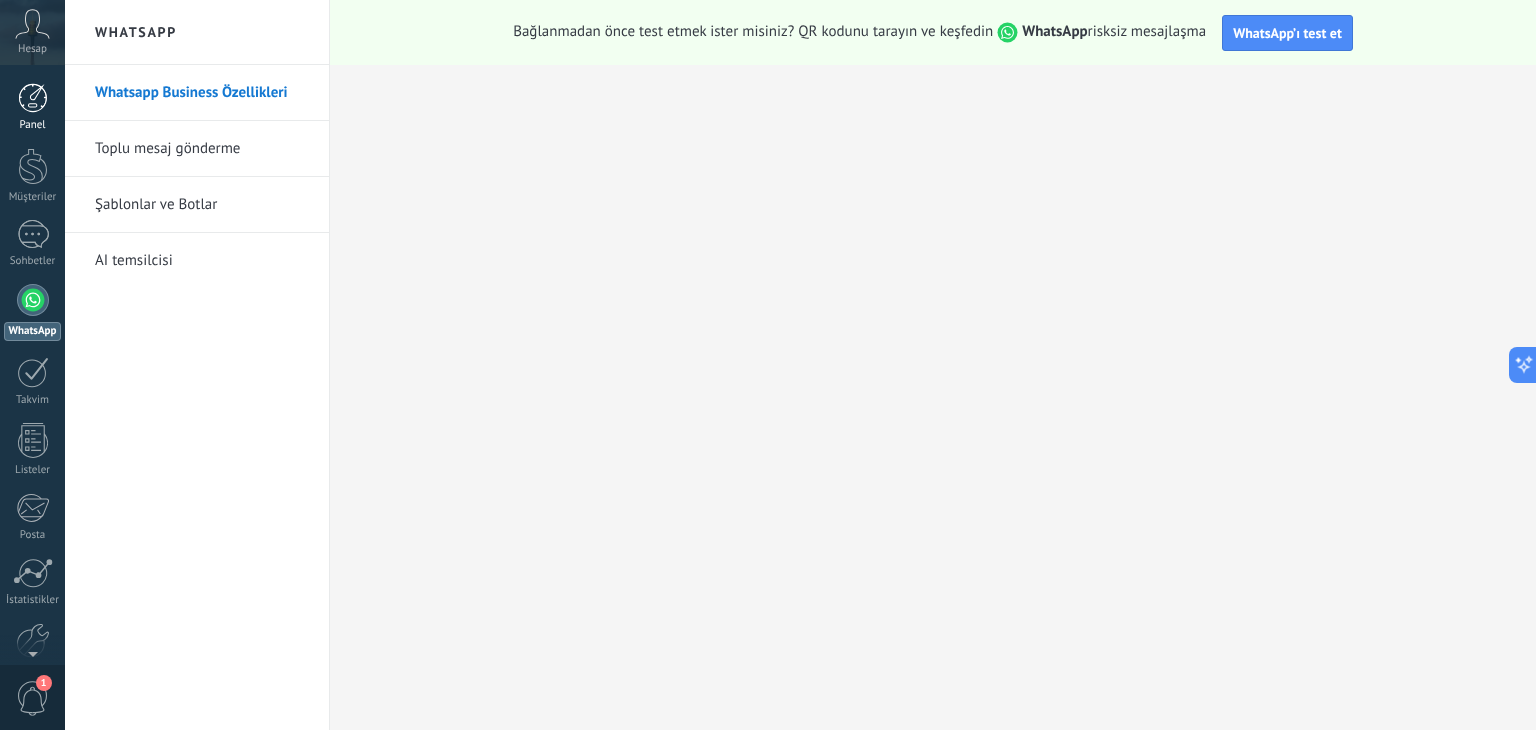click at bounding box center [33, 98] 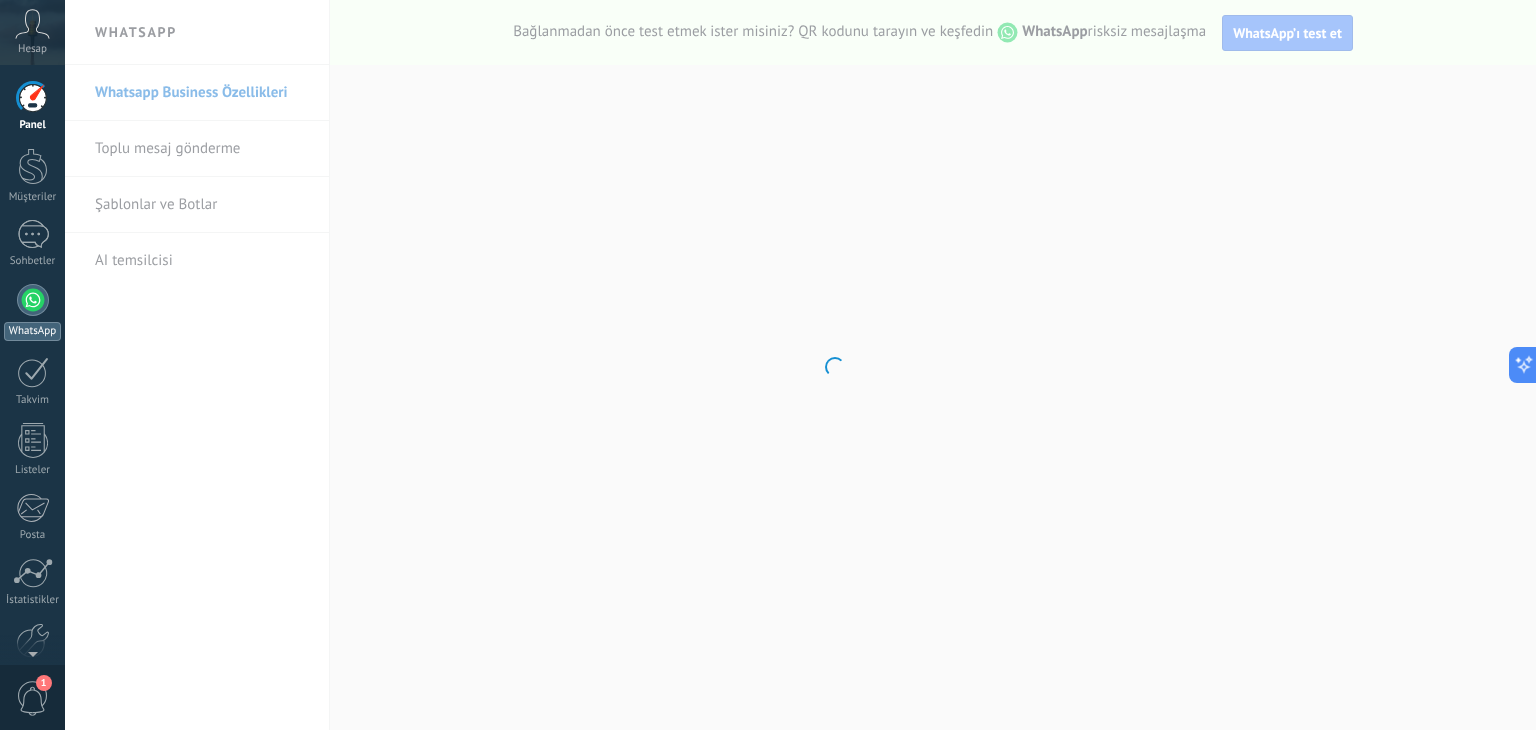 click at bounding box center [33, 300] 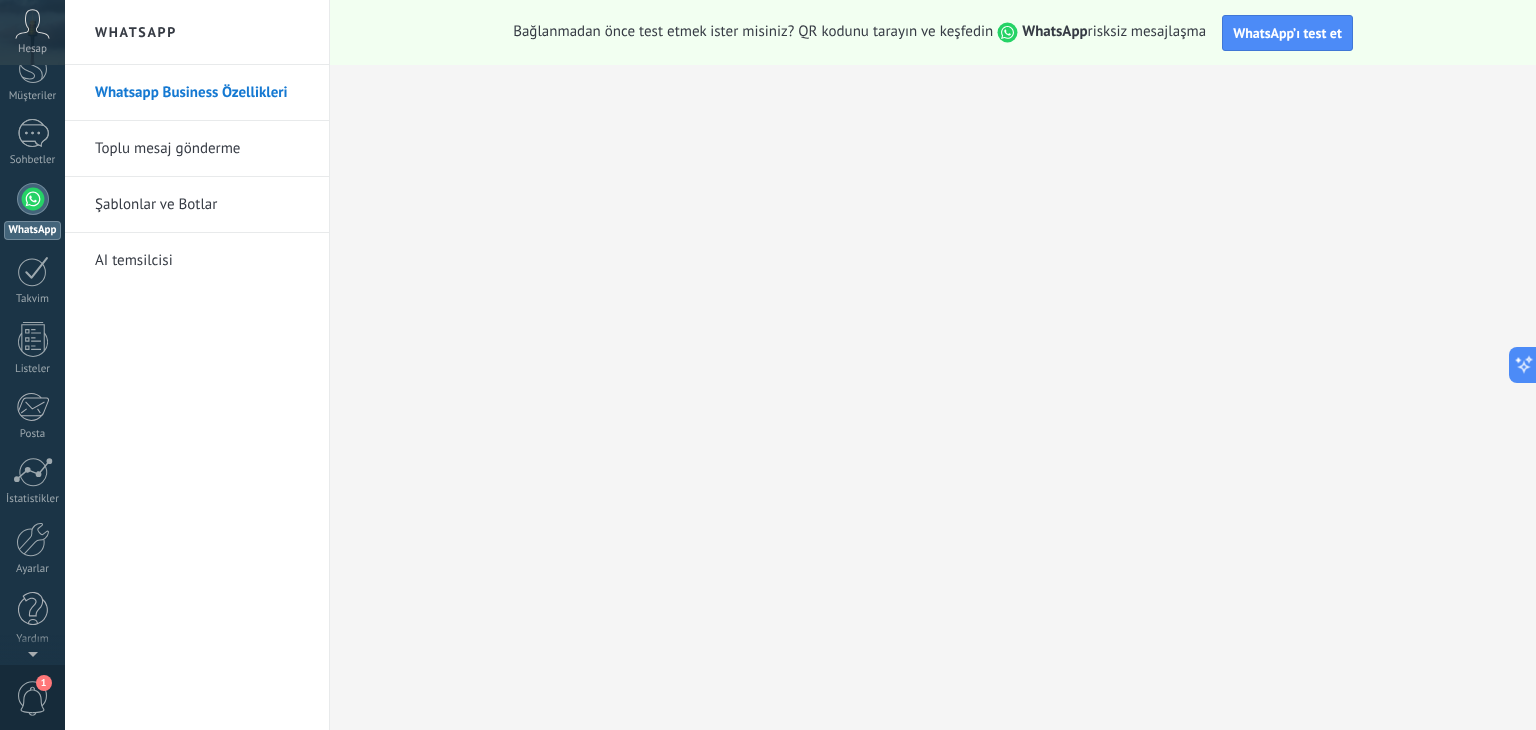 scroll, scrollTop: 0, scrollLeft: 0, axis: both 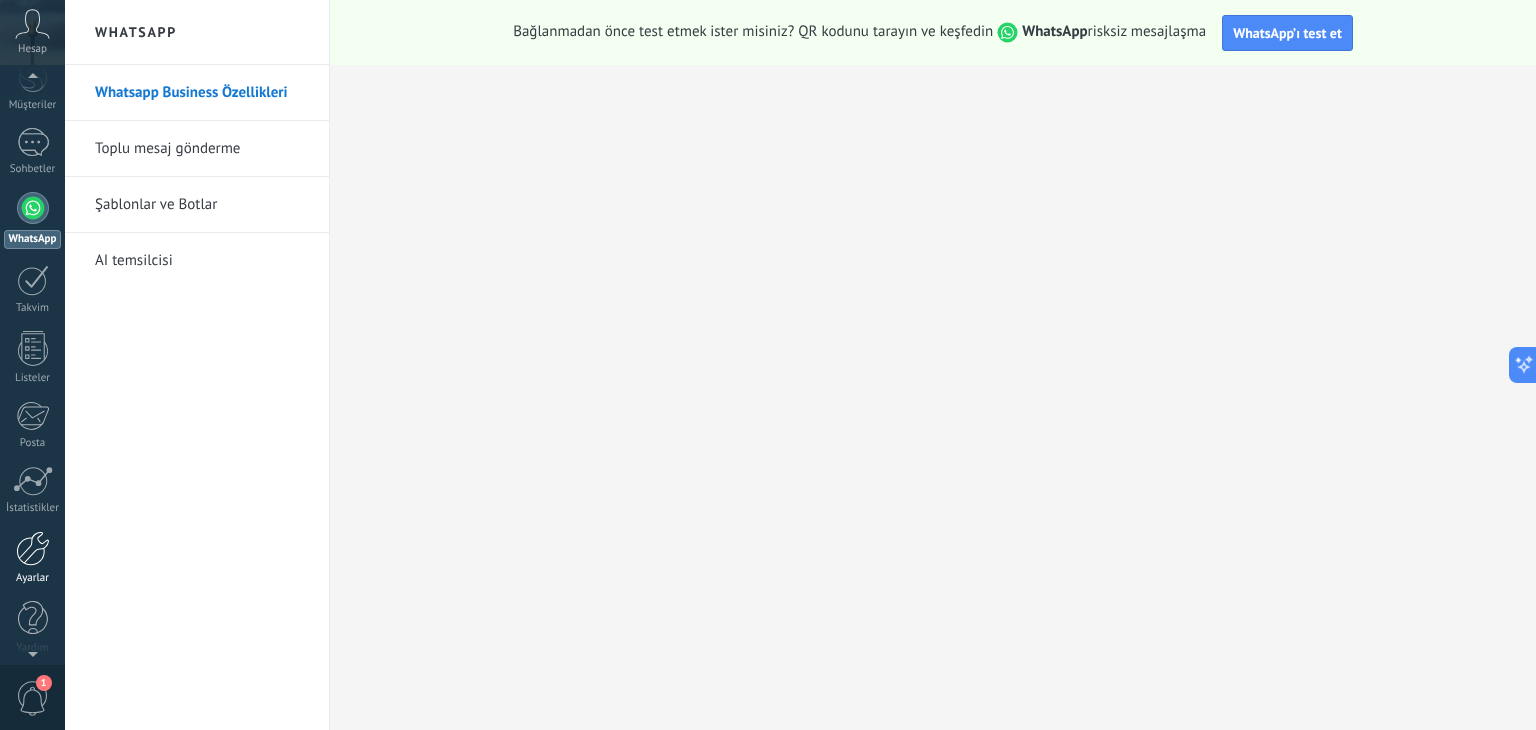 click at bounding box center (33, 548) 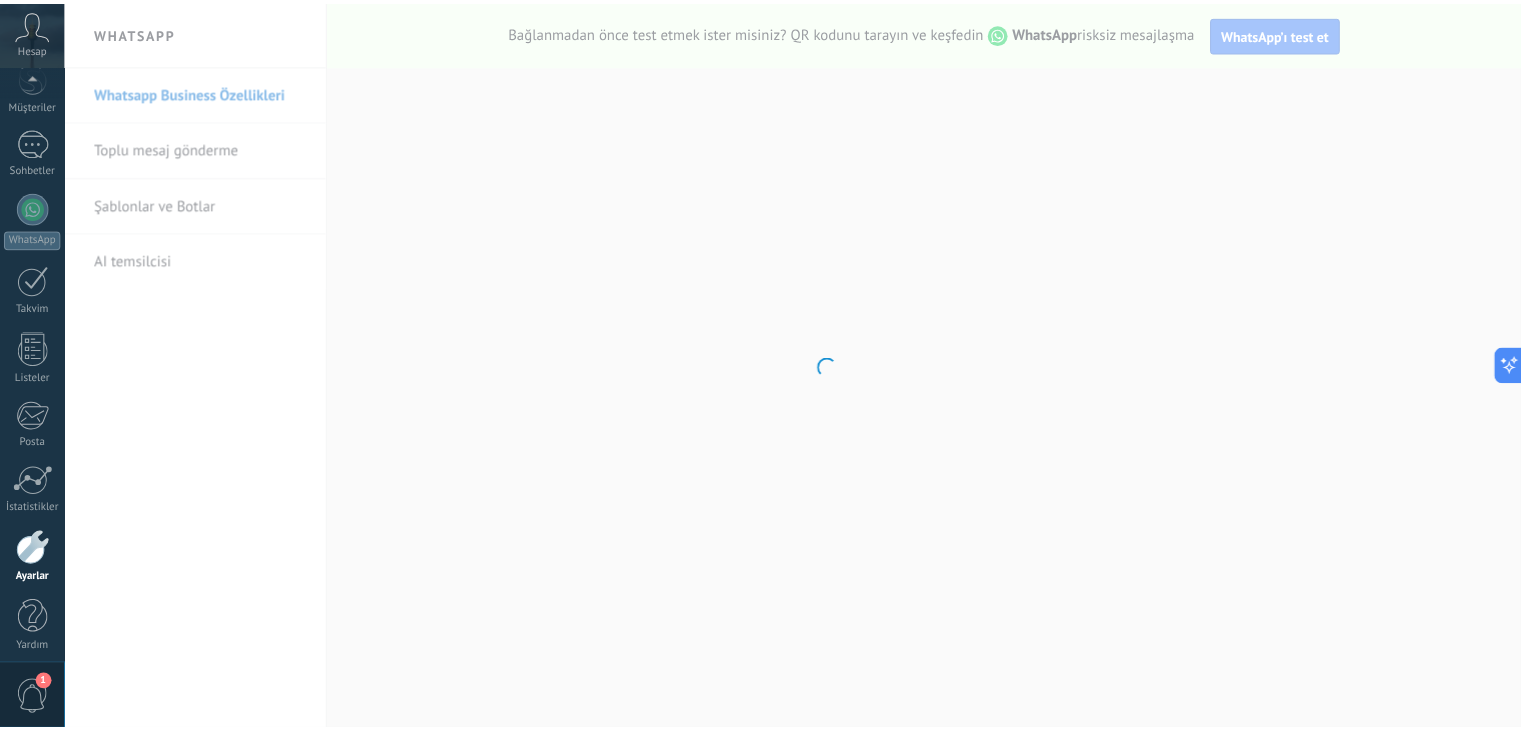 scroll, scrollTop: 101, scrollLeft: 0, axis: vertical 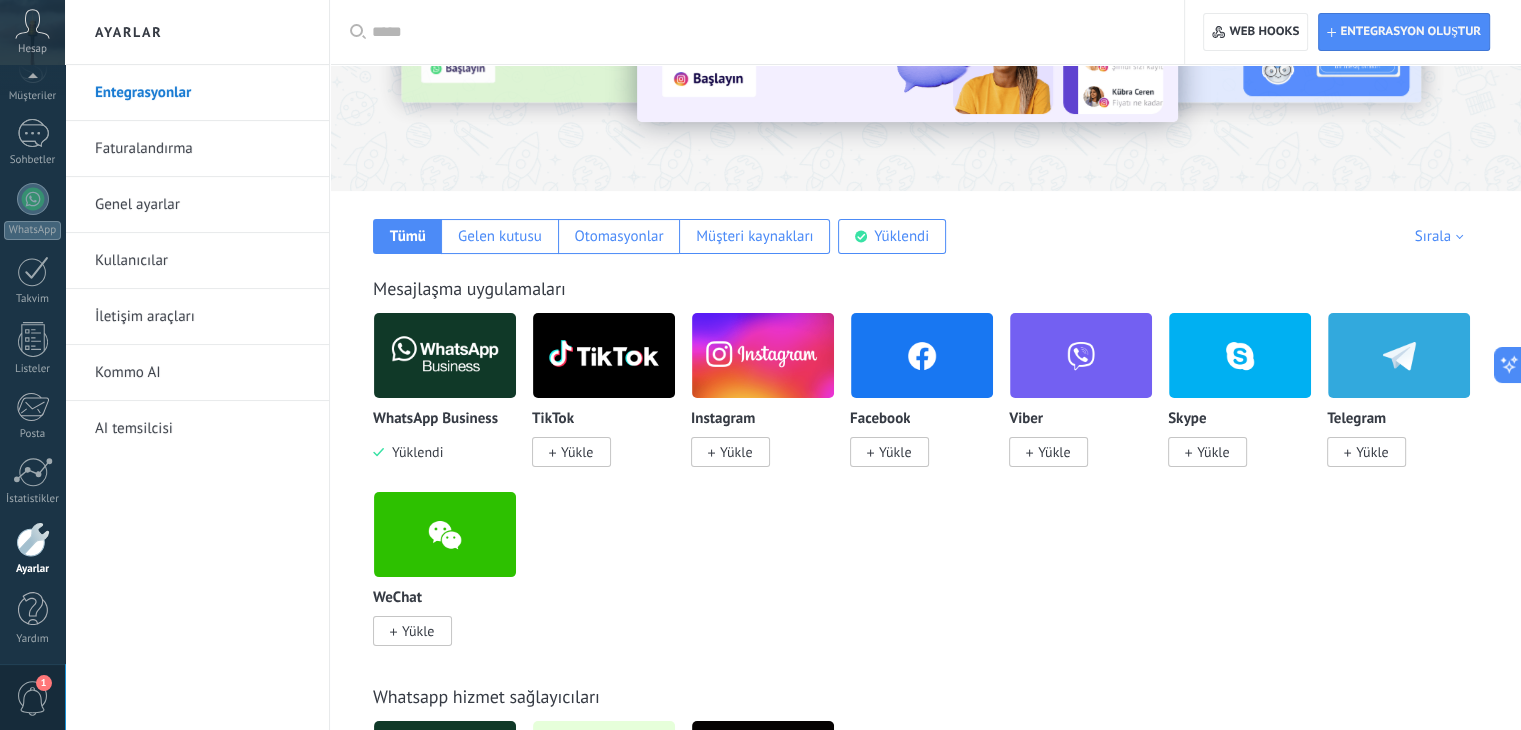 click at bounding box center [445, 355] 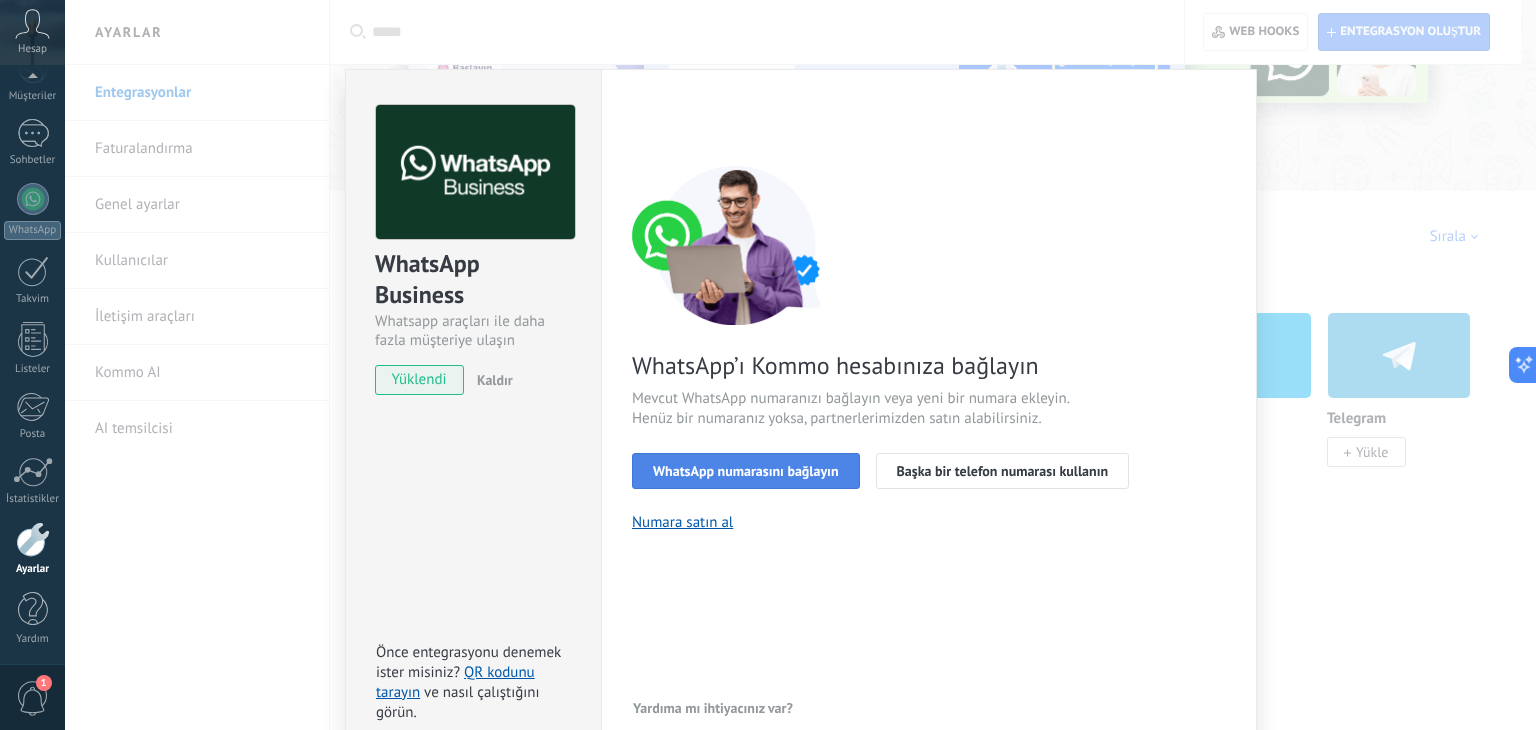 click on "WhatsApp numarasını bağlayın" at bounding box center (746, 471) 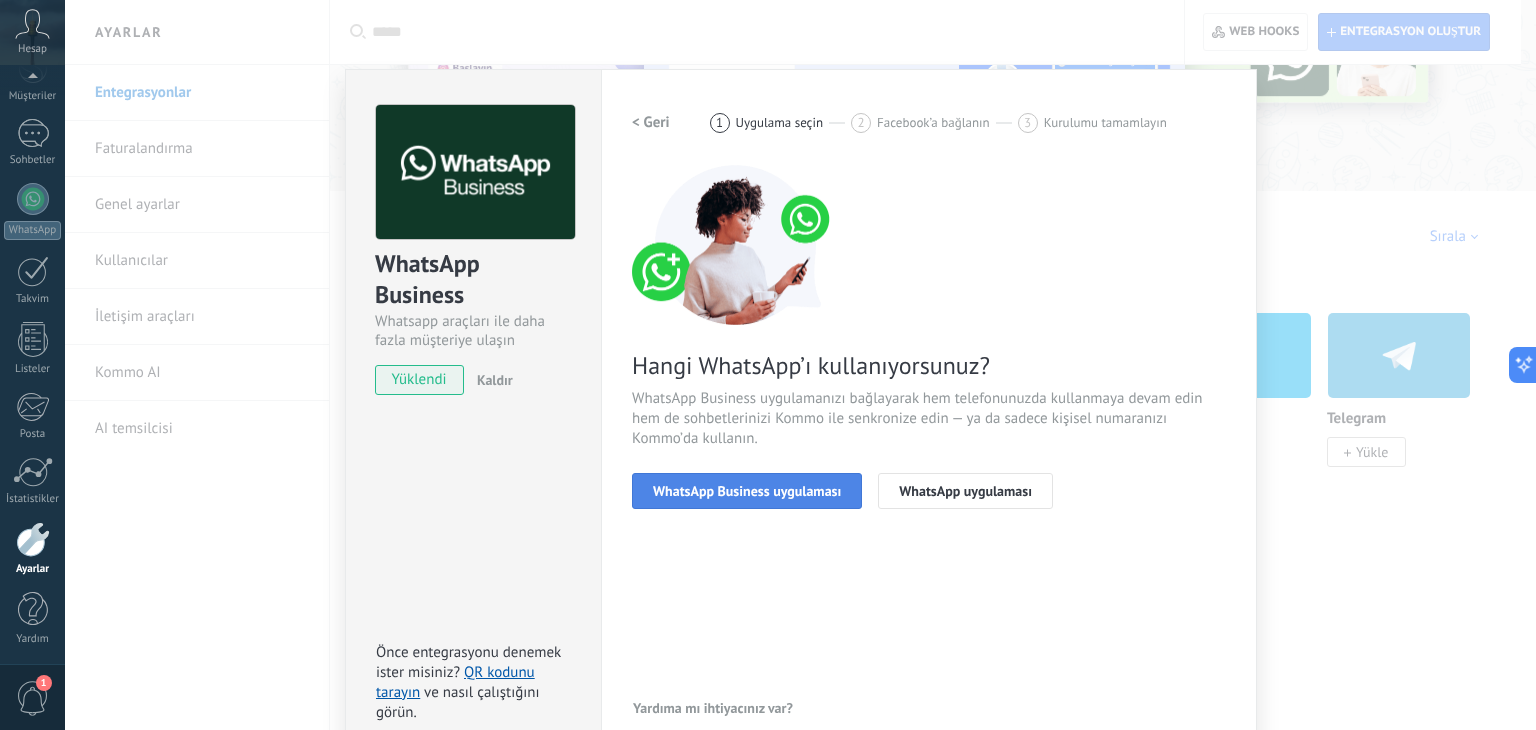 click on "WhatsApp Business uygulaması" at bounding box center [747, 491] 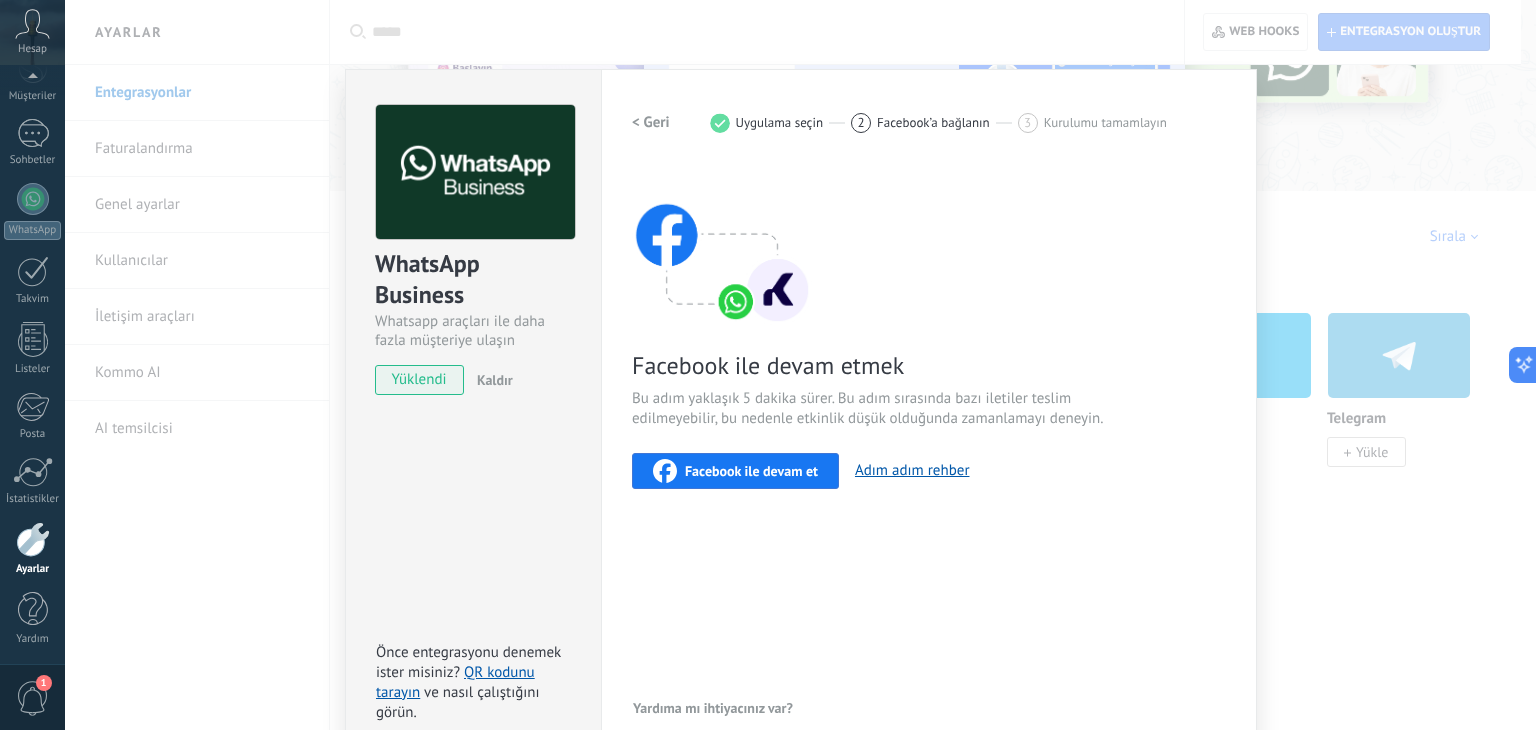 click on "Facebook ile devam et" at bounding box center (751, 471) 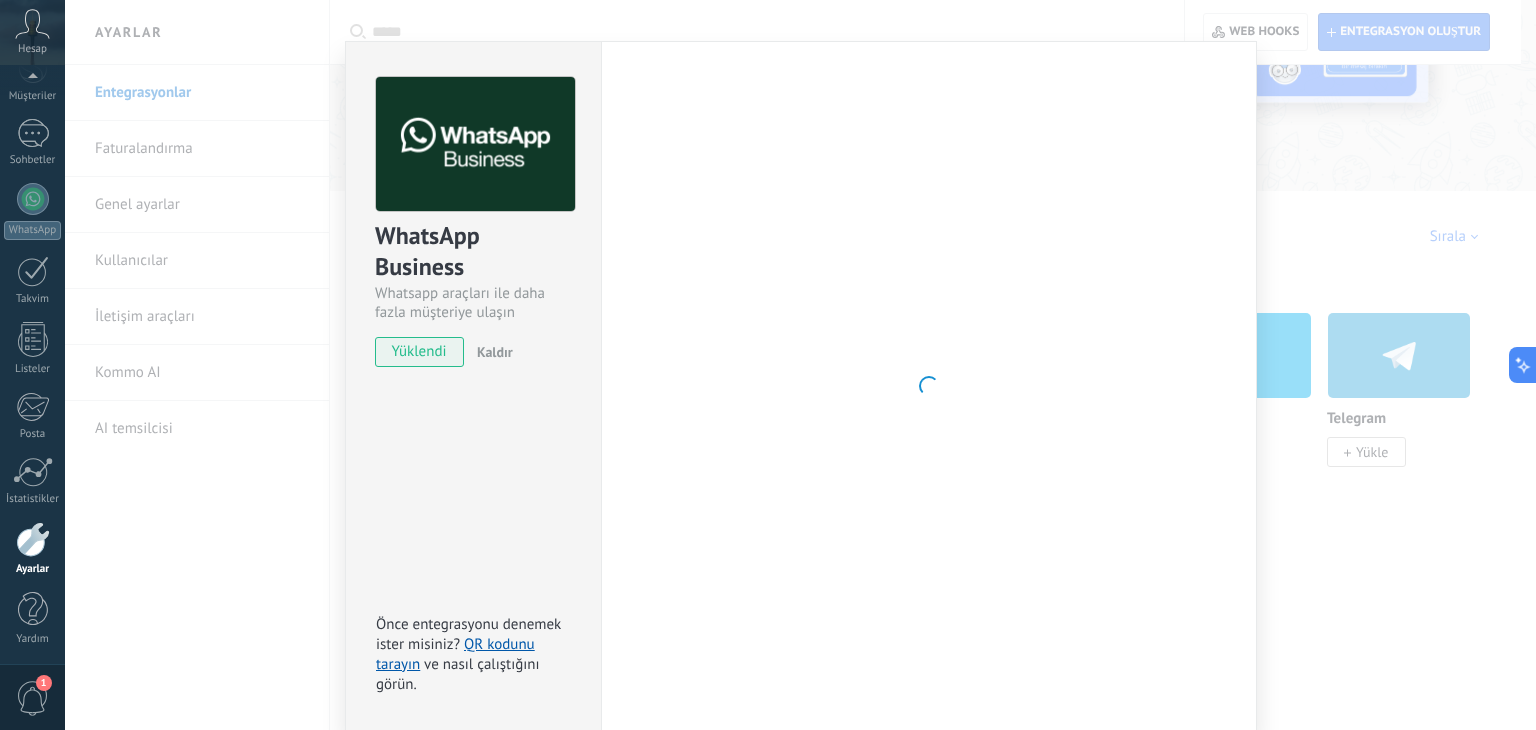scroll, scrollTop: 0, scrollLeft: 0, axis: both 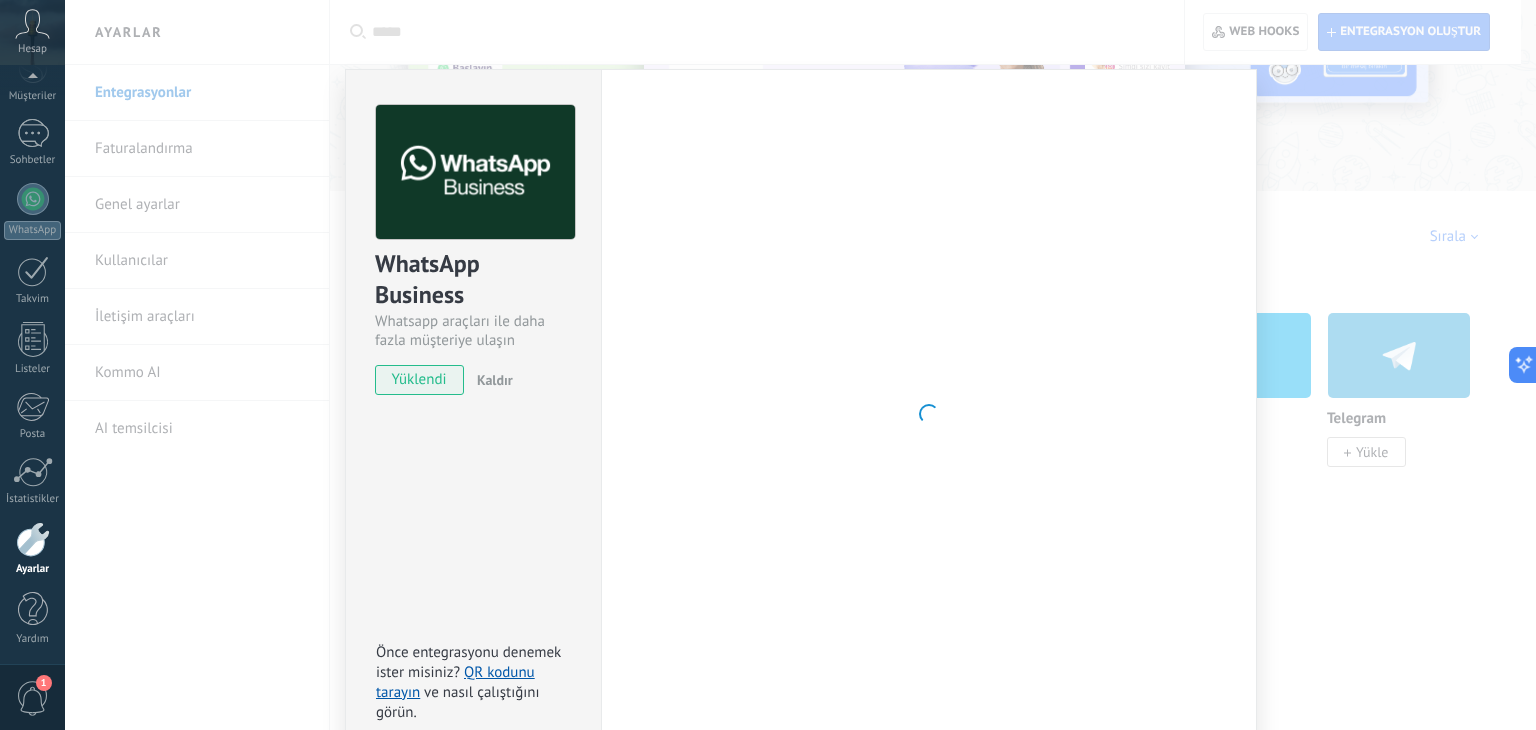 click at bounding box center [33, 539] 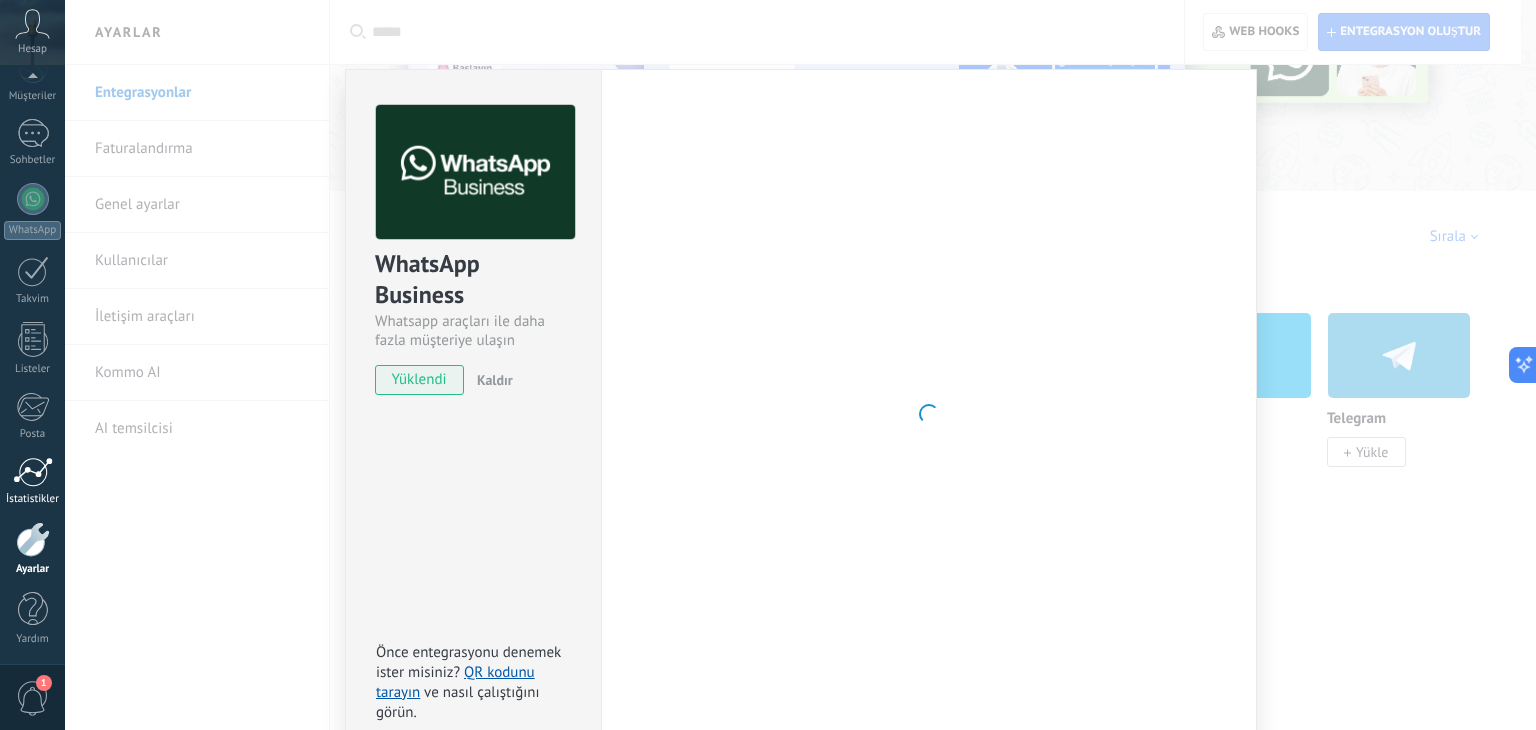 click at bounding box center (33, 472) 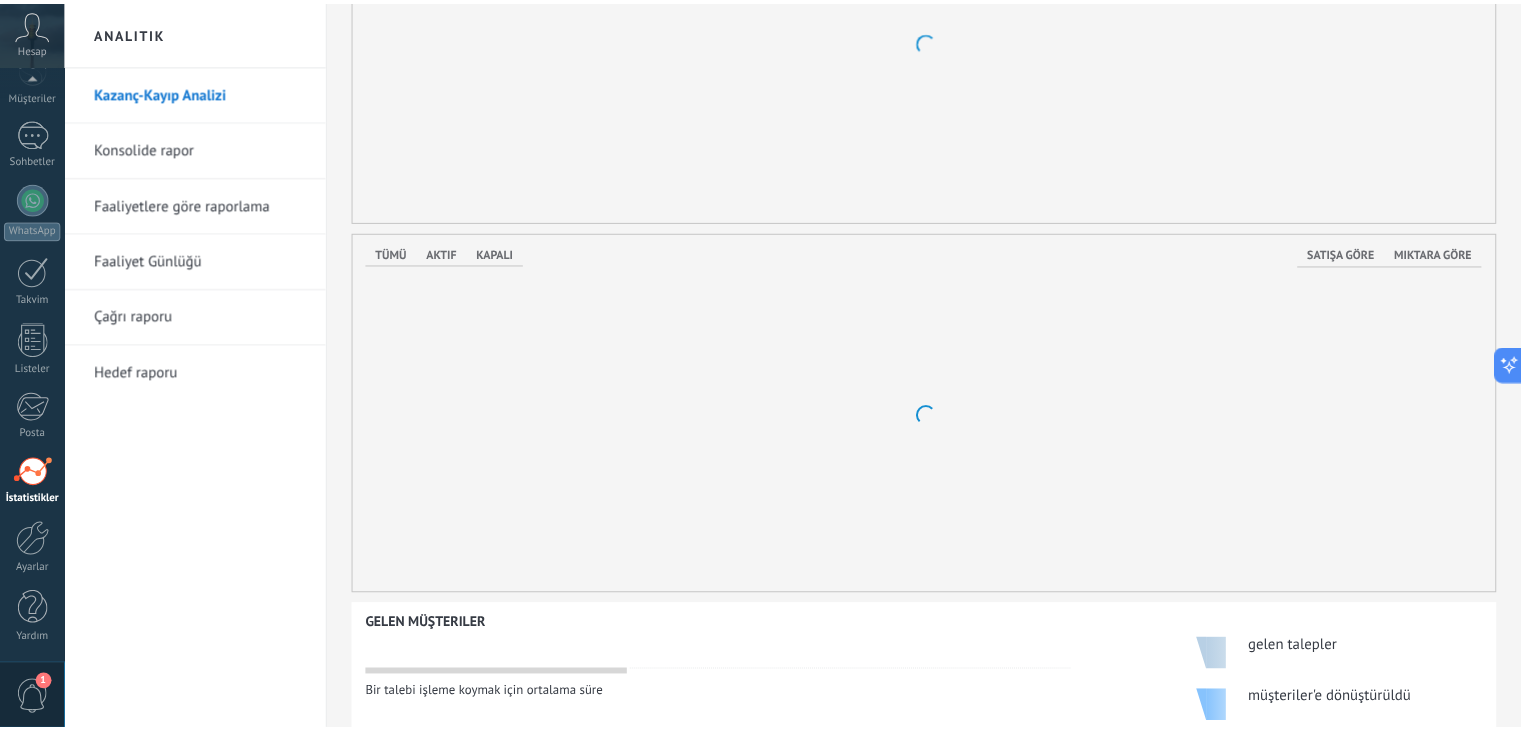scroll, scrollTop: 0, scrollLeft: 0, axis: both 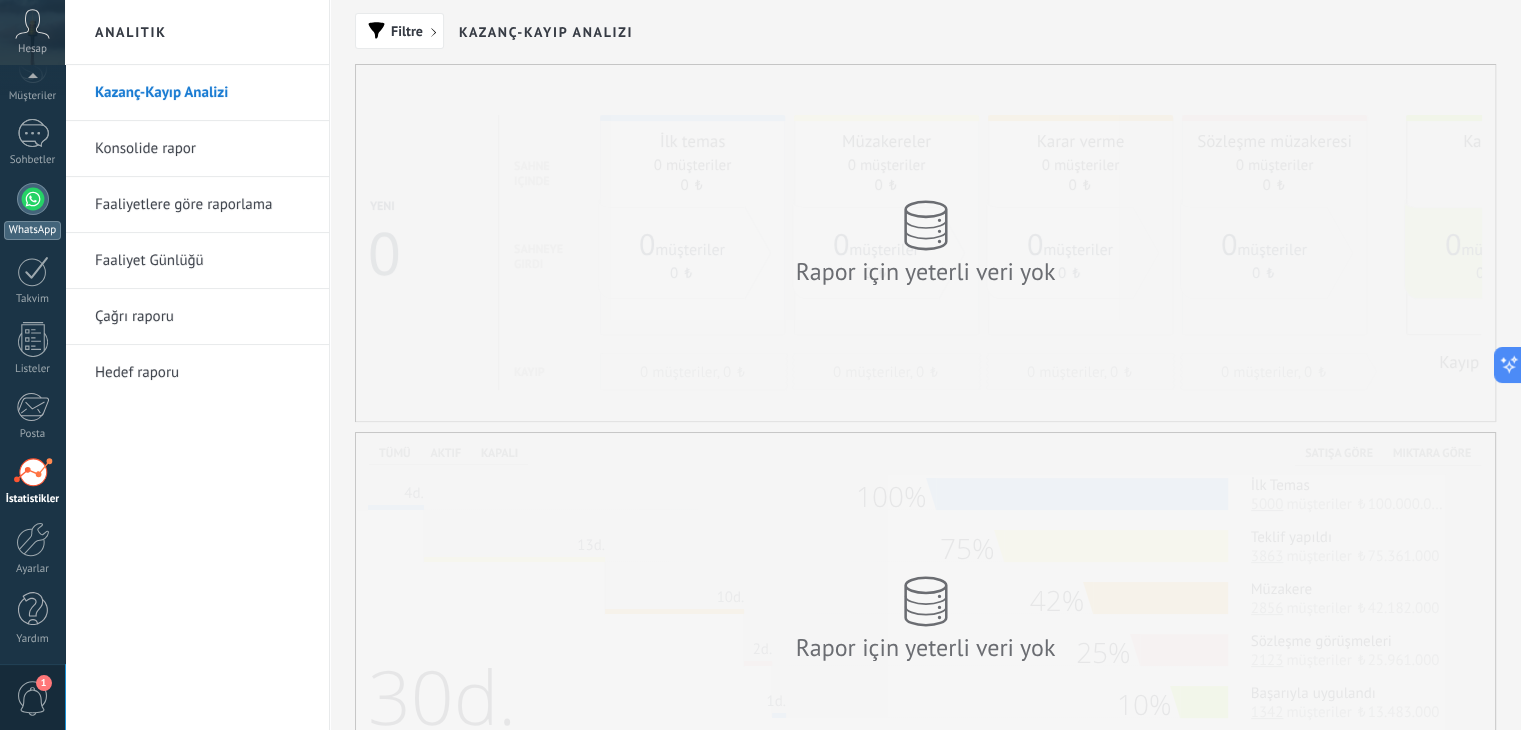click at bounding box center [33, 199] 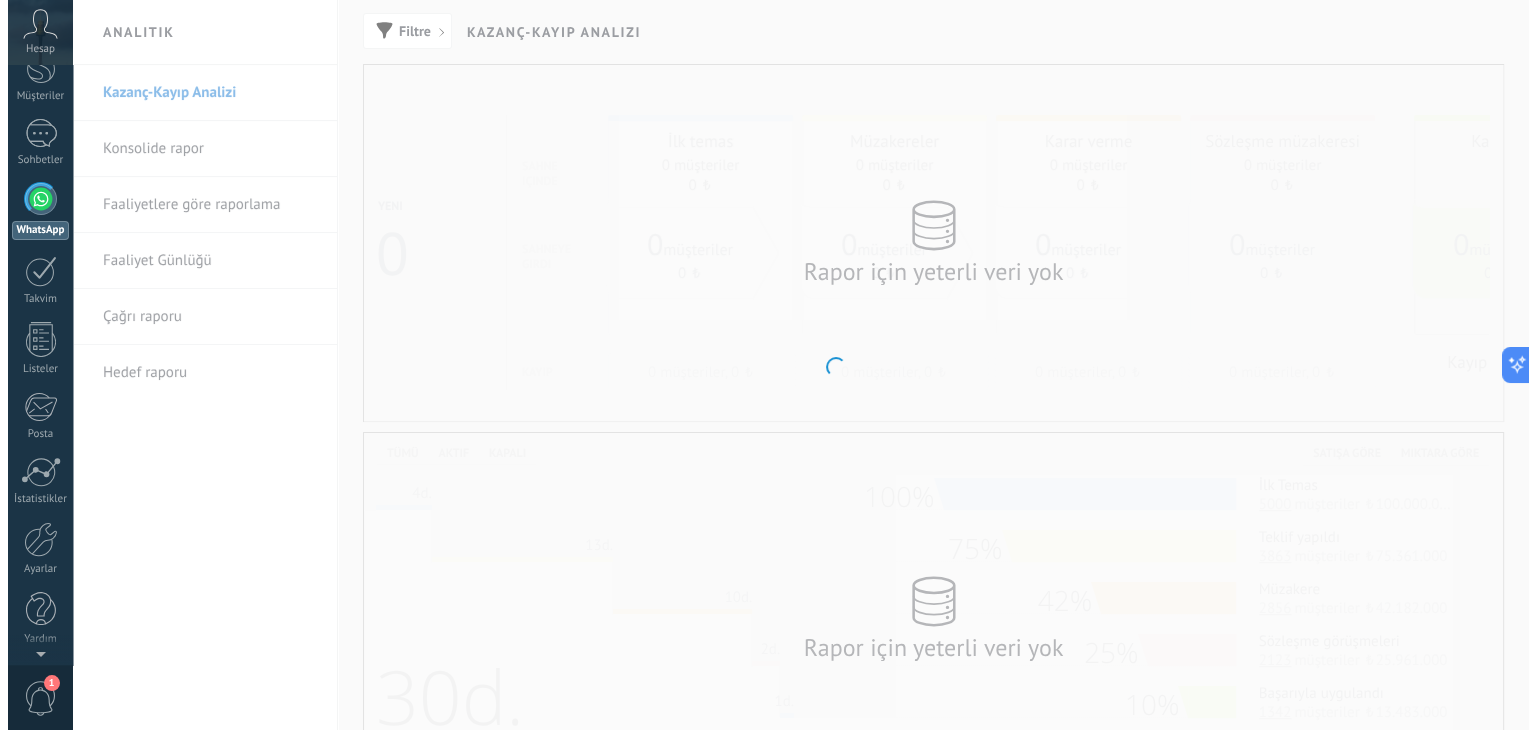 scroll, scrollTop: 0, scrollLeft: 0, axis: both 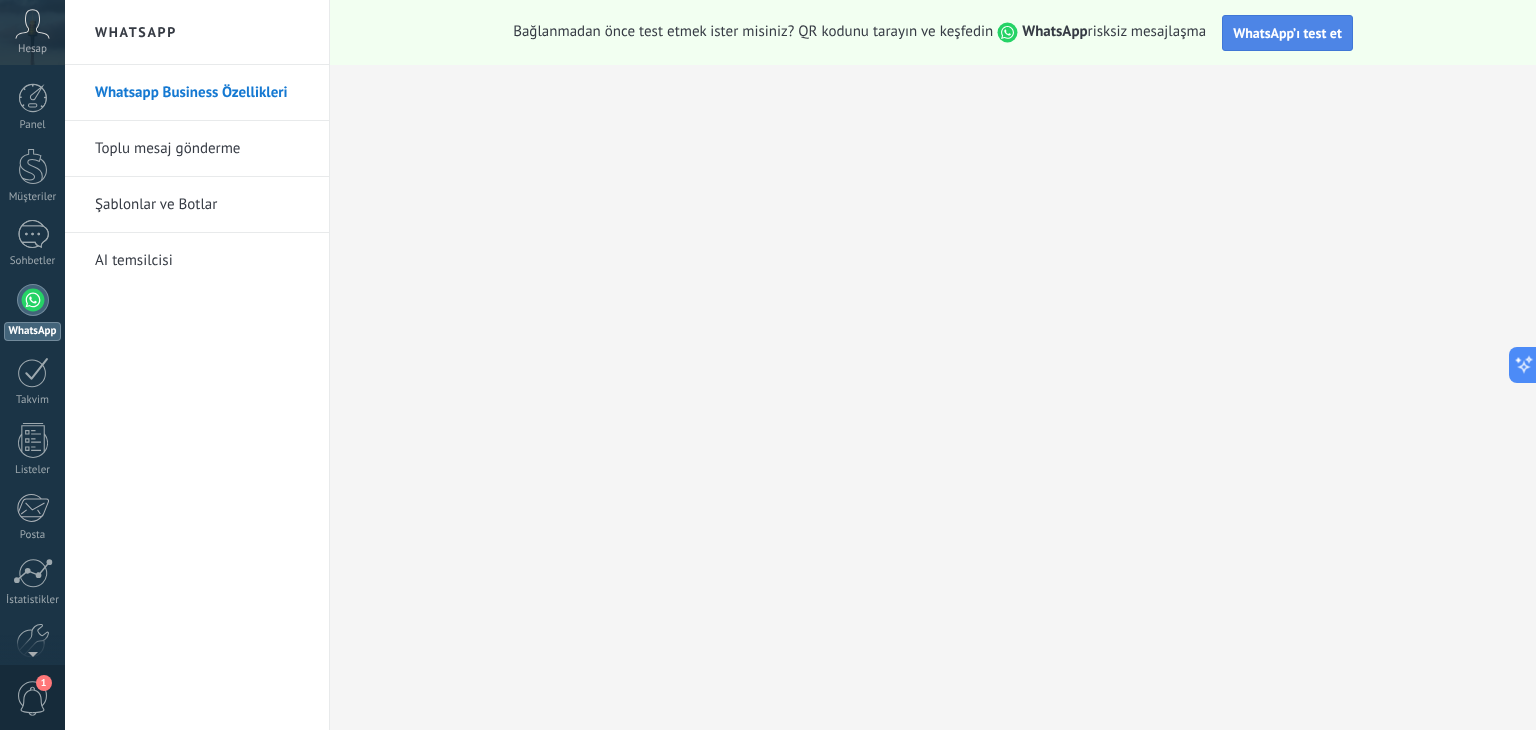 click on "WhatsApp’ı test et" at bounding box center (1287, 33) 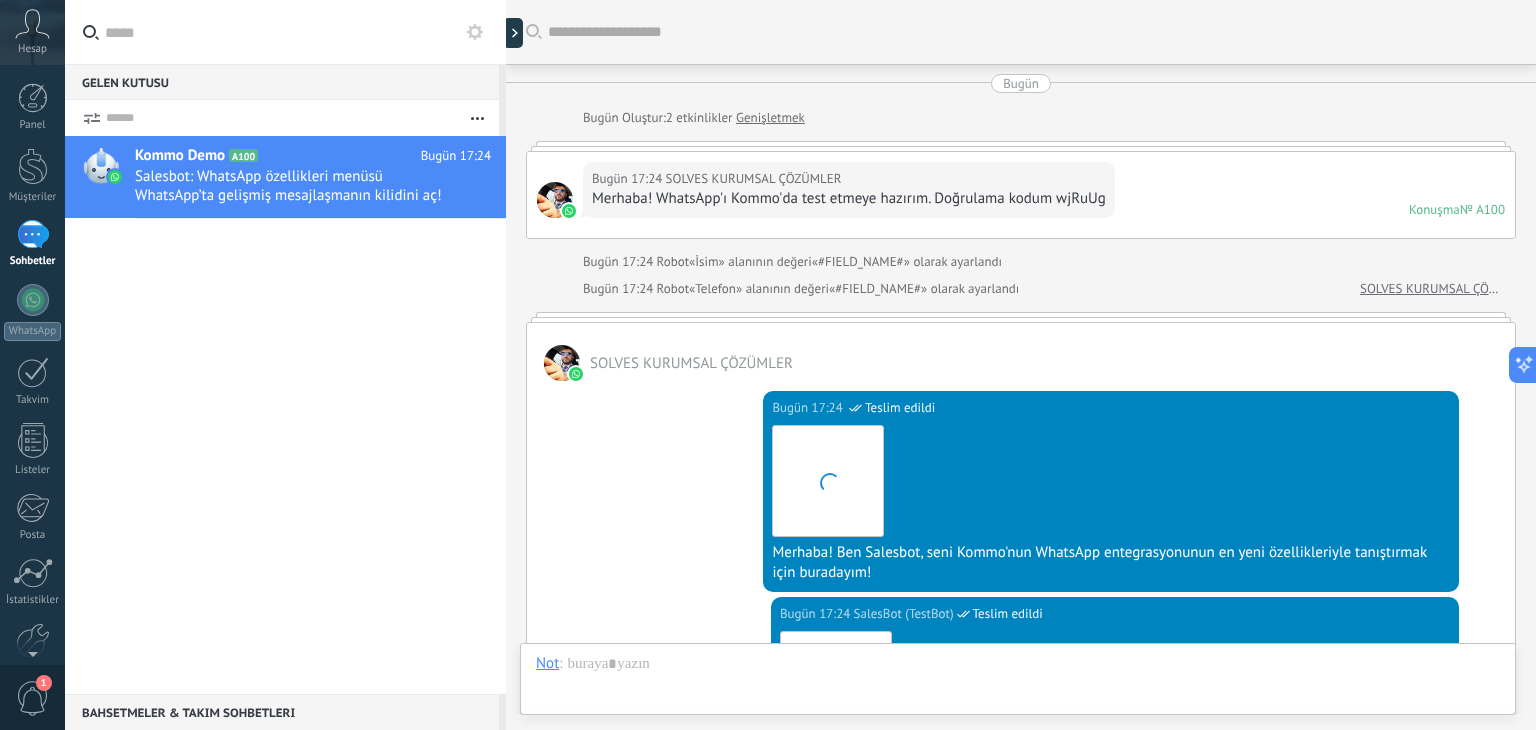 scroll, scrollTop: 884, scrollLeft: 0, axis: vertical 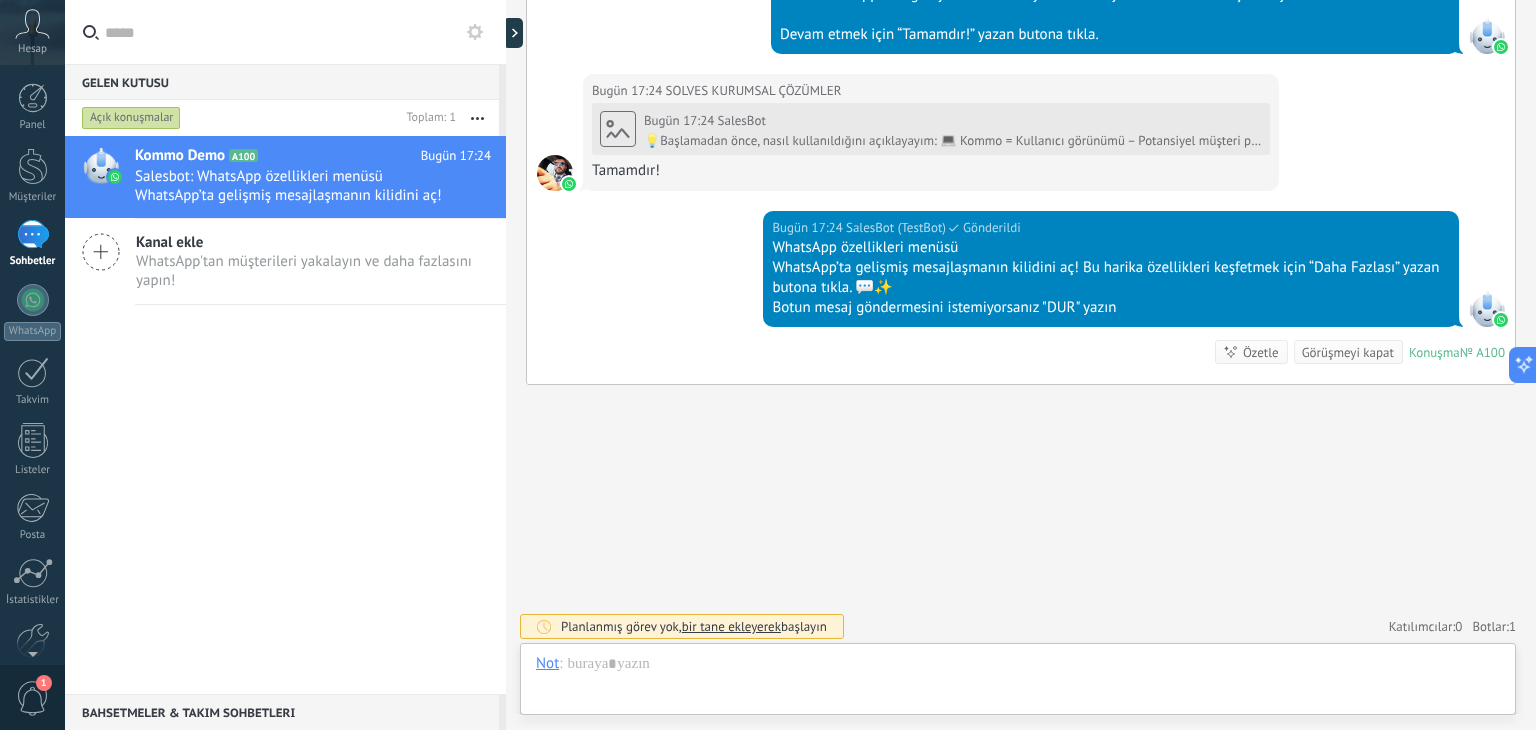 click on "Bugün 17:24 SalesBot (TestBot) Gönderildi WhatsApp özellikleri menüsü WhatsApp’ta gelişmiş mesajlaşmanın kilidini aç! Bu harika özellikleri keşfetmek için “Daha Fazlası” yazan butona tıkla. 💬✨ Botun mesaj göndermesini istemiyorsanız "DUR" yazın Konuşma № A100 Konuşma № A100 Özetle Özetle Görüşmeyi kapat" at bounding box center [1021, 297] 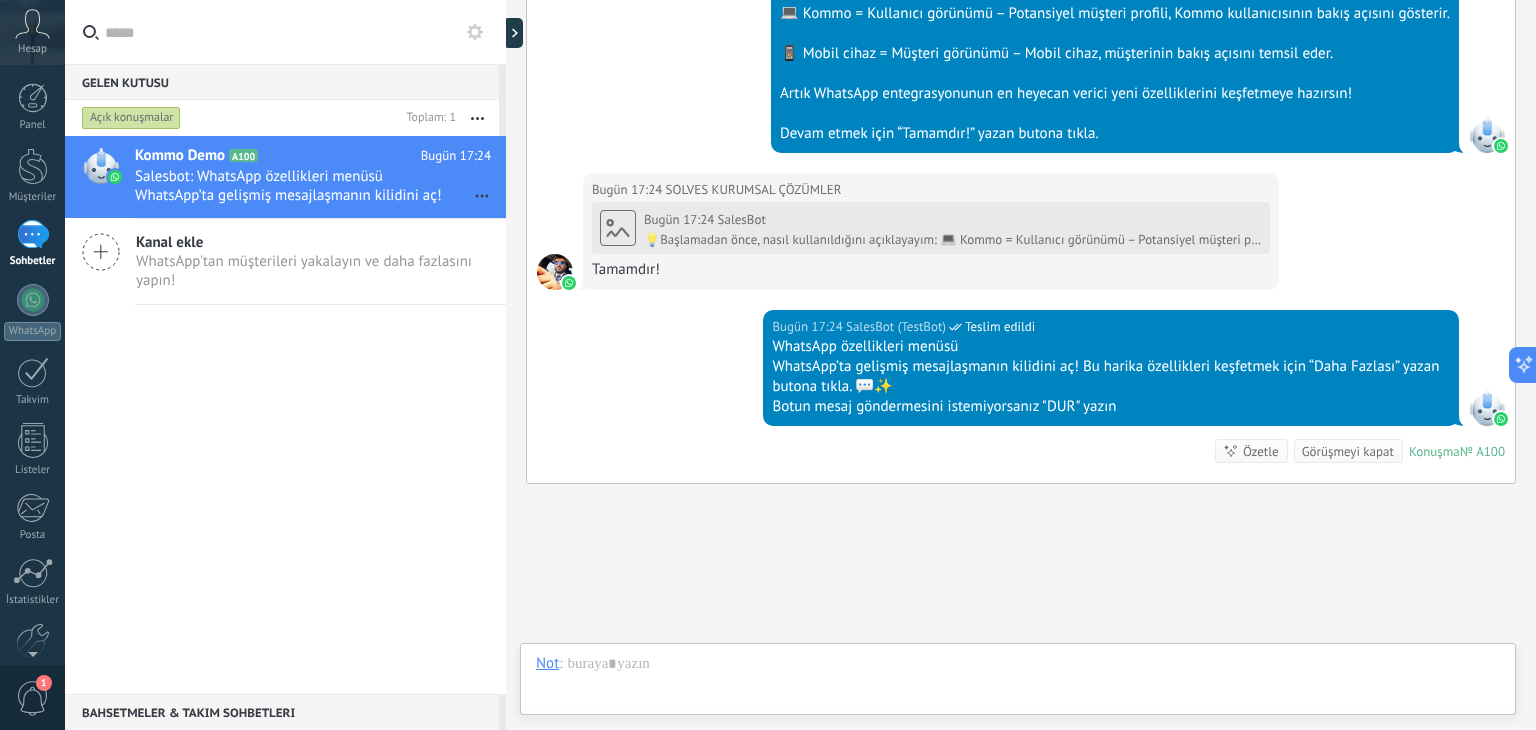 scroll, scrollTop: 885, scrollLeft: 0, axis: vertical 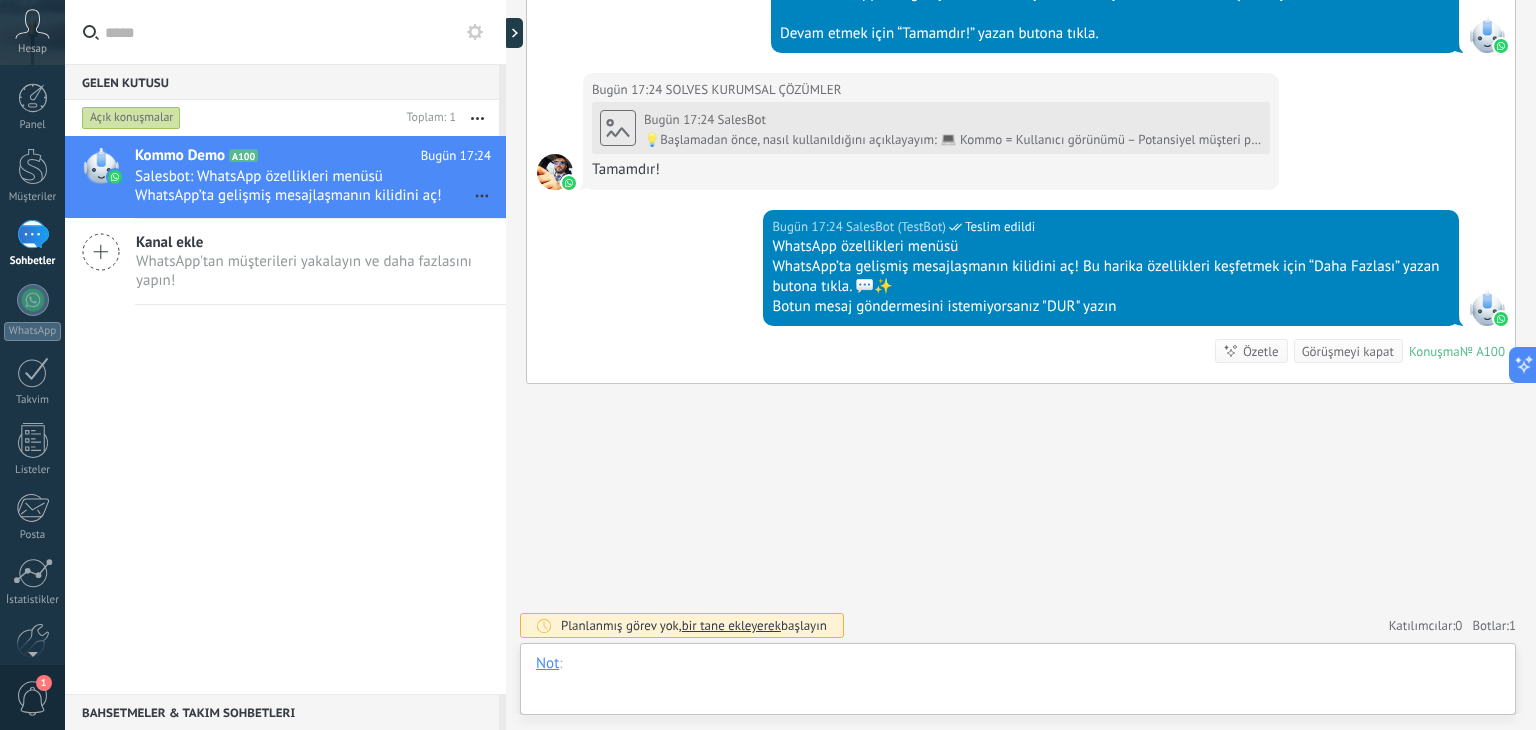 click at bounding box center [1018, 684] 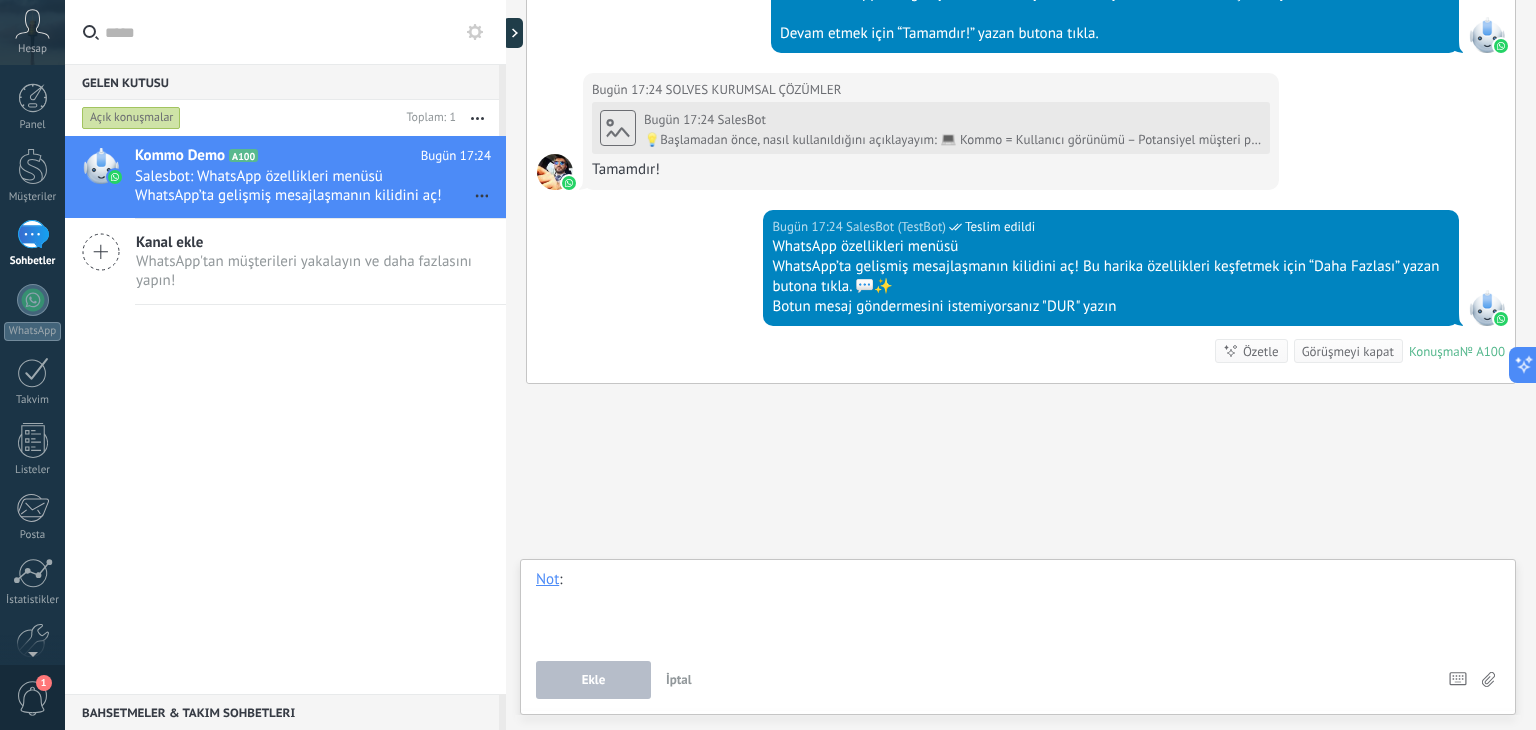 type 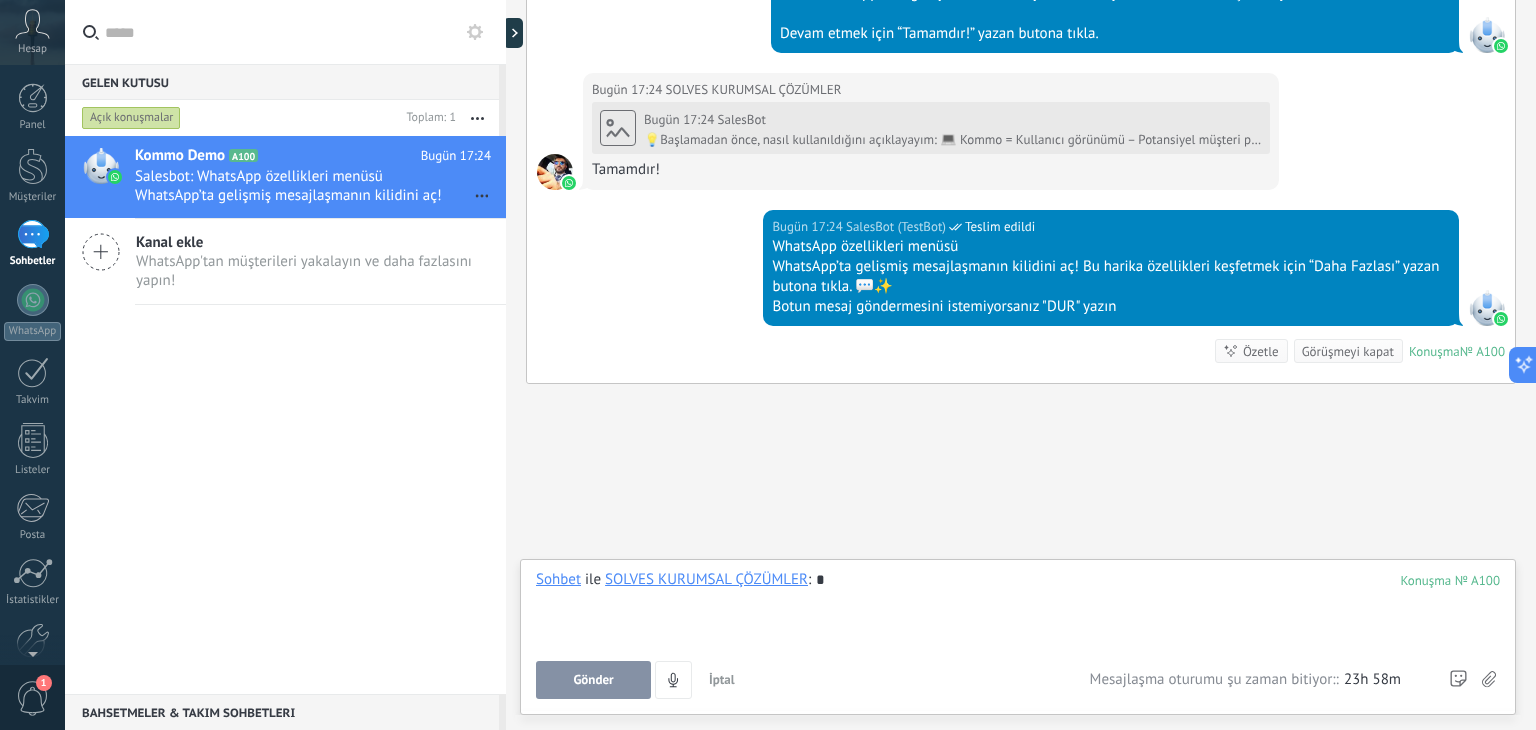 type 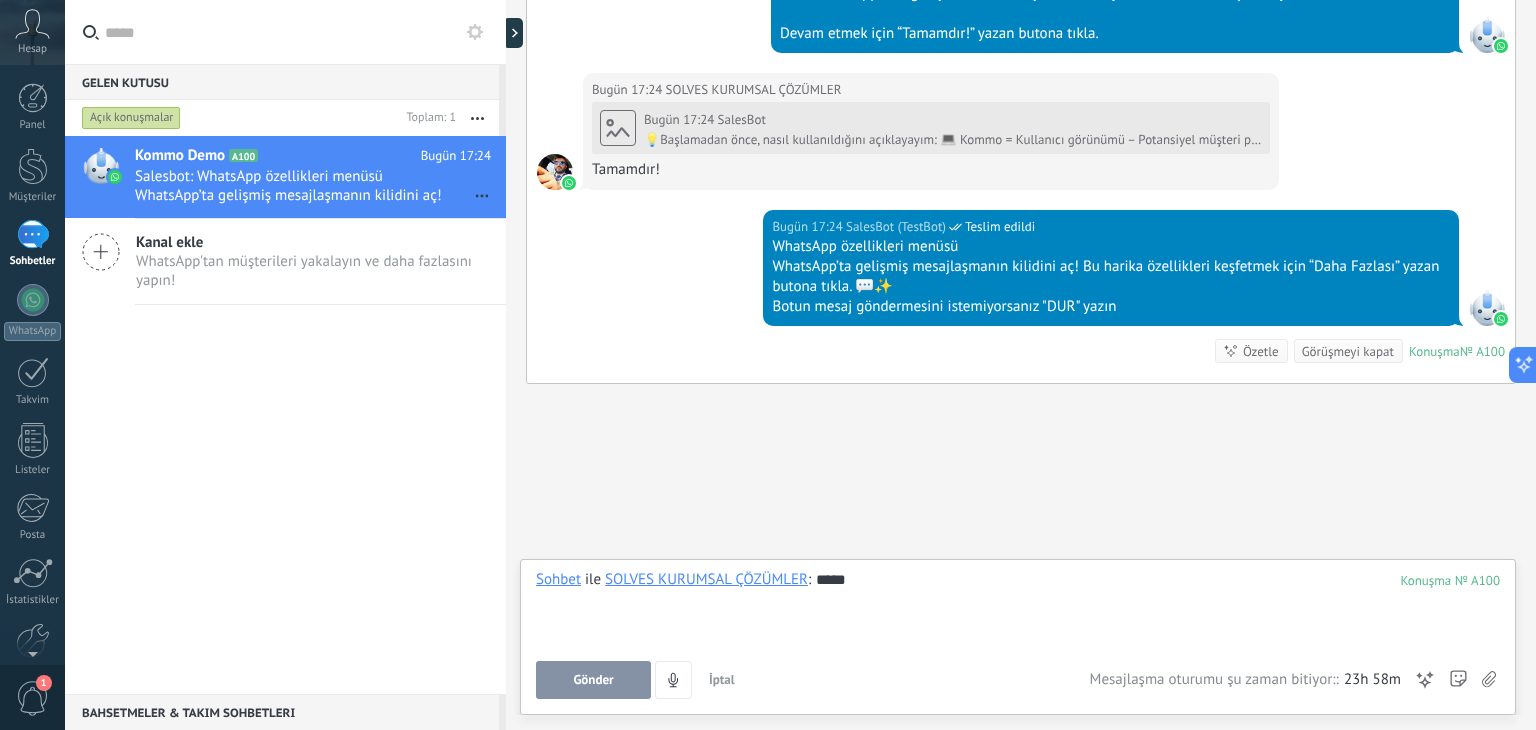 click on "Gönder" at bounding box center (593, 680) 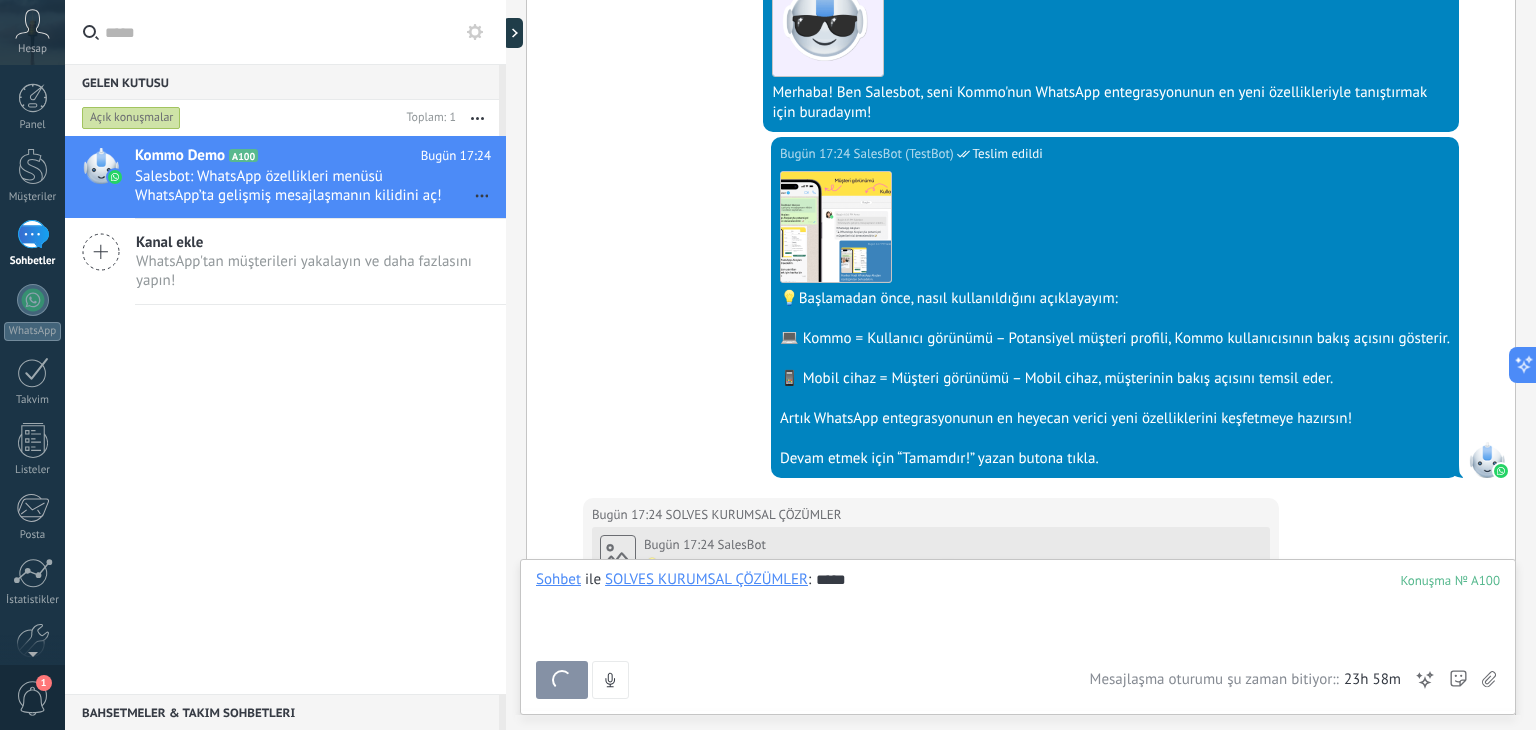 scroll, scrollTop: 285, scrollLeft: 0, axis: vertical 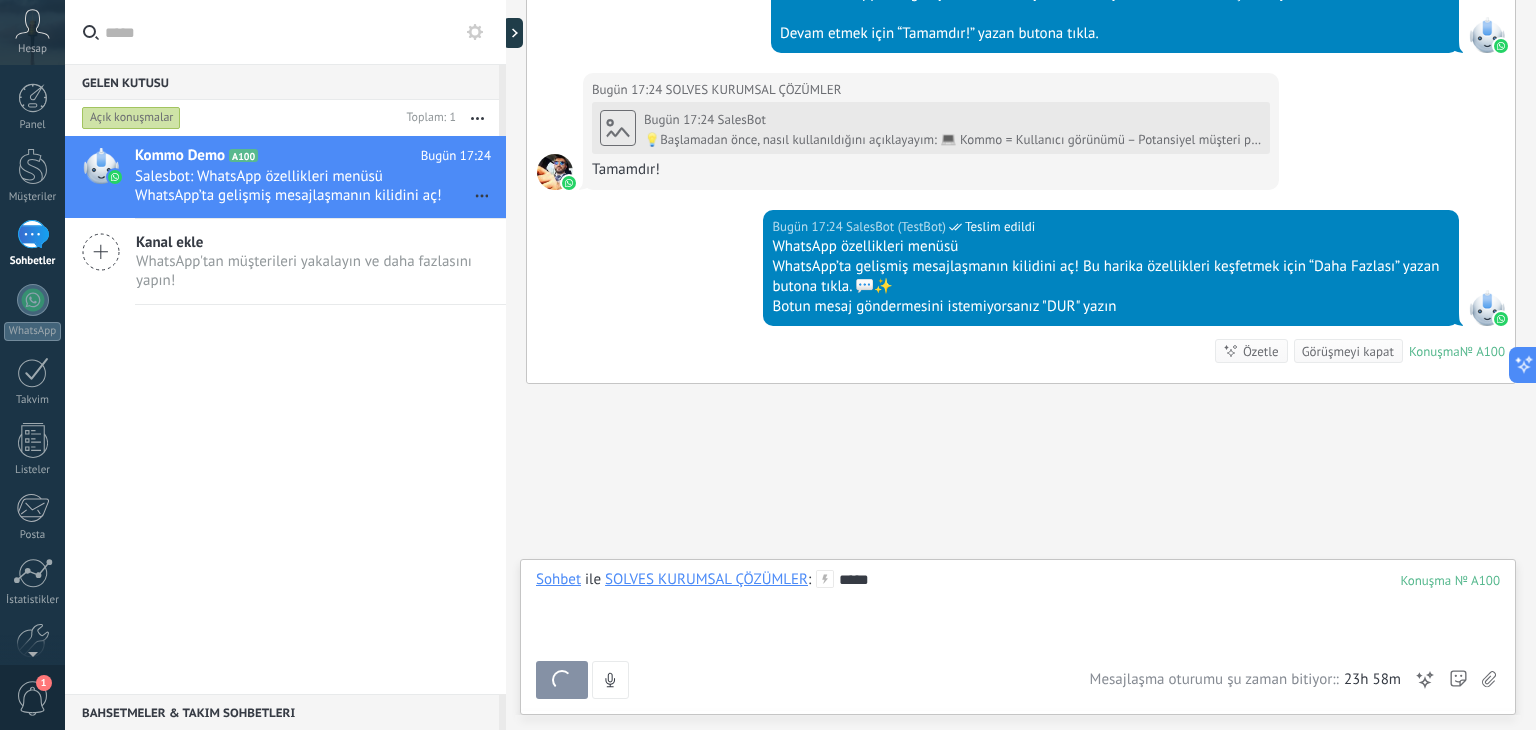 click at bounding box center (562, 680) 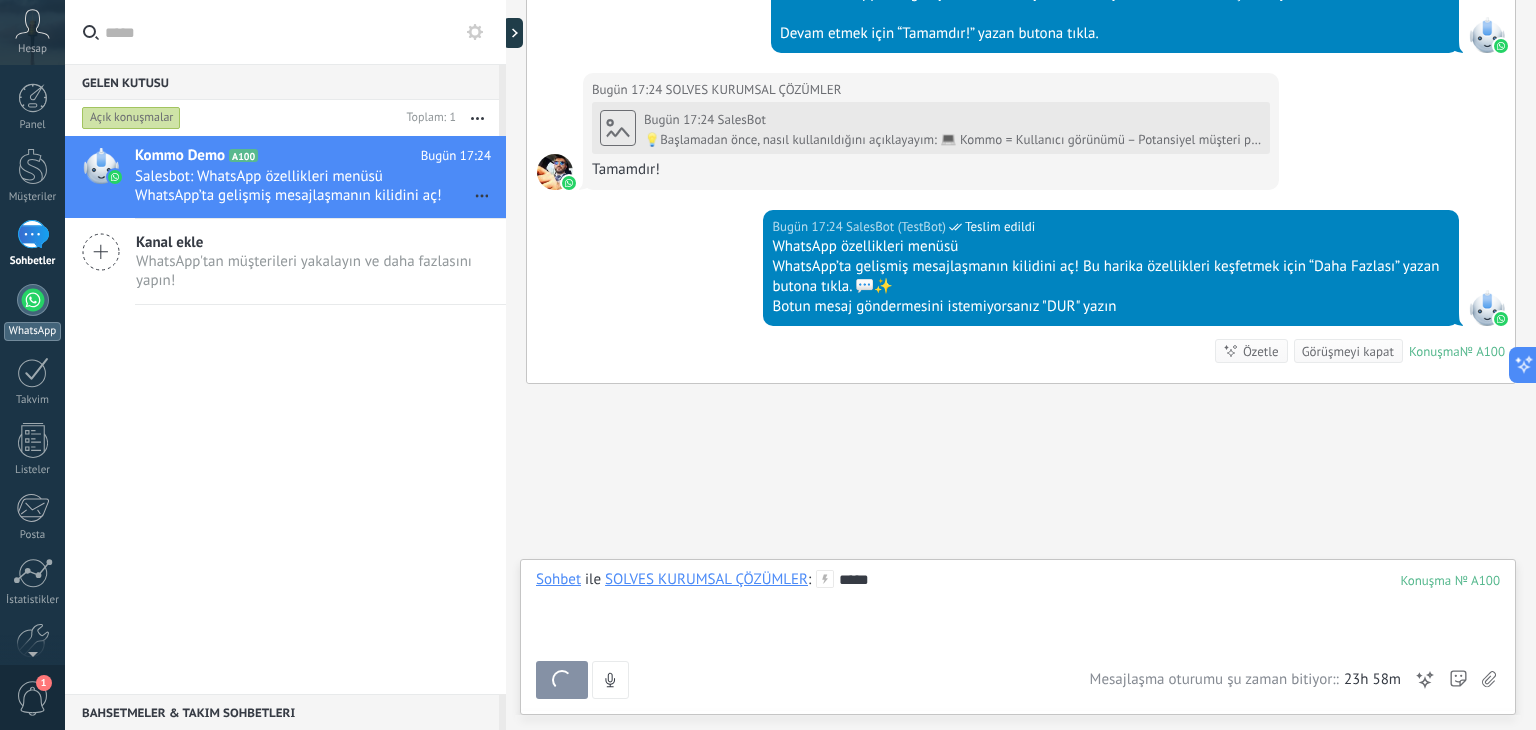 click at bounding box center [33, 300] 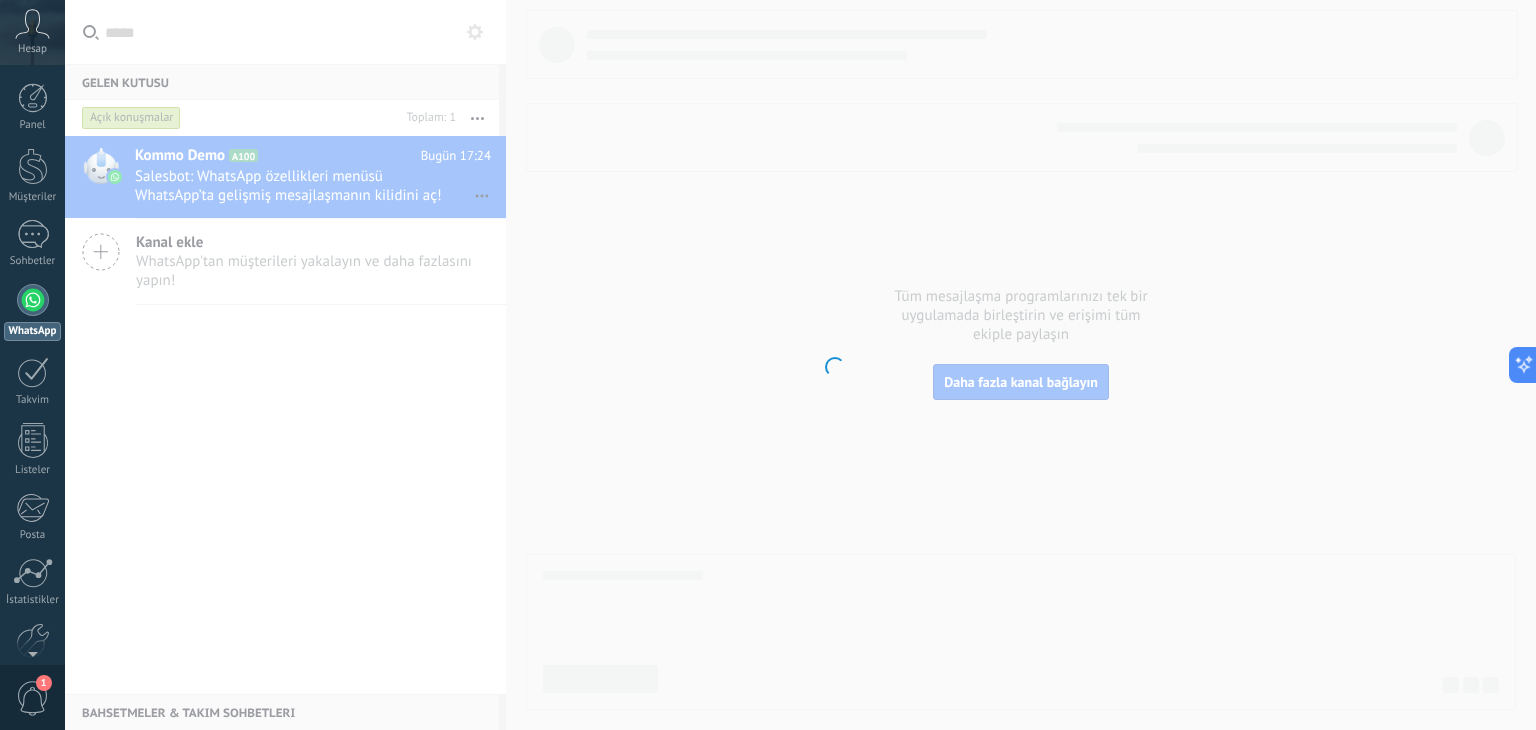 drag, startPoint x: 37, startPoint y: 369, endPoint x: 24, endPoint y: 301, distance: 69.2315 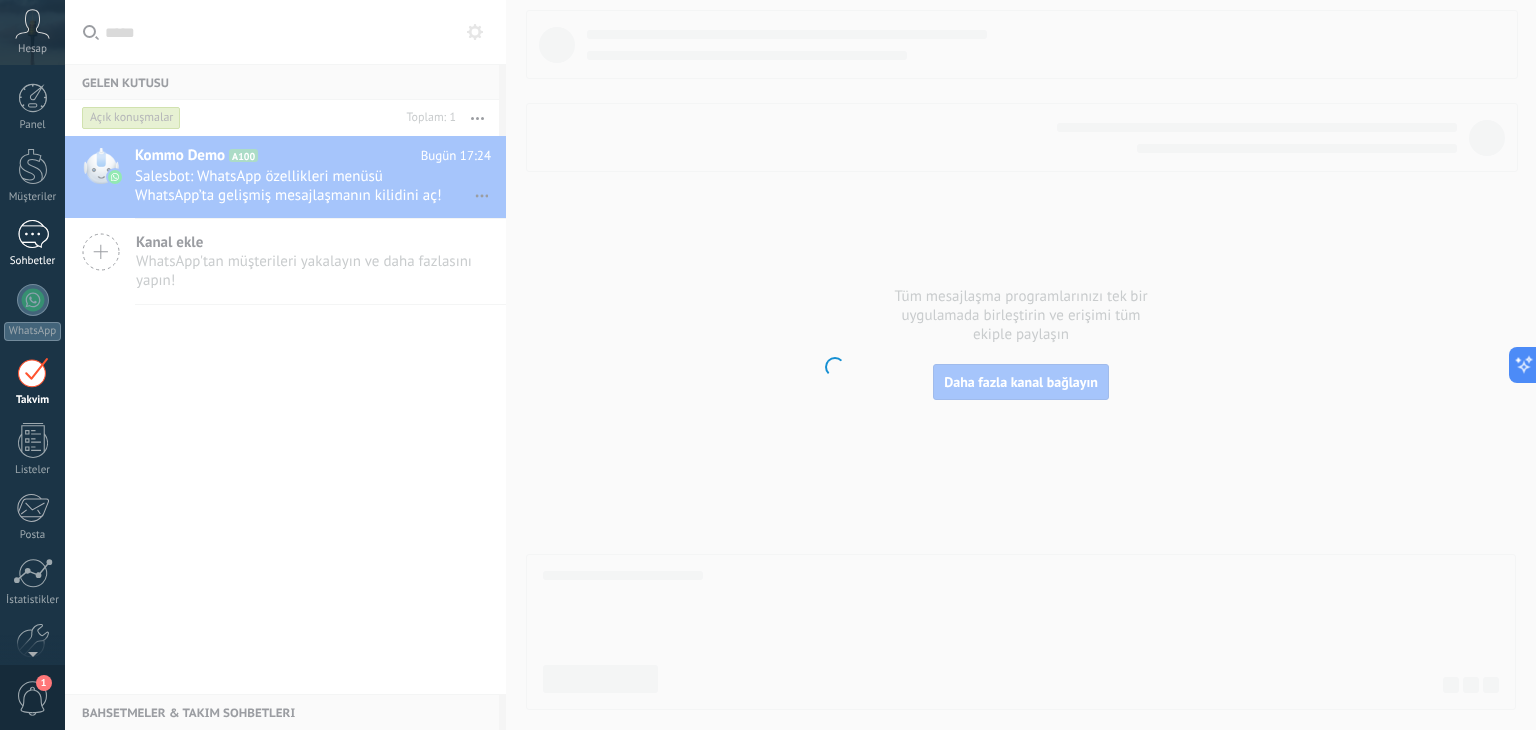 click on "1" at bounding box center [33, 234] 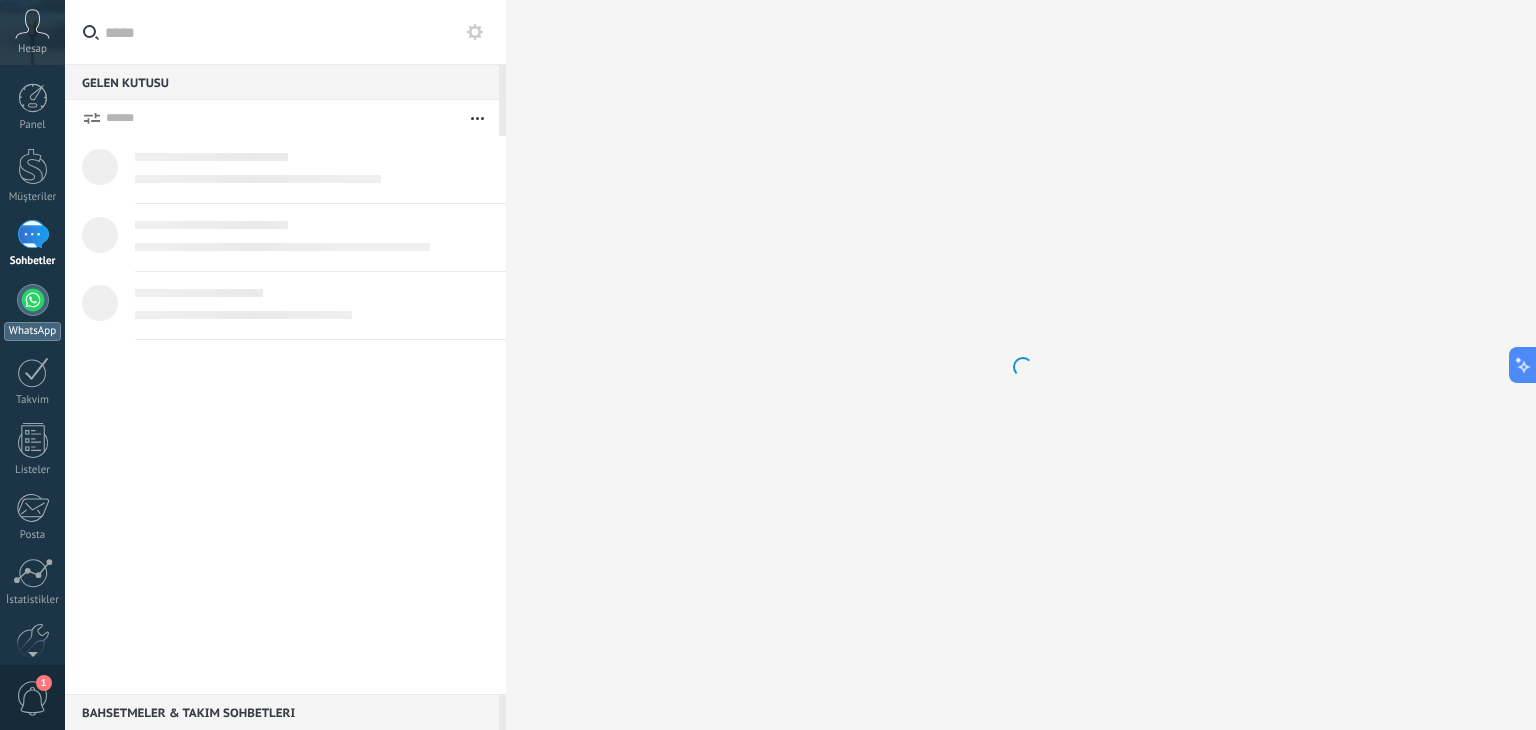click at bounding box center (33, 300) 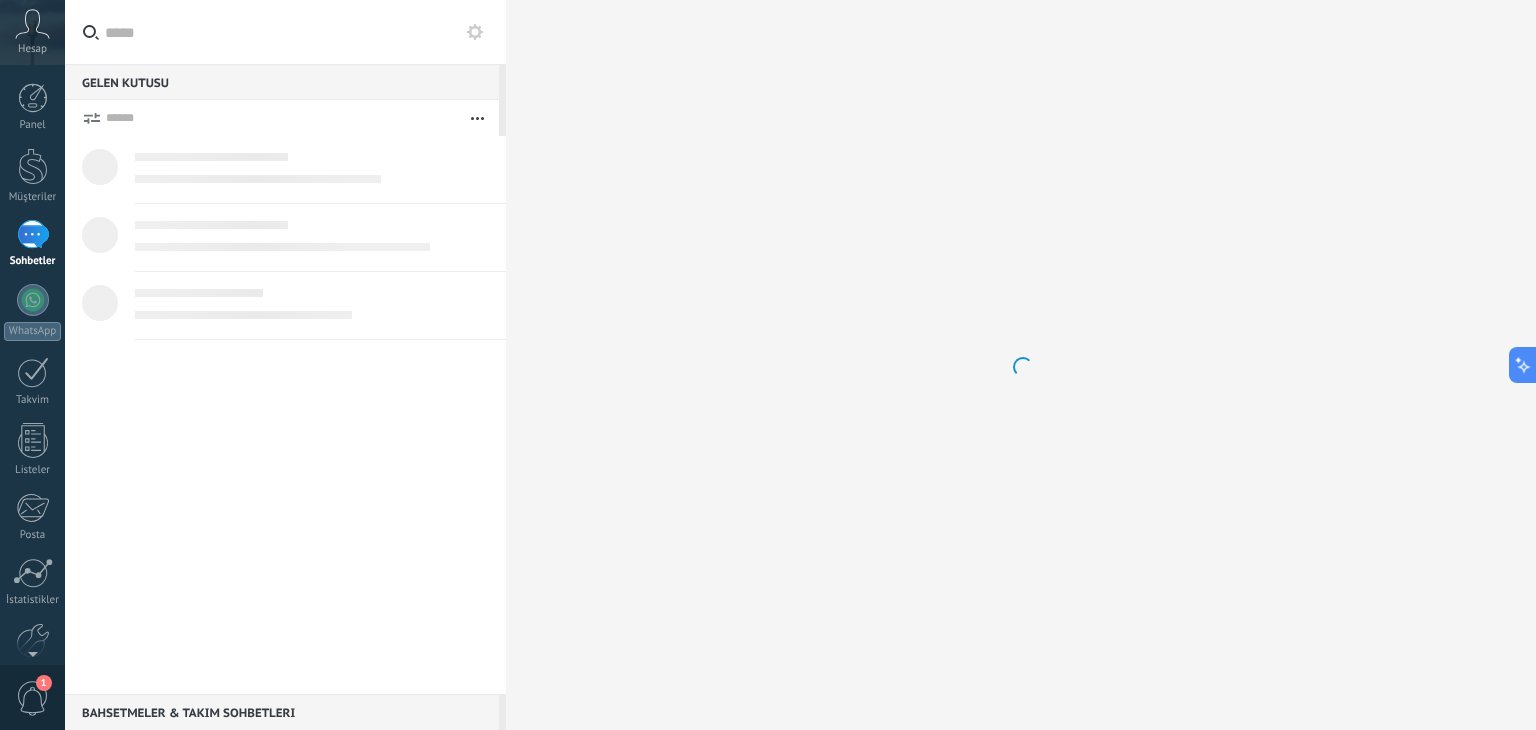 click on "1" at bounding box center [33, 234] 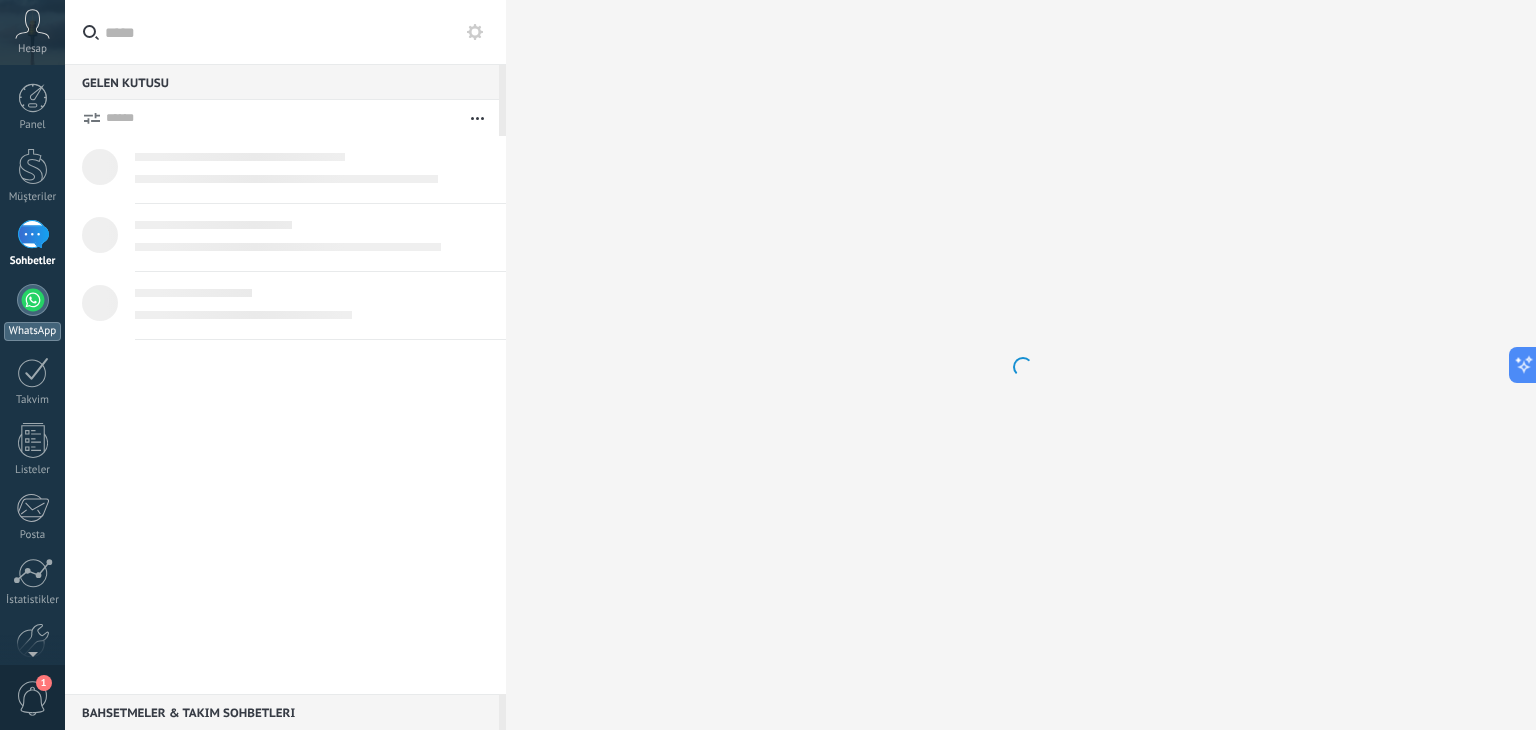 click at bounding box center (33, 300) 